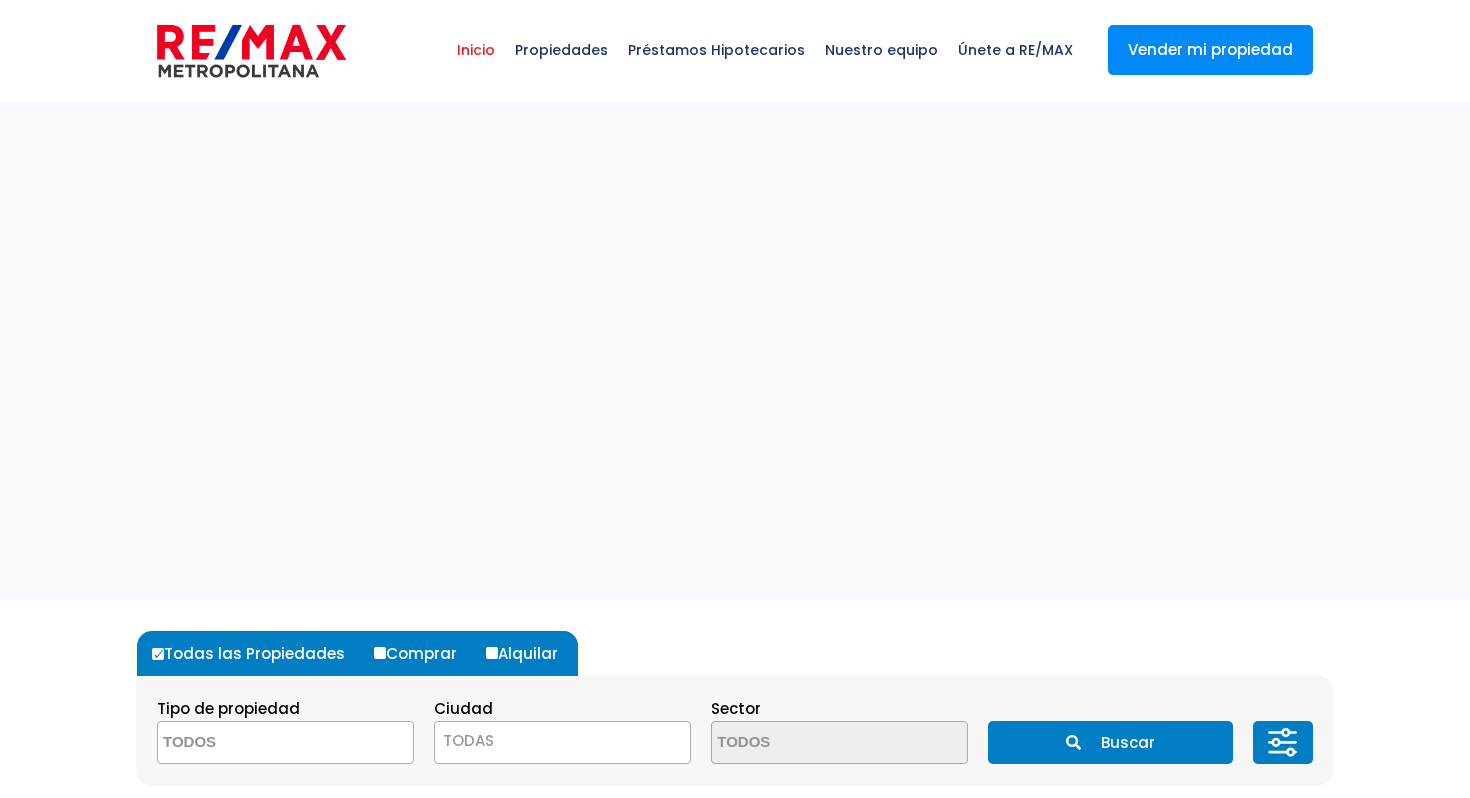 scroll, scrollTop: 0, scrollLeft: 0, axis: both 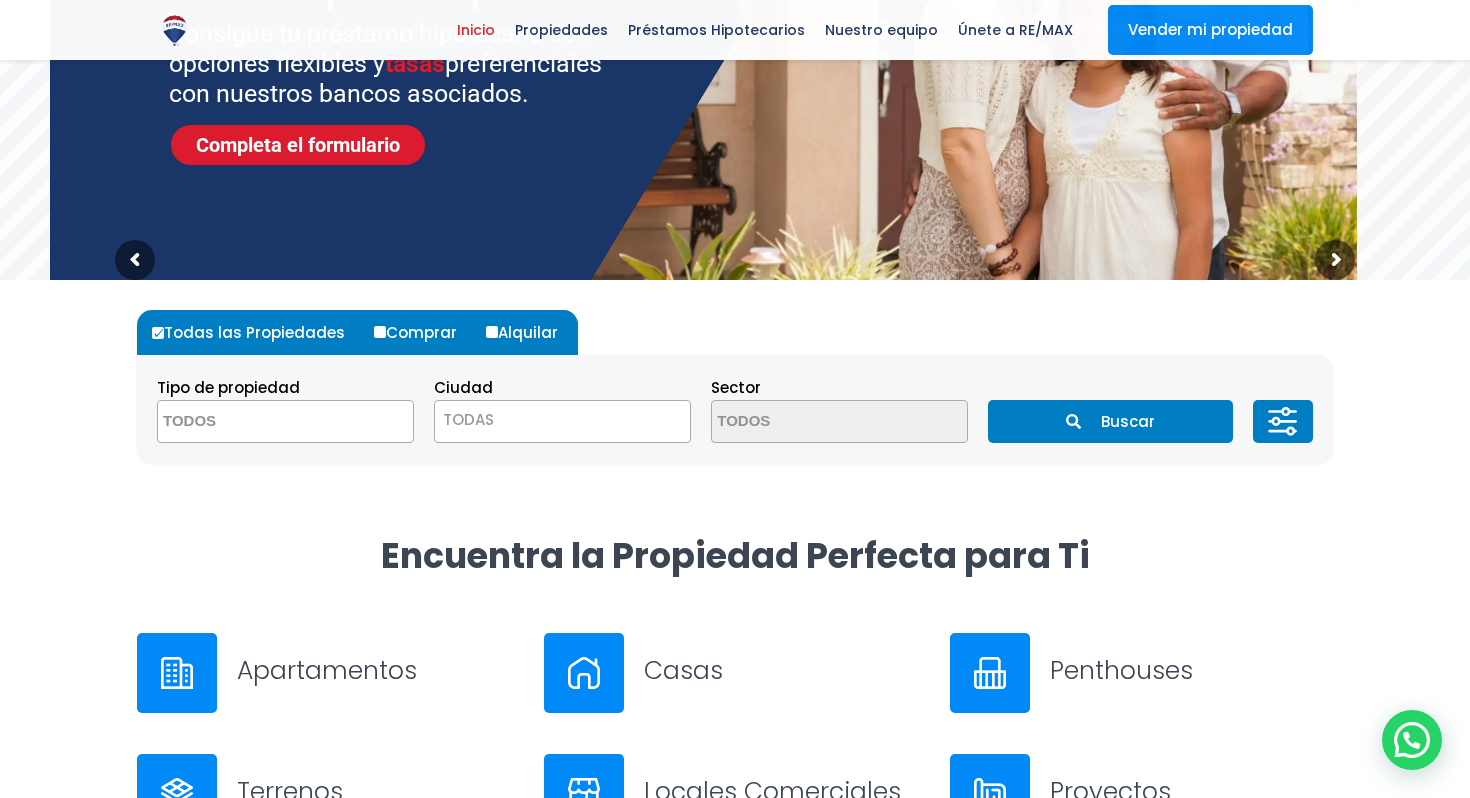 click at bounding box center [255, 422] 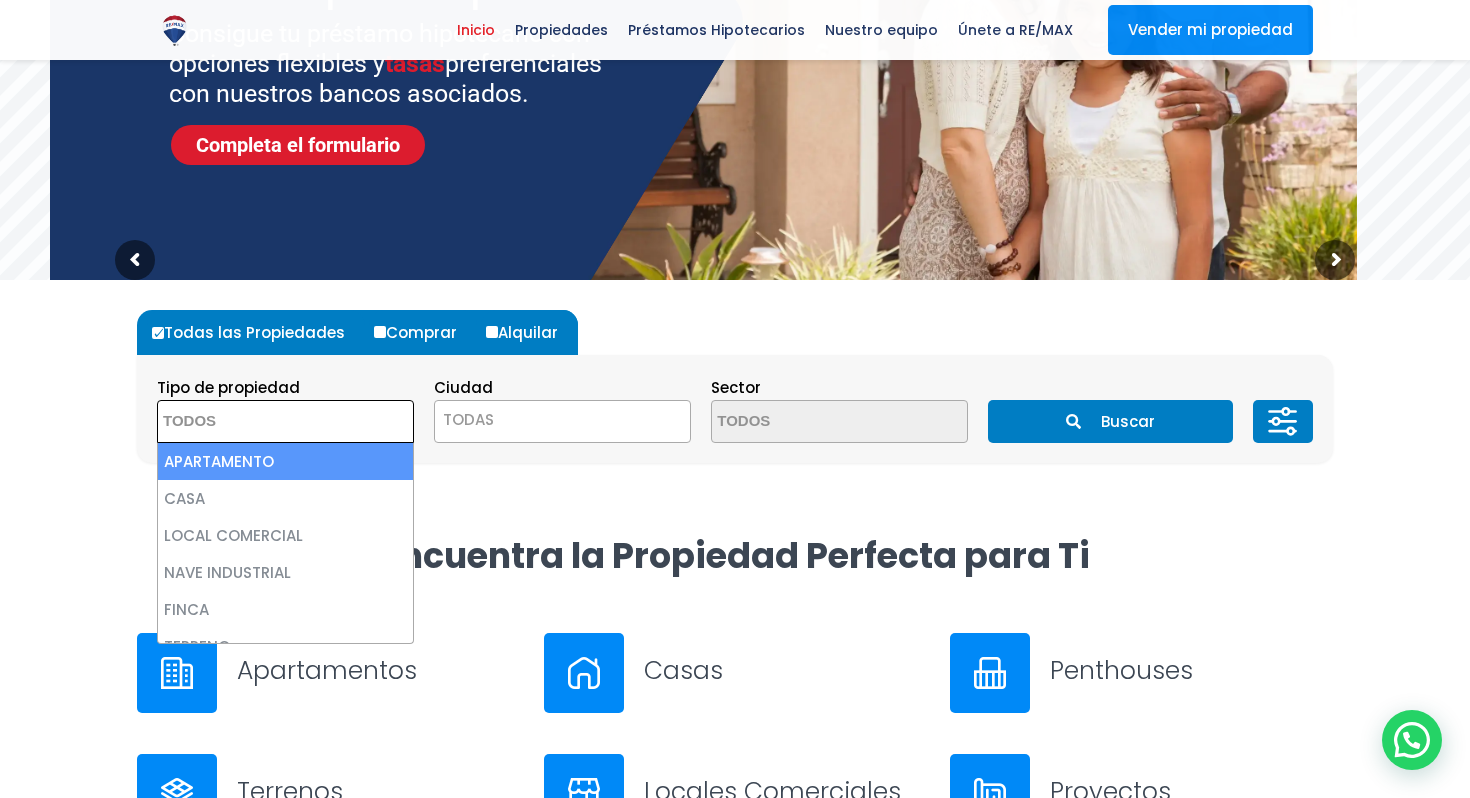 select on "apartment" 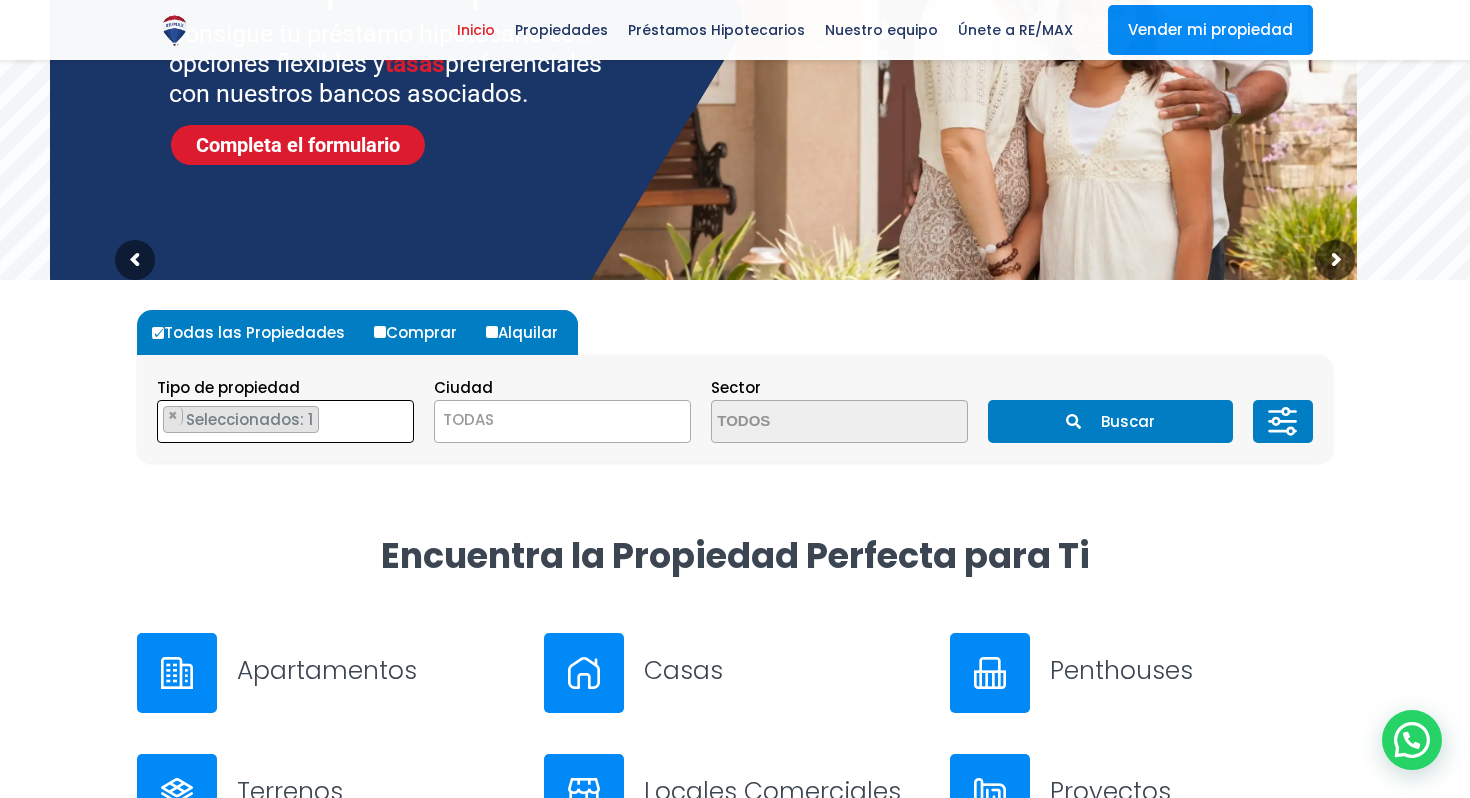 click on "TODAS" at bounding box center (562, 420) 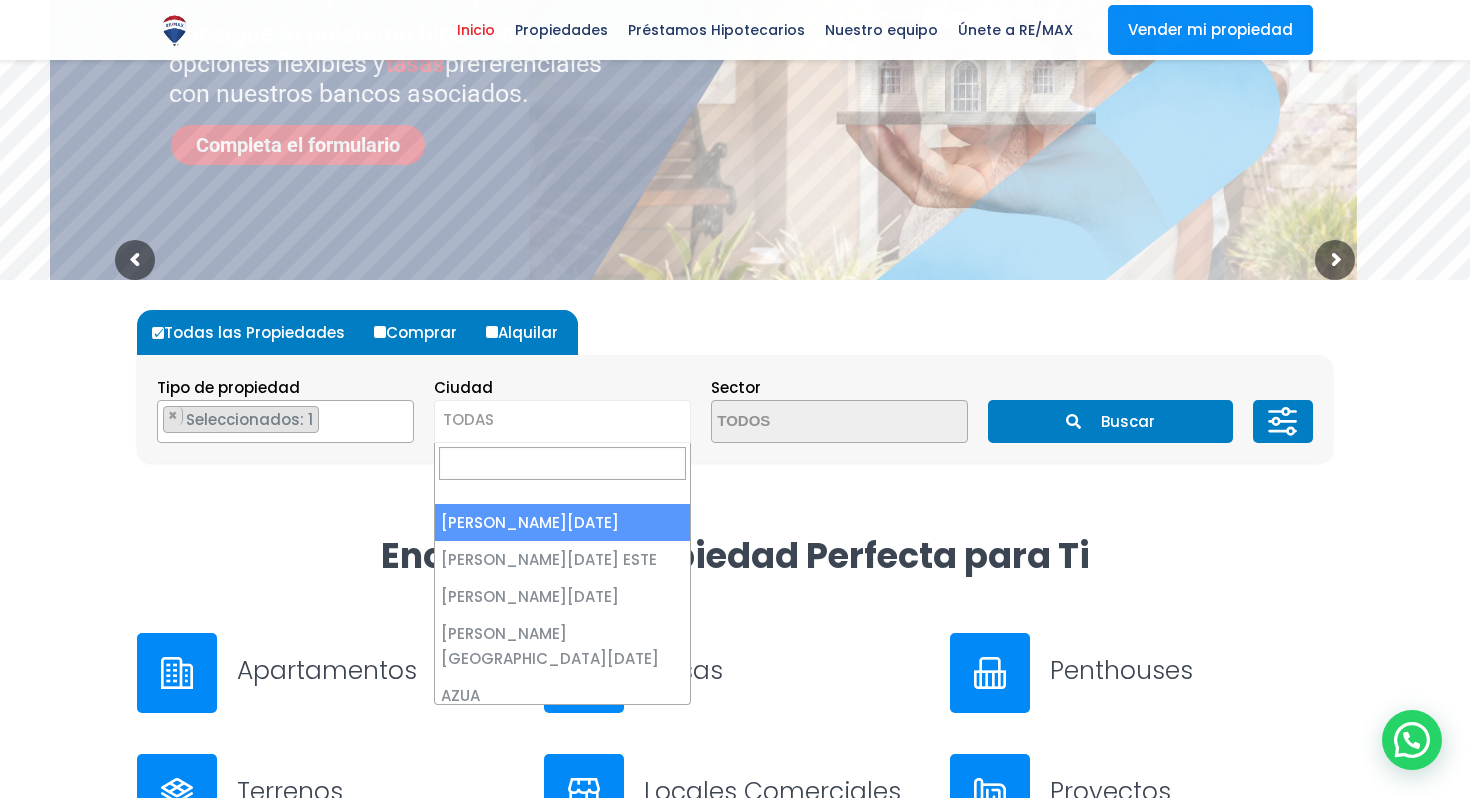 select on "1" 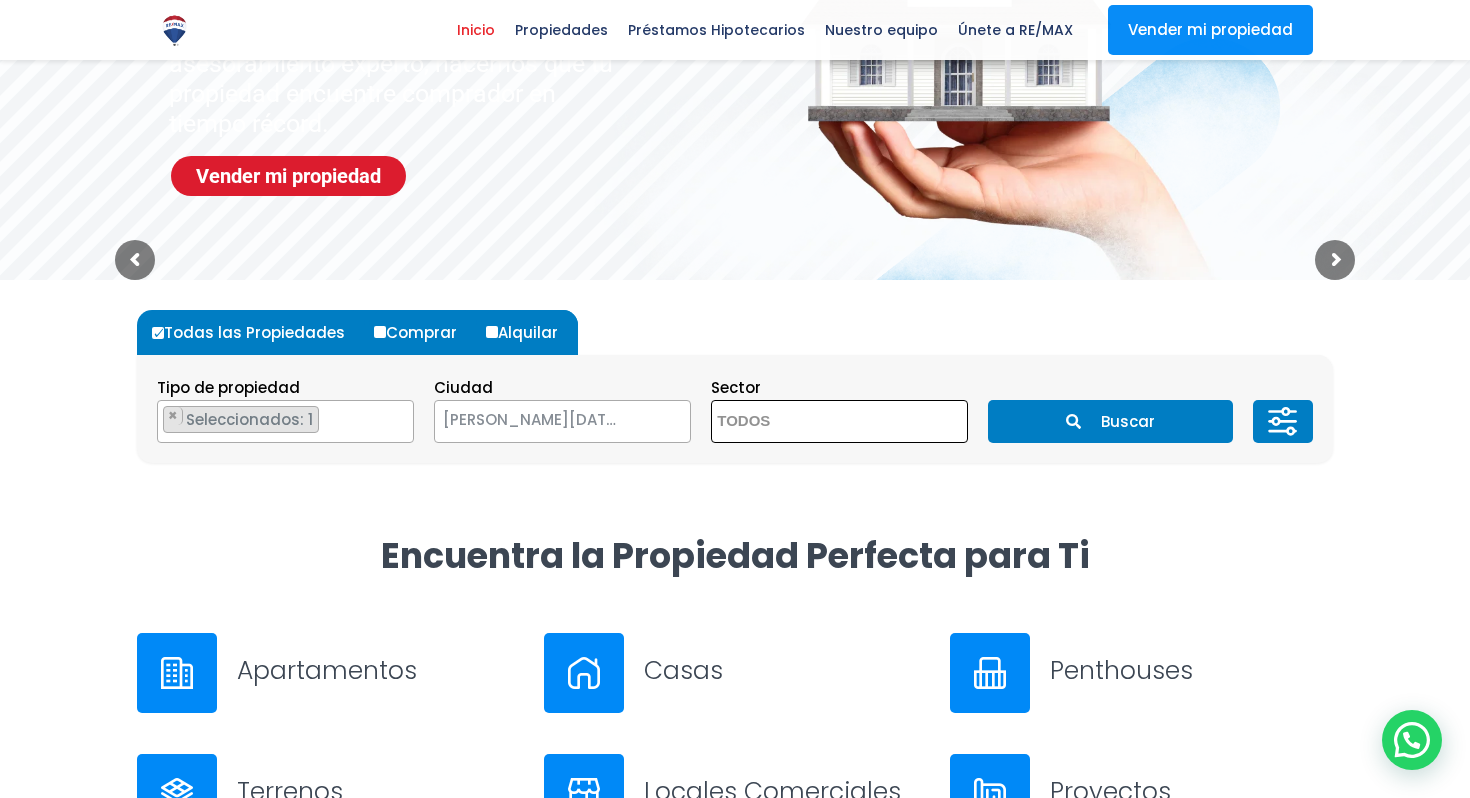 click at bounding box center [809, 422] 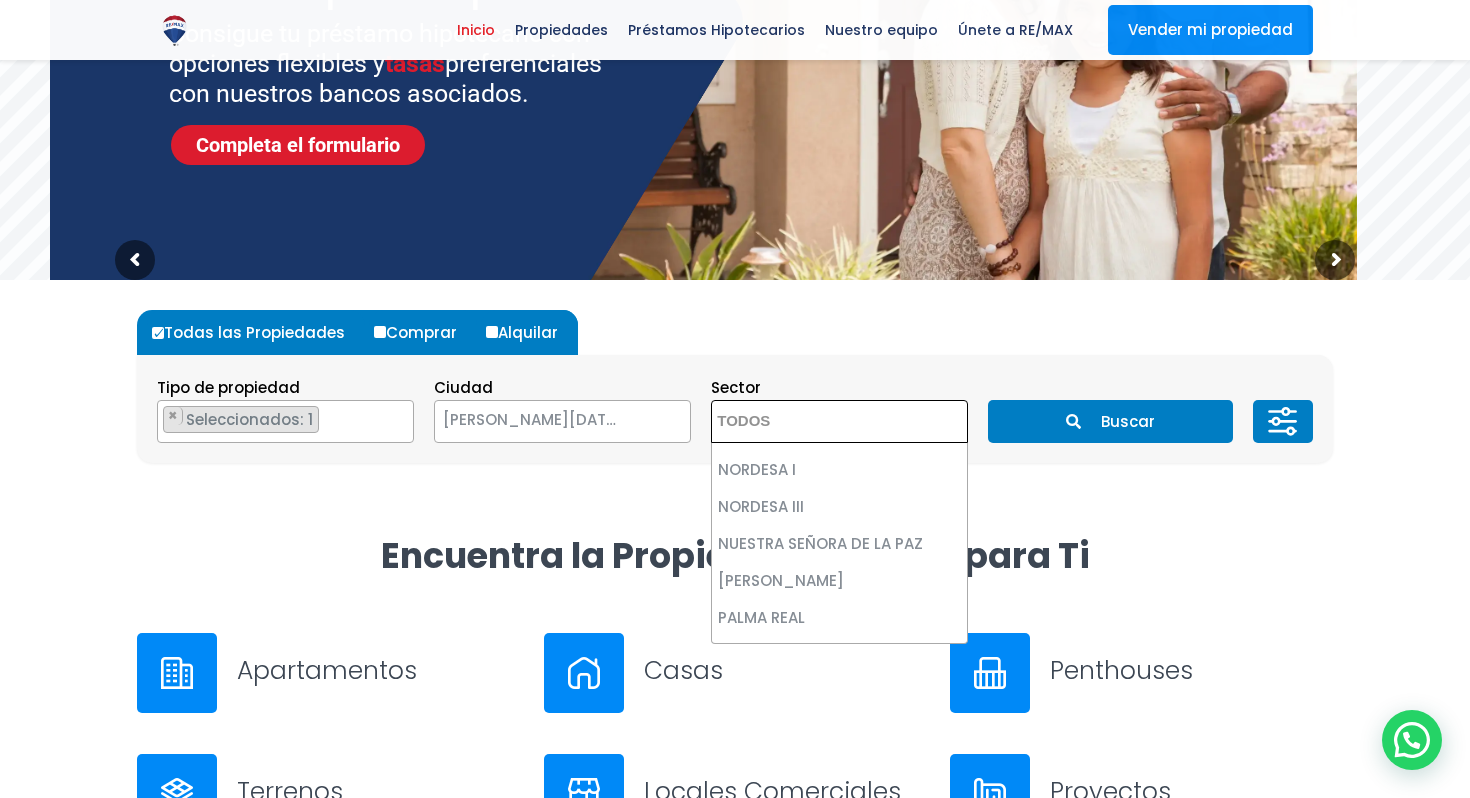 scroll, scrollTop: 7176, scrollLeft: 0, axis: vertical 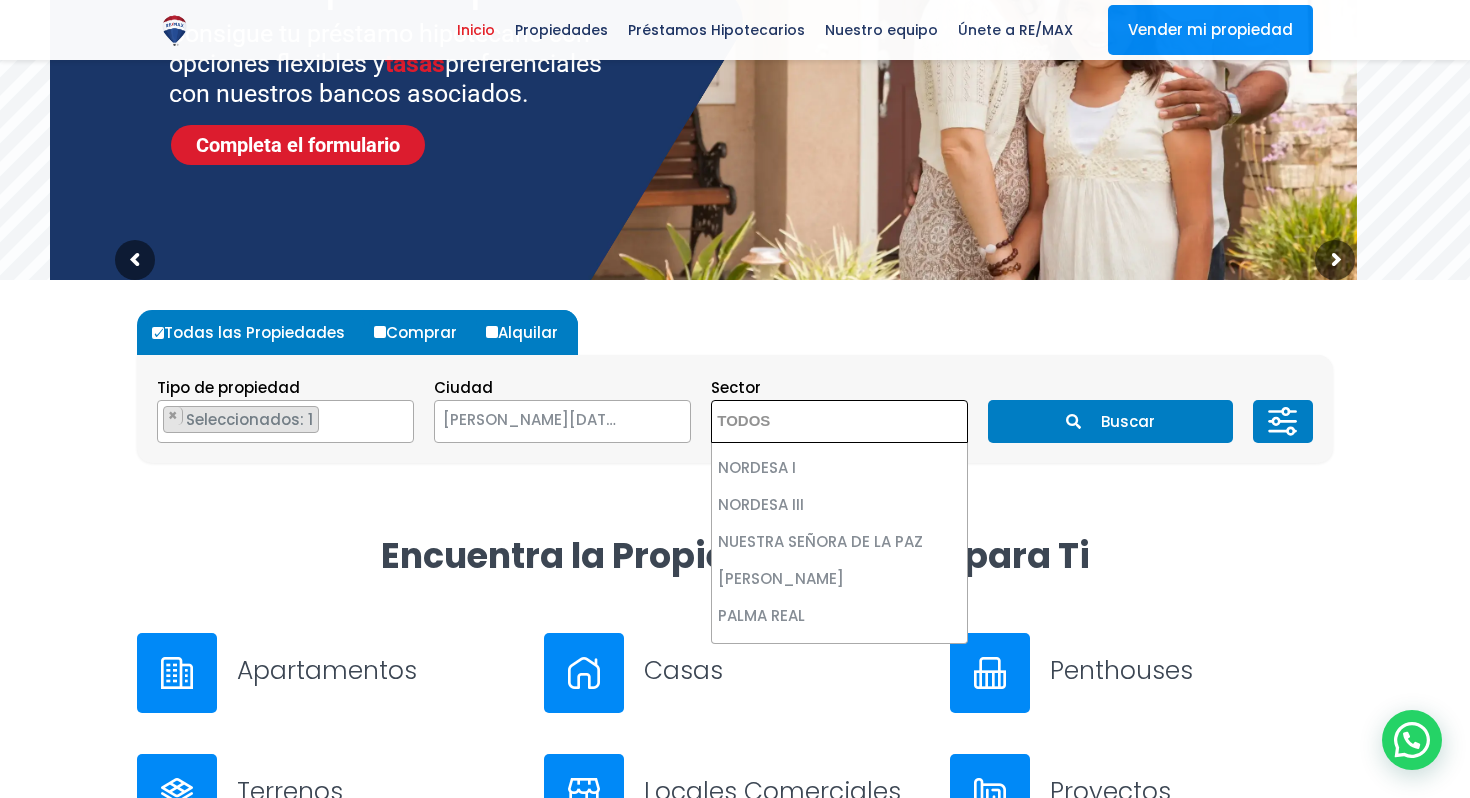 select on "156" 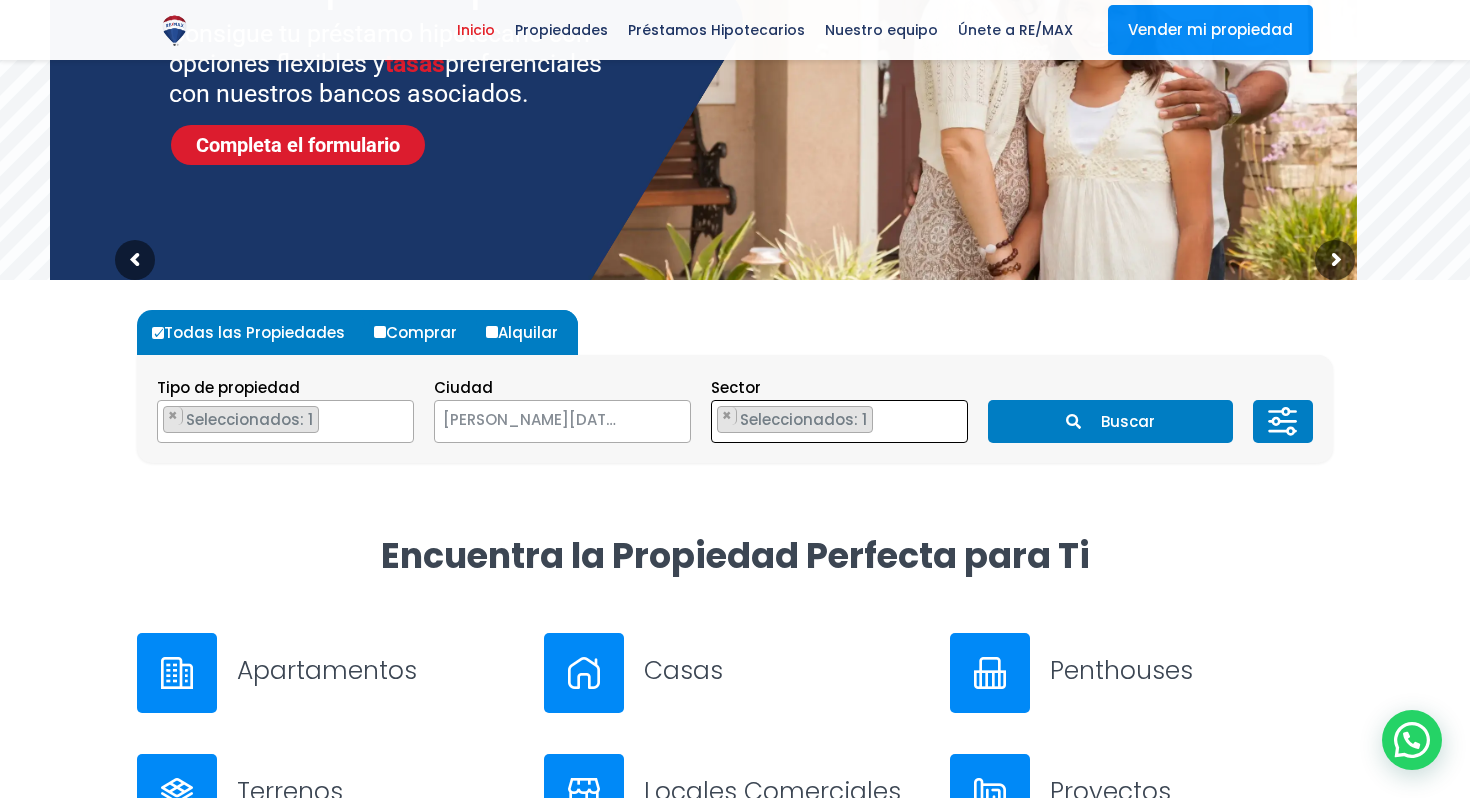 scroll, scrollTop: 4485, scrollLeft: 0, axis: vertical 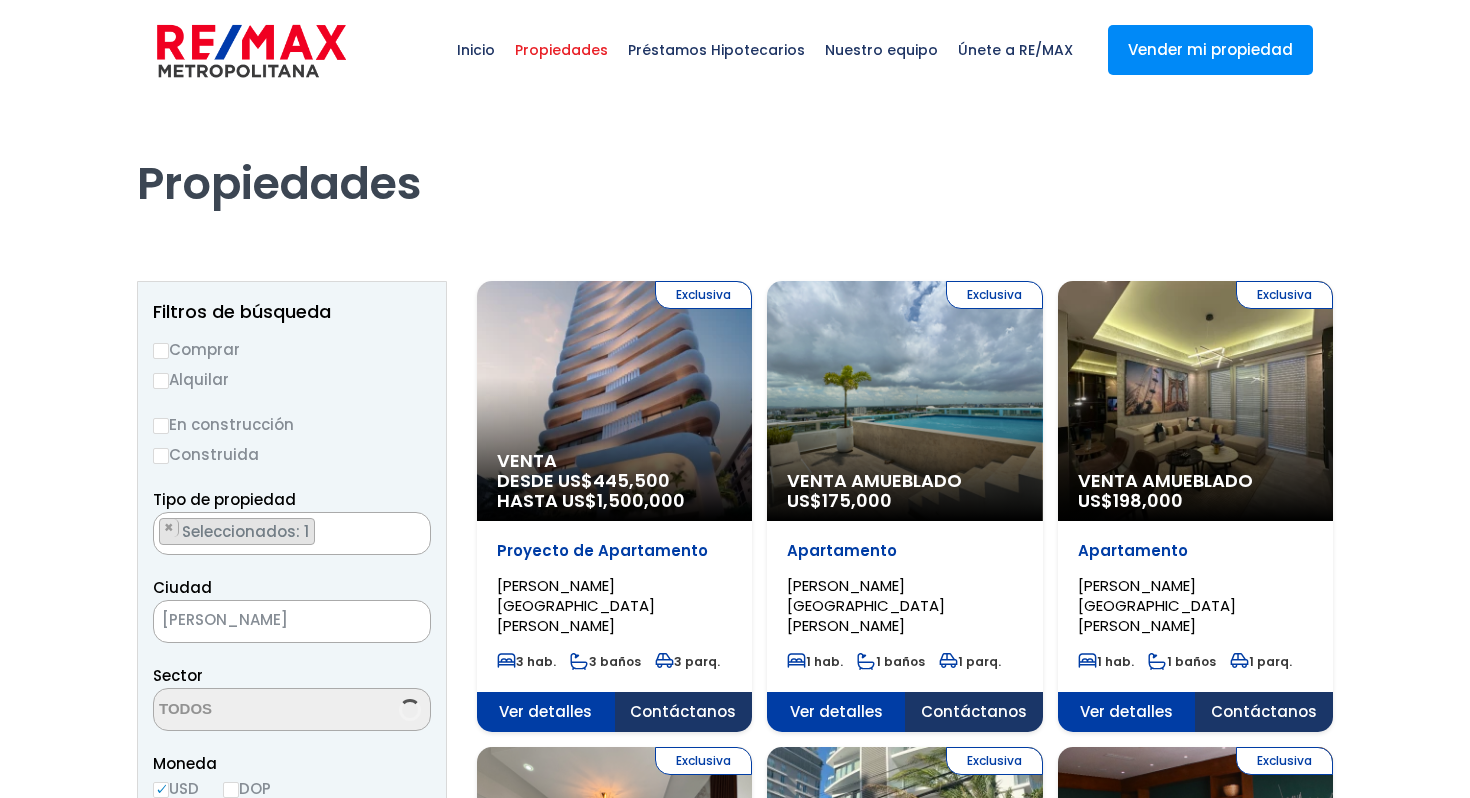 select on "156" 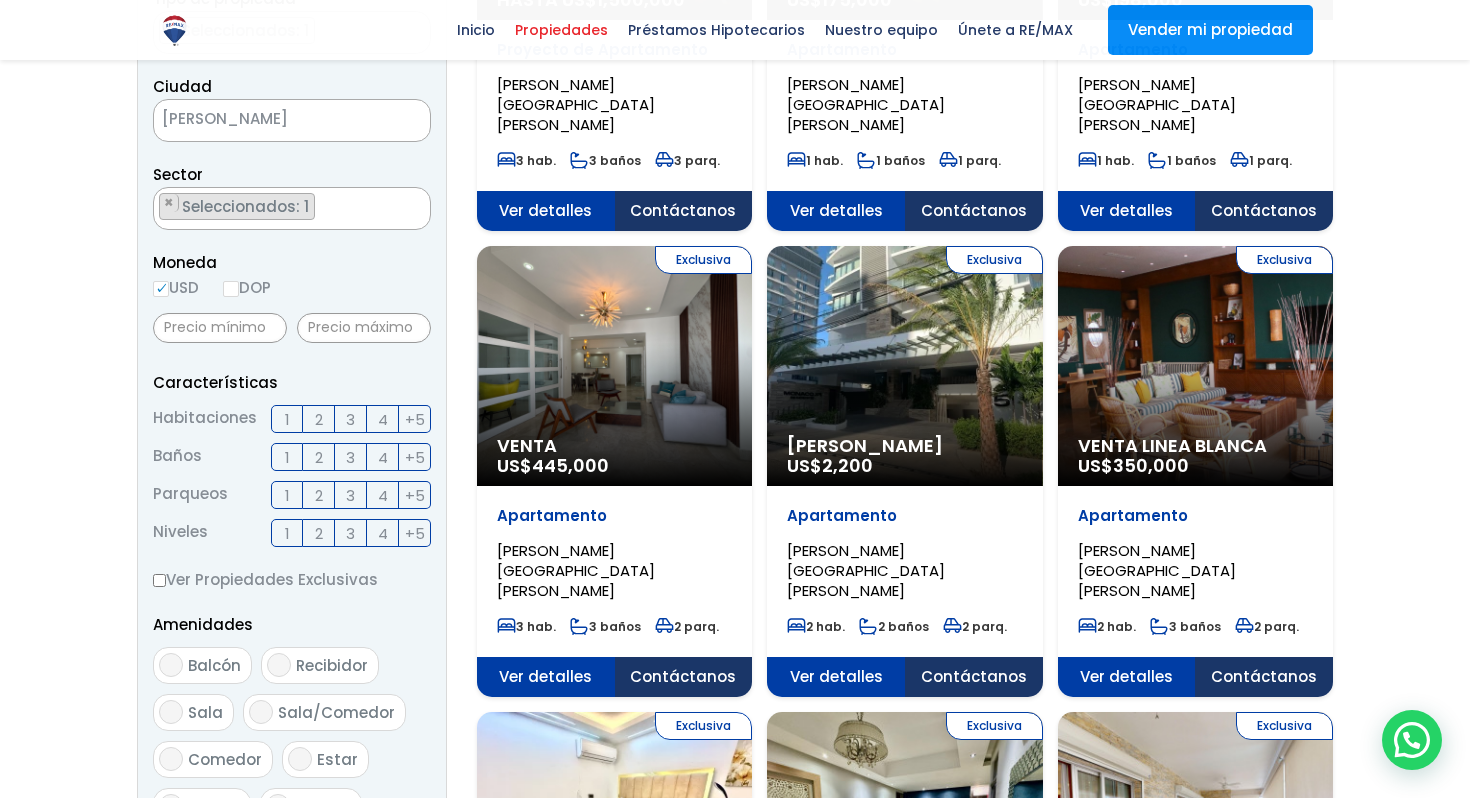 scroll, scrollTop: 507, scrollLeft: 0, axis: vertical 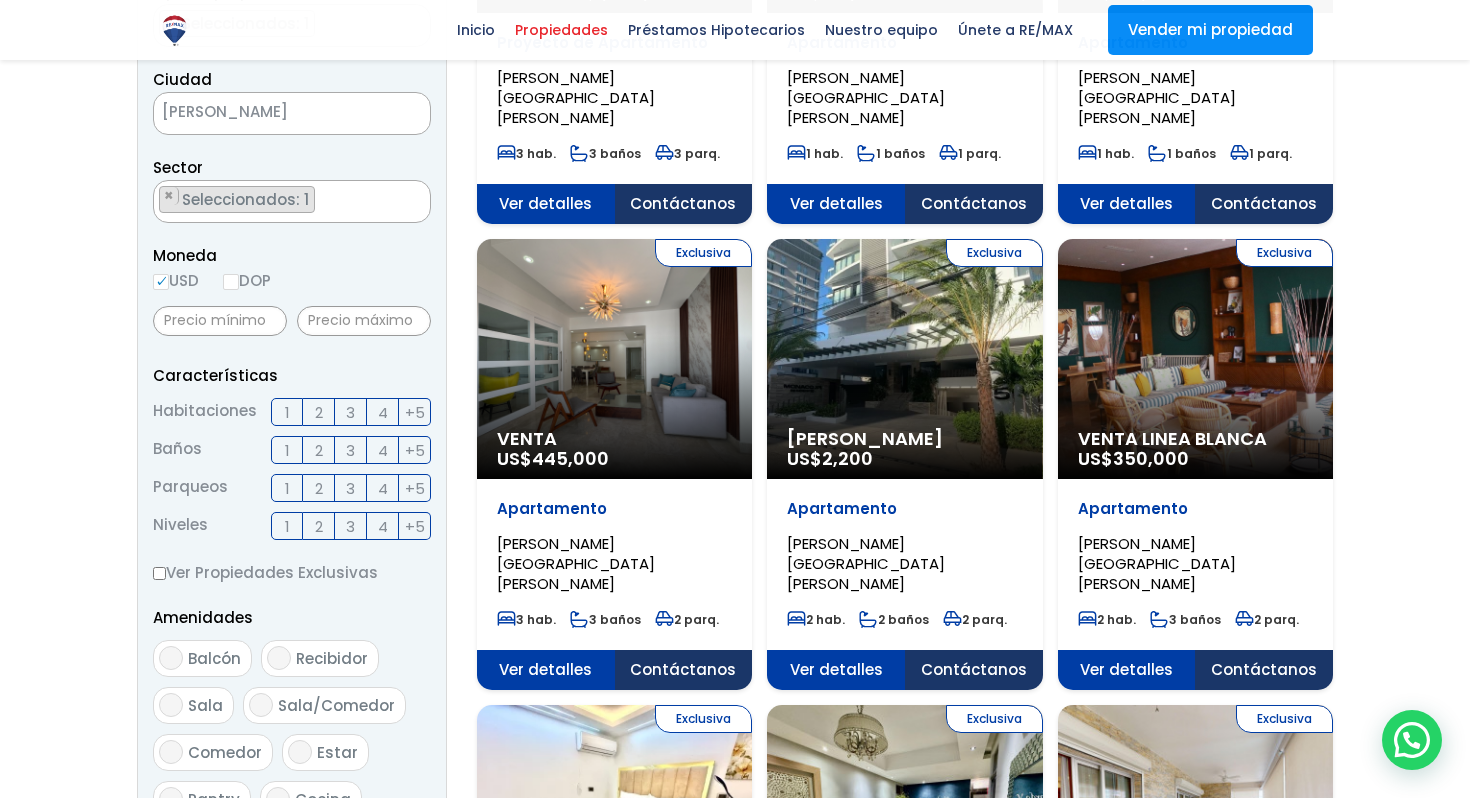 click on "4" at bounding box center (383, 412) 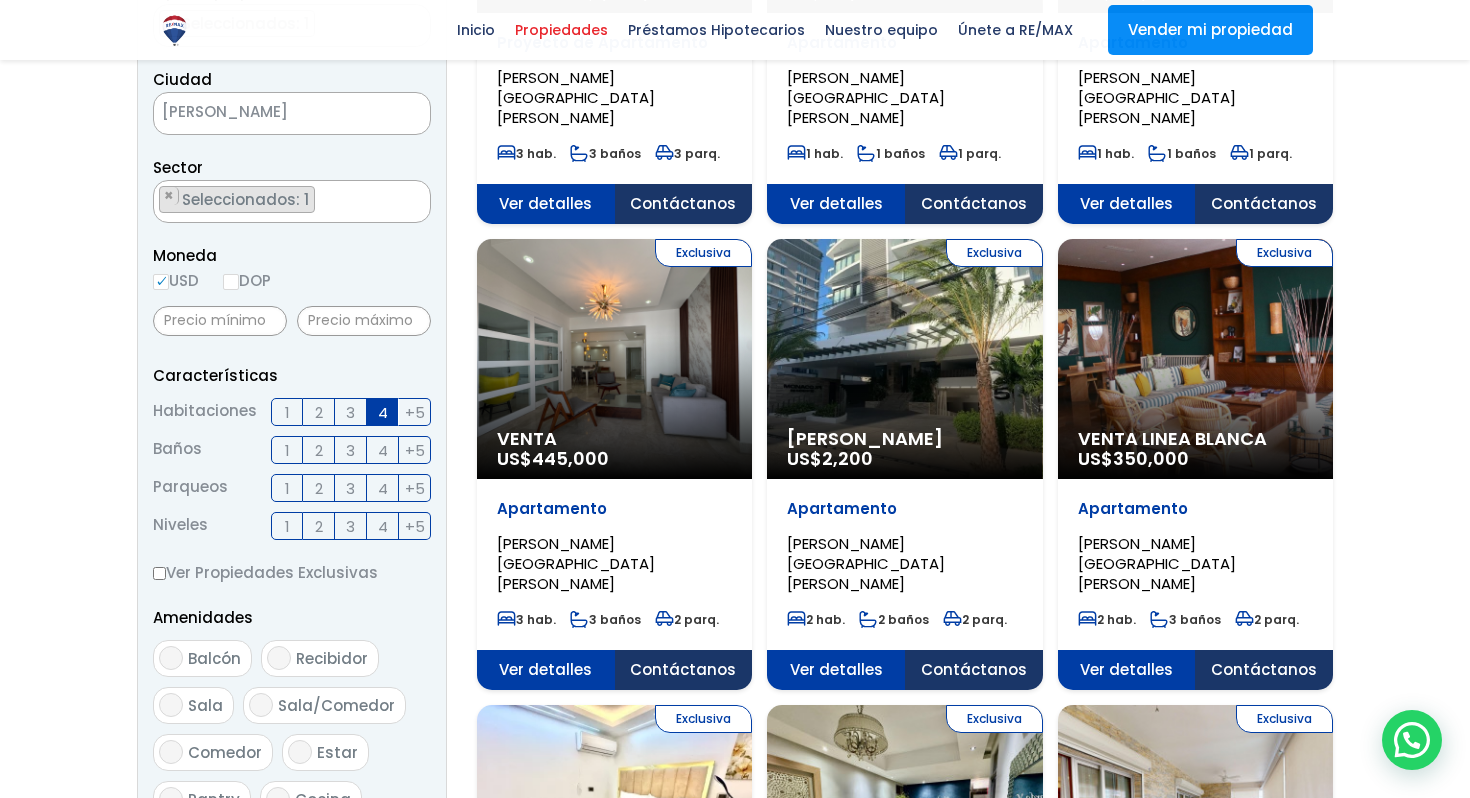 click on "+5" at bounding box center [415, 412] 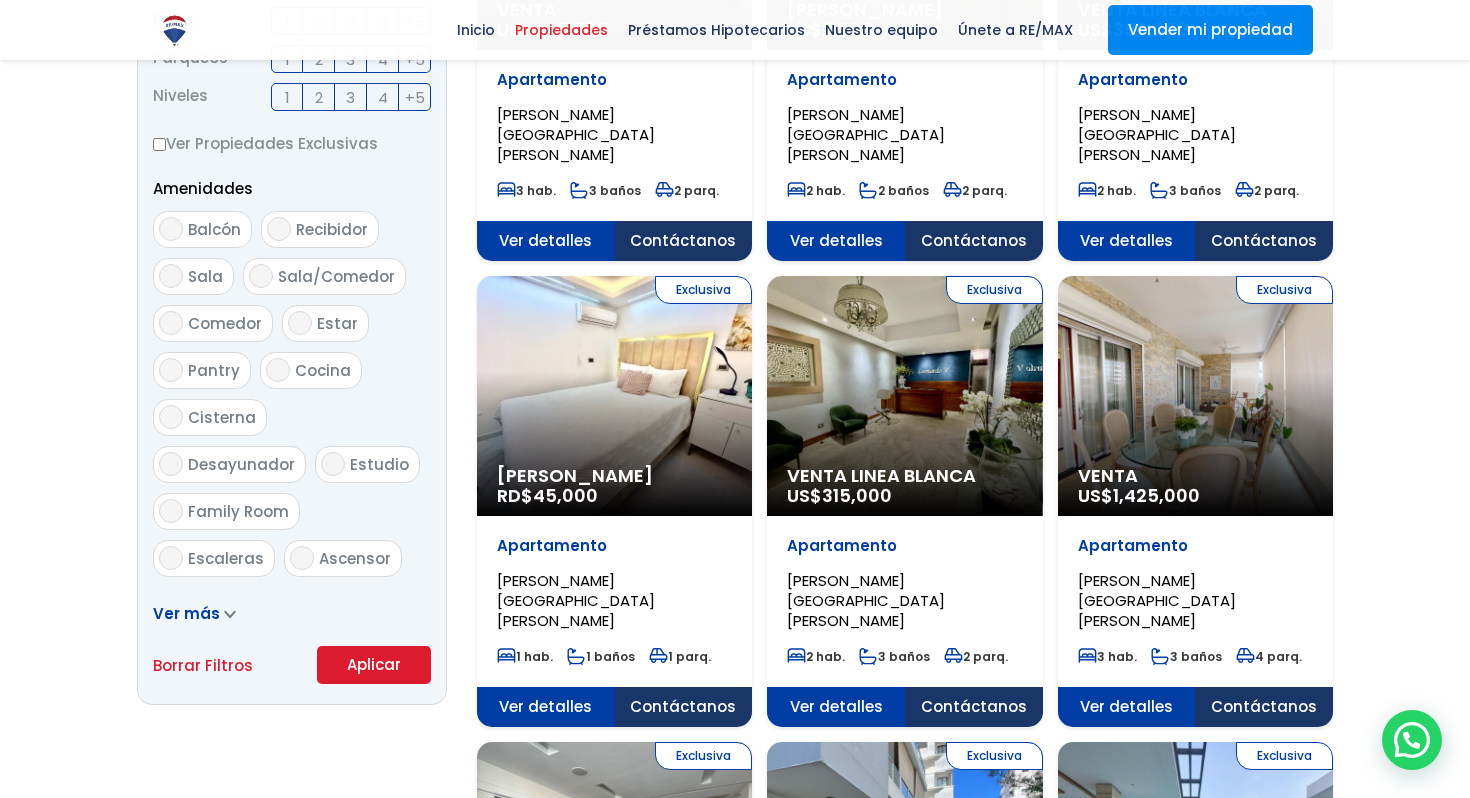 scroll, scrollTop: 939, scrollLeft: 0, axis: vertical 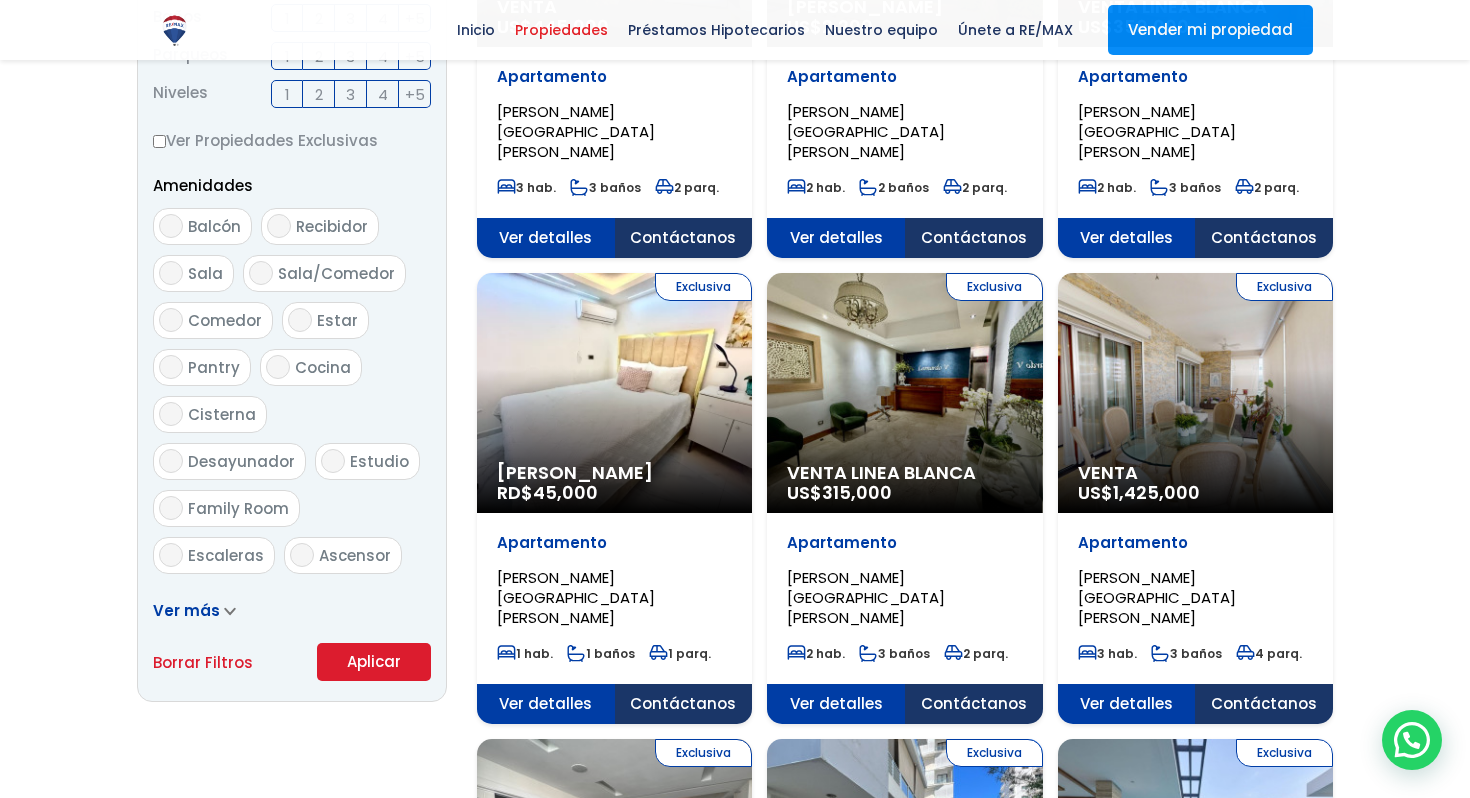 click on "Aplicar" at bounding box center [374, 662] 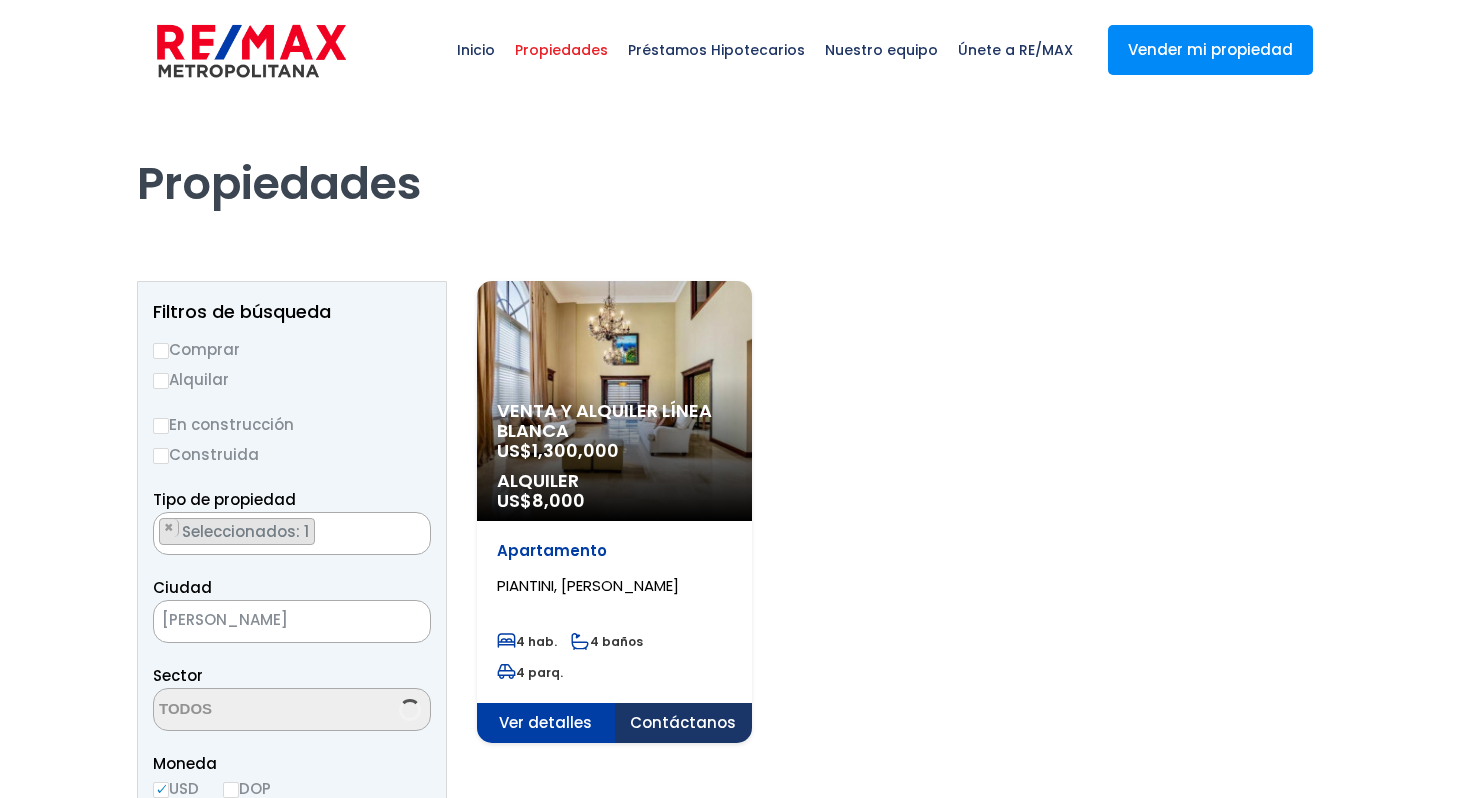 scroll, scrollTop: 0, scrollLeft: 0, axis: both 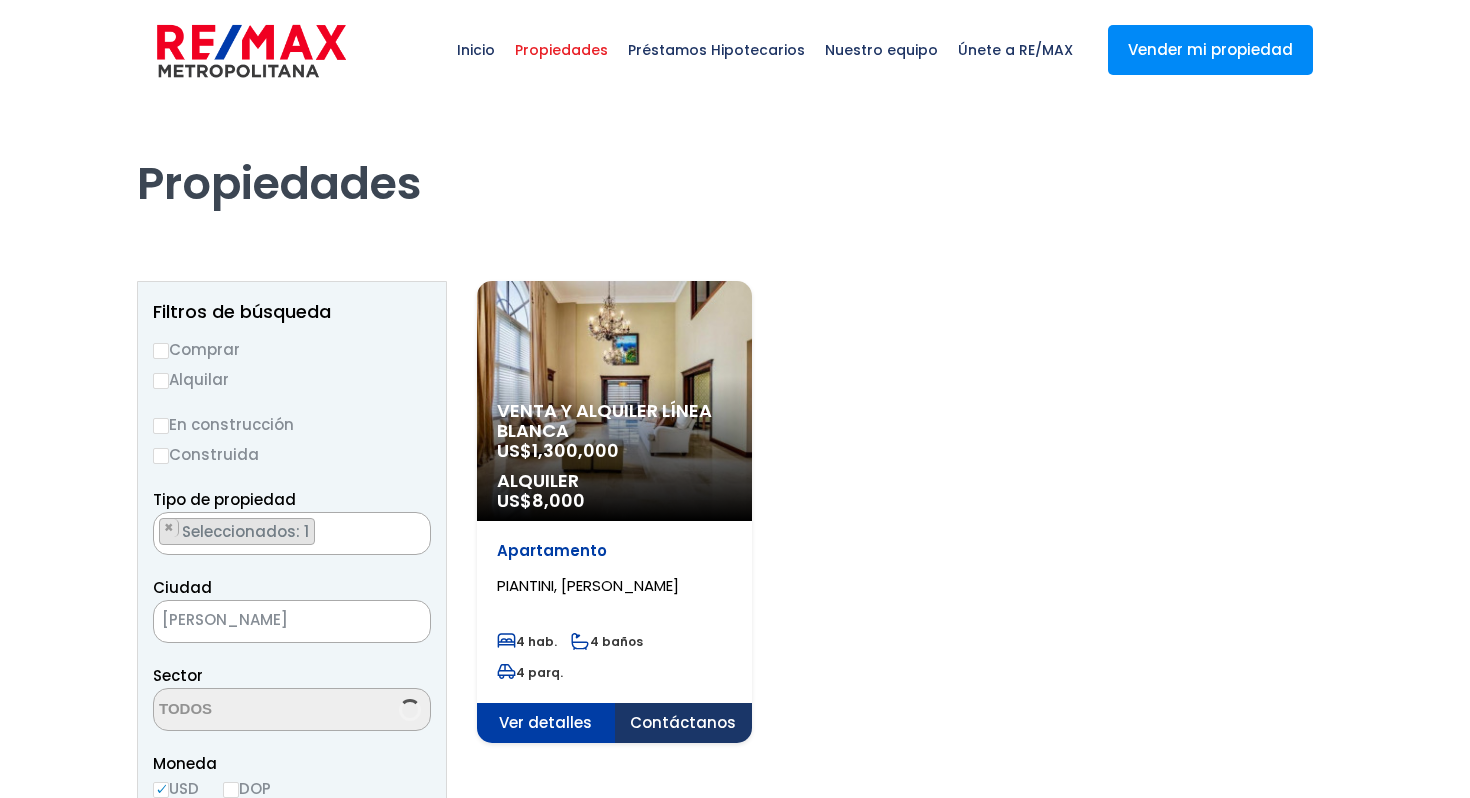 select on "156" 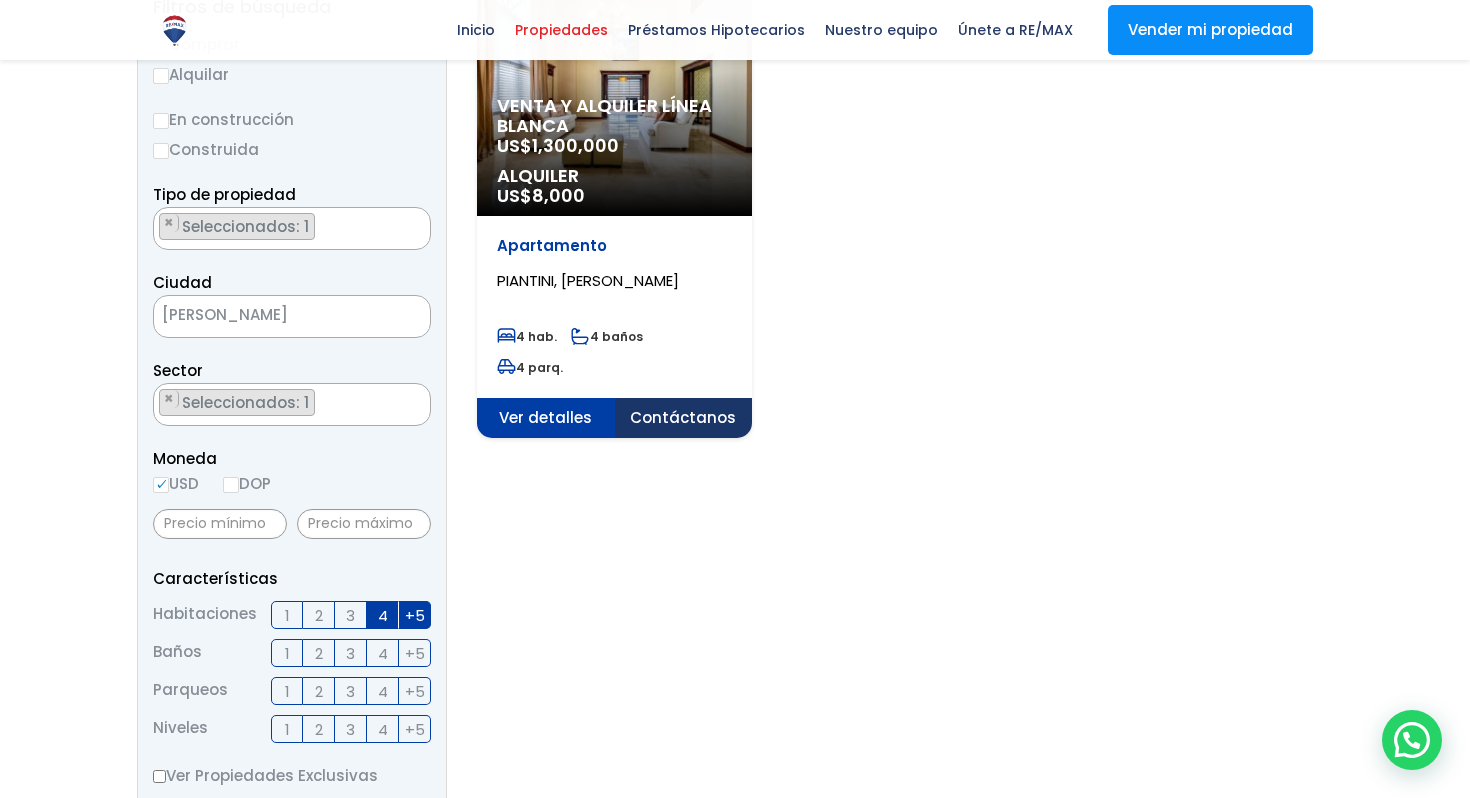 scroll, scrollTop: 321, scrollLeft: 0, axis: vertical 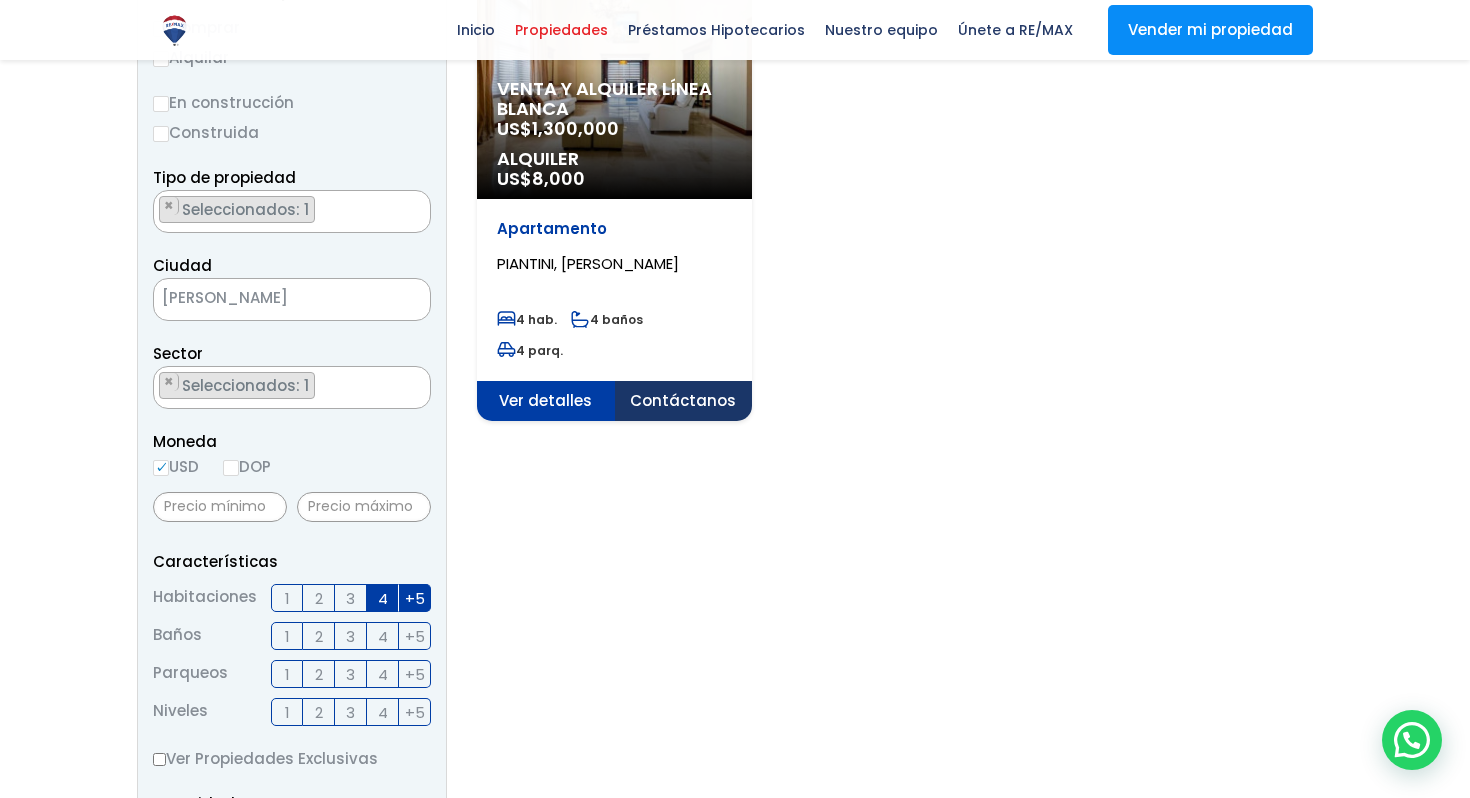 click on "+5" at bounding box center (415, 598) 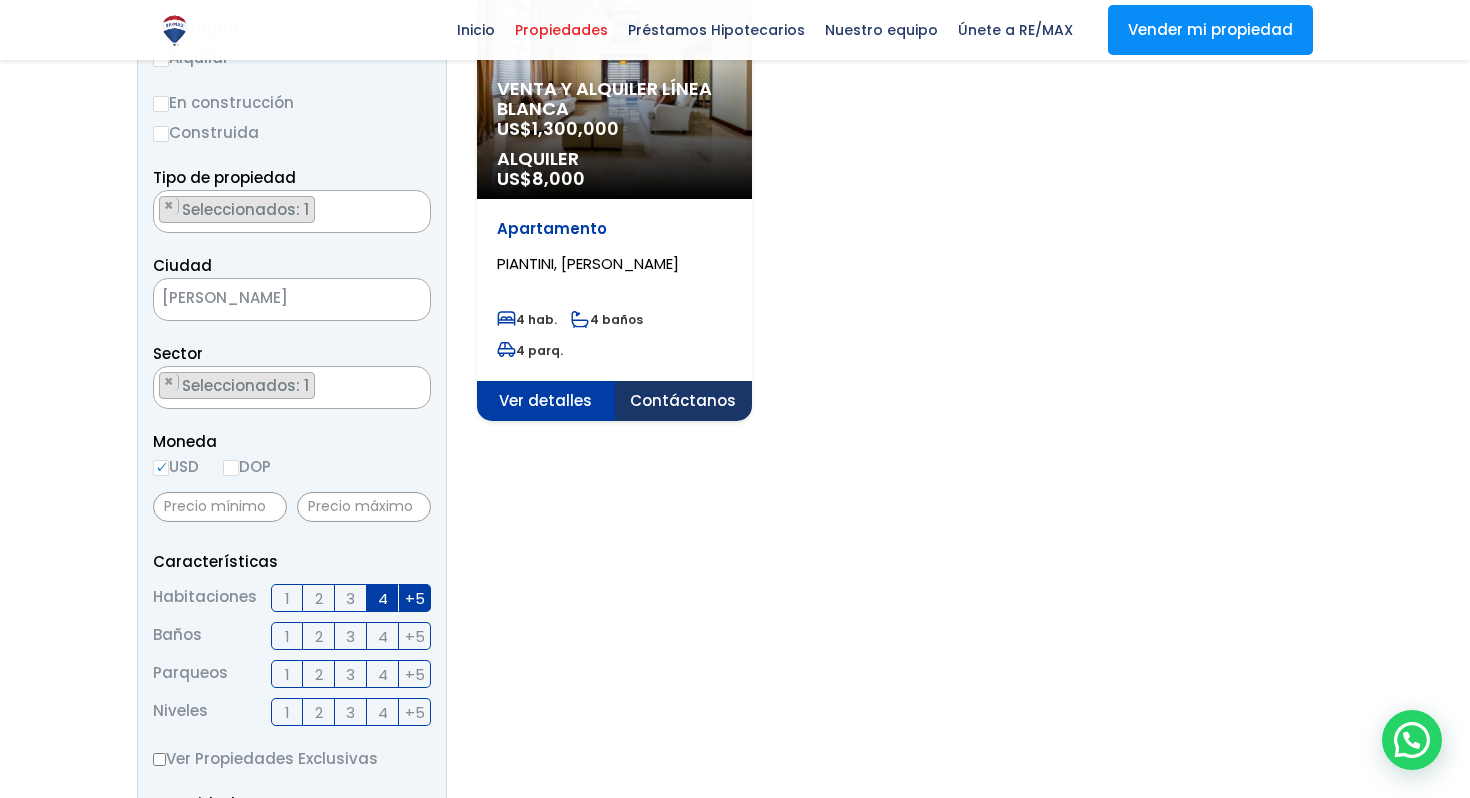 click on "+5" at bounding box center (0, 0) 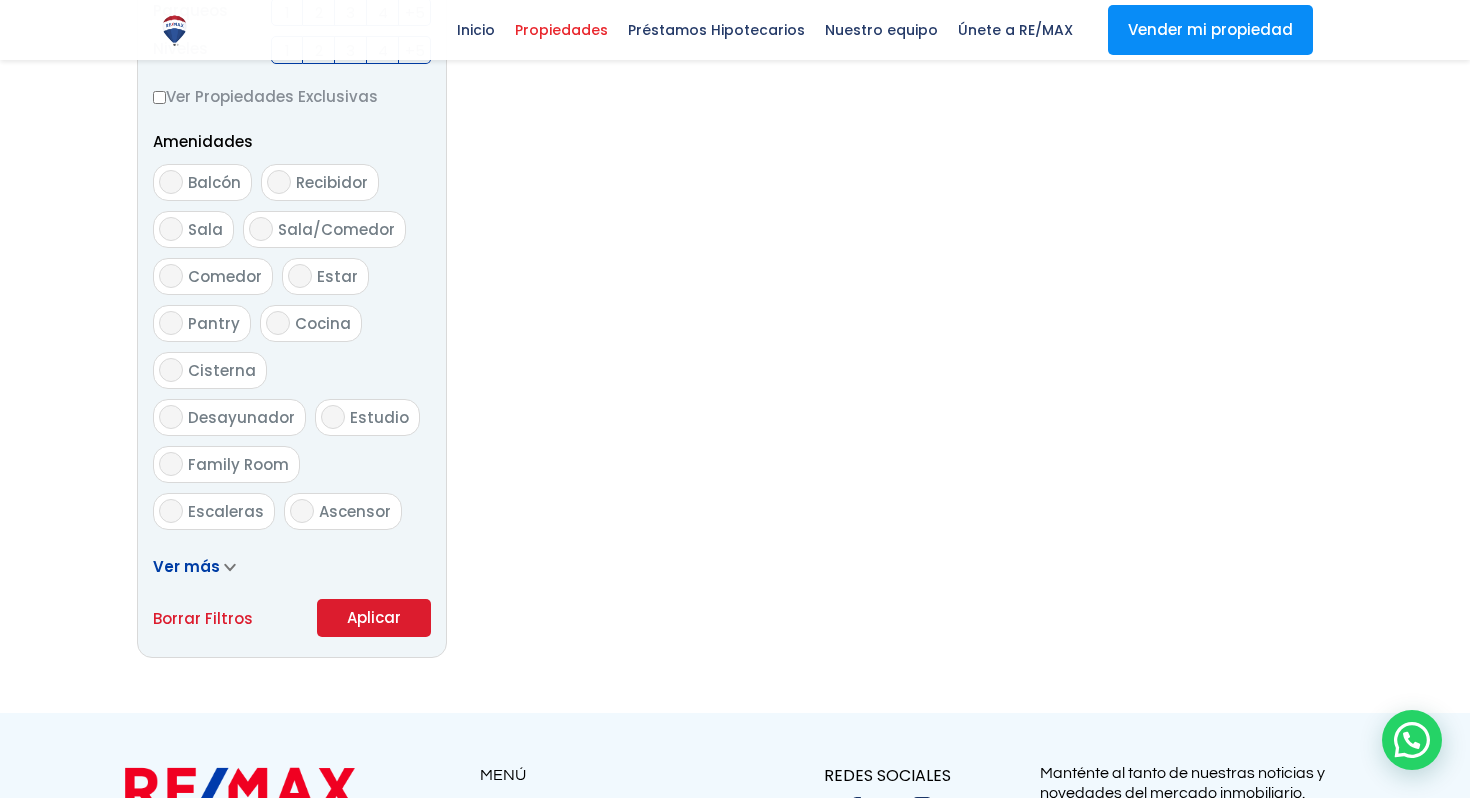 scroll, scrollTop: 1342, scrollLeft: 0, axis: vertical 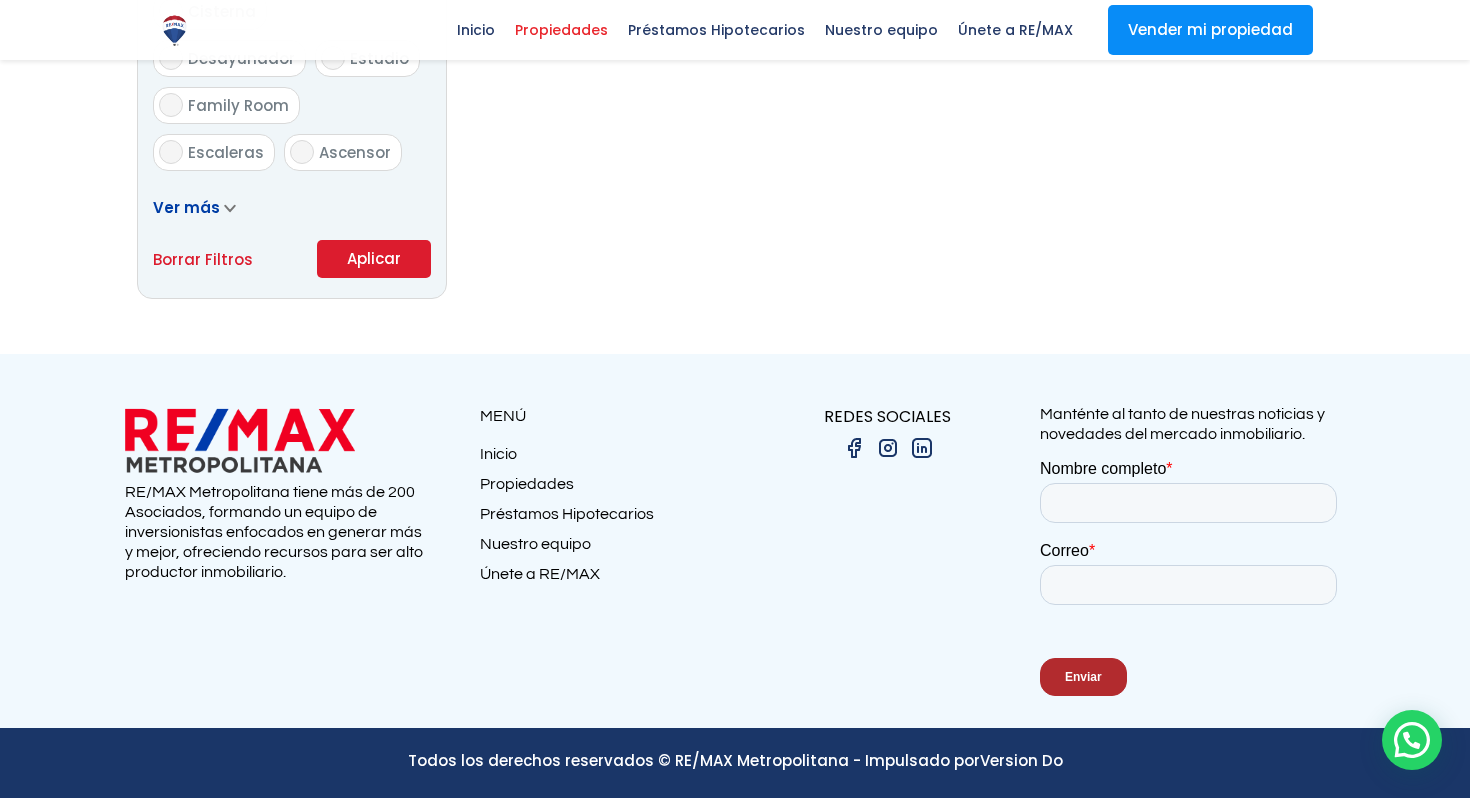 click on "Aplicar" at bounding box center (374, 259) 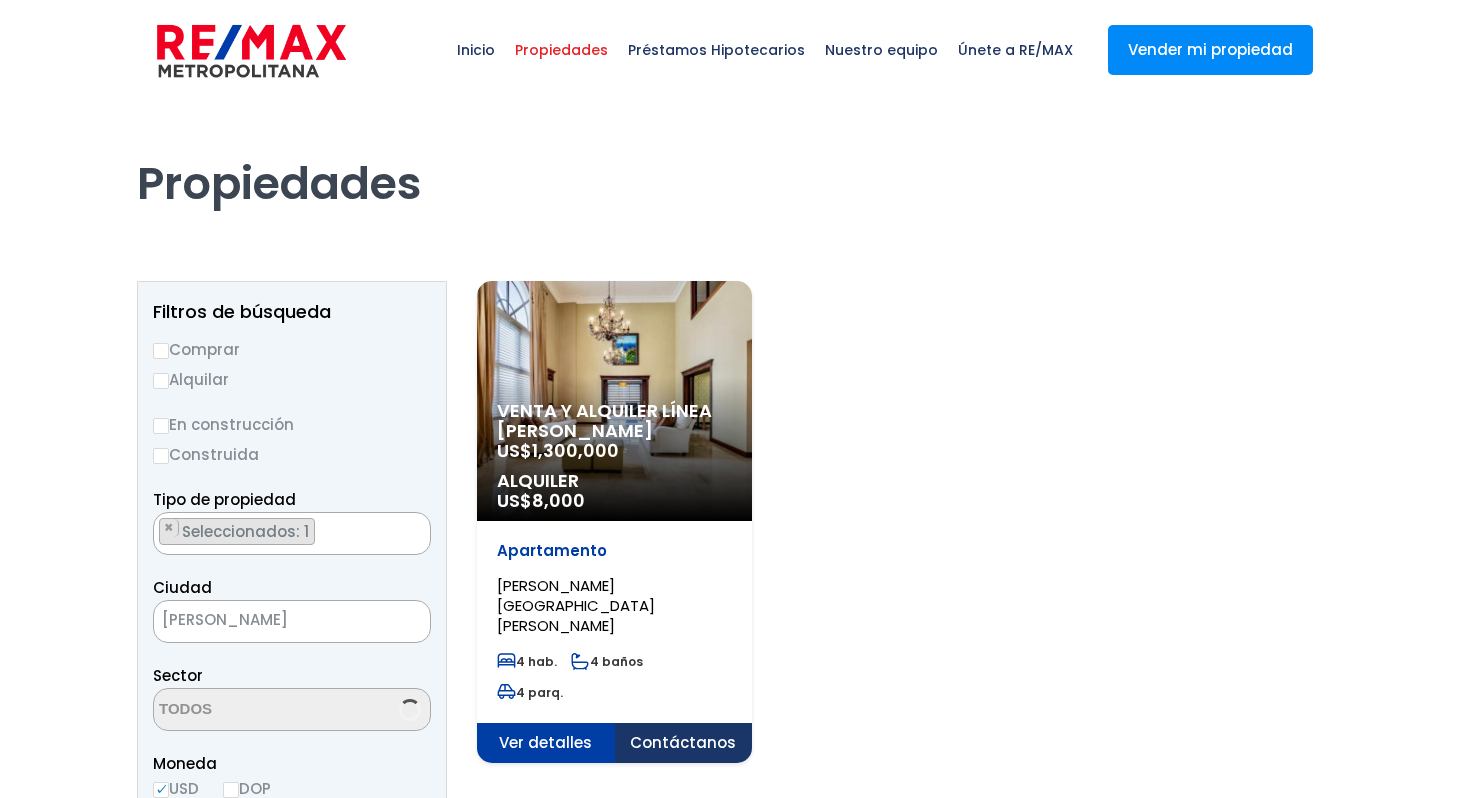 scroll, scrollTop: 0, scrollLeft: 0, axis: both 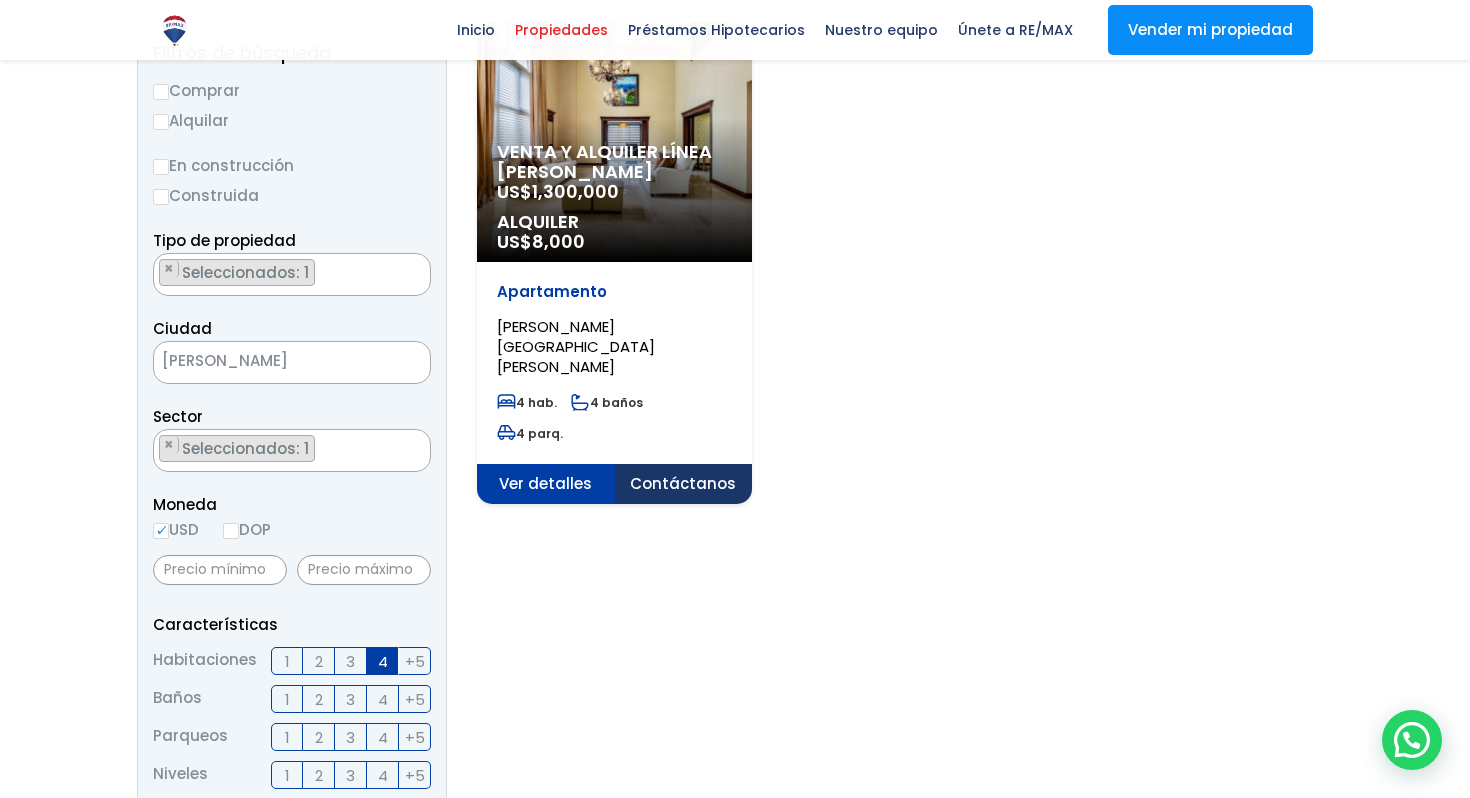 click on "3" at bounding box center (351, 661) 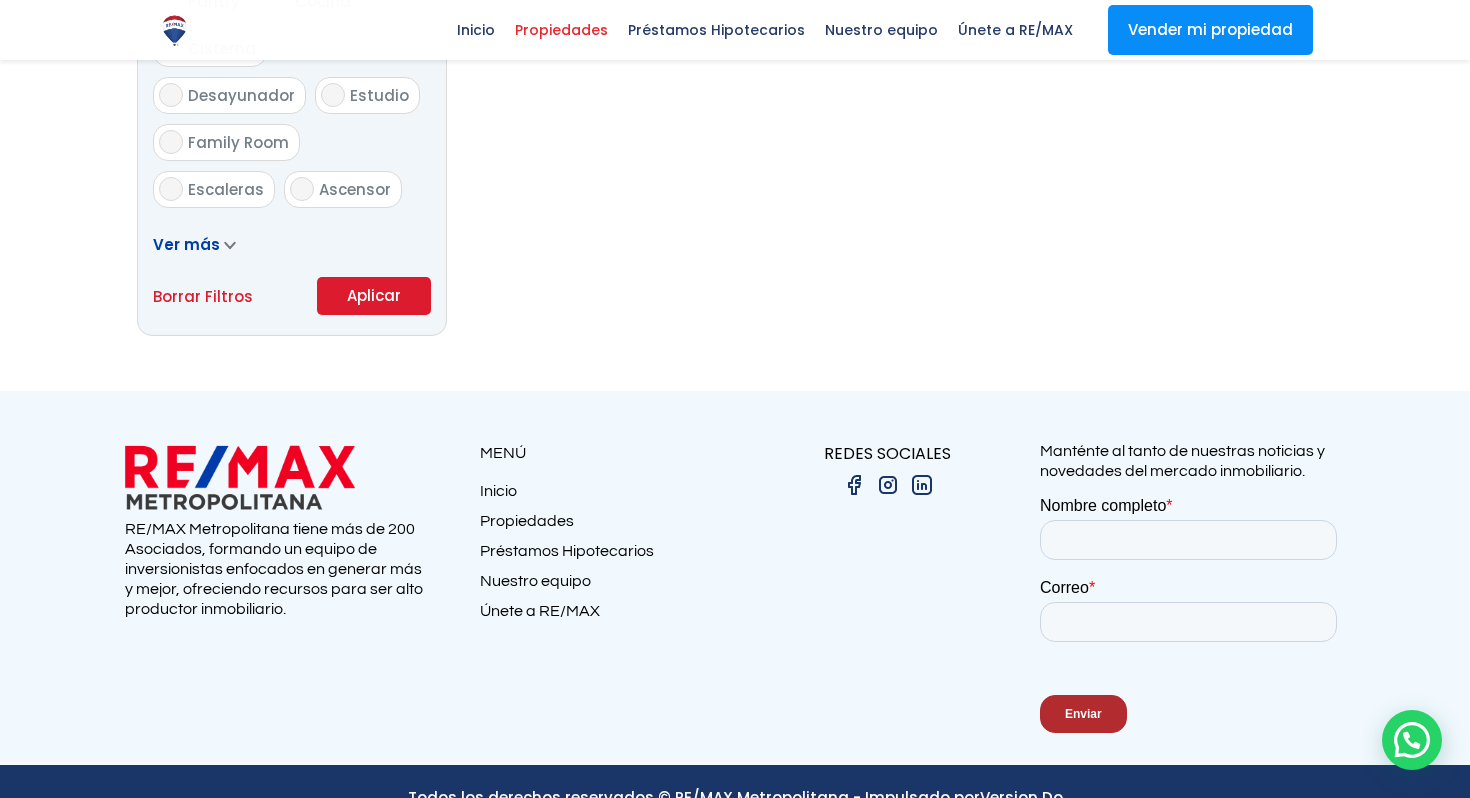 scroll, scrollTop: 1342, scrollLeft: 0, axis: vertical 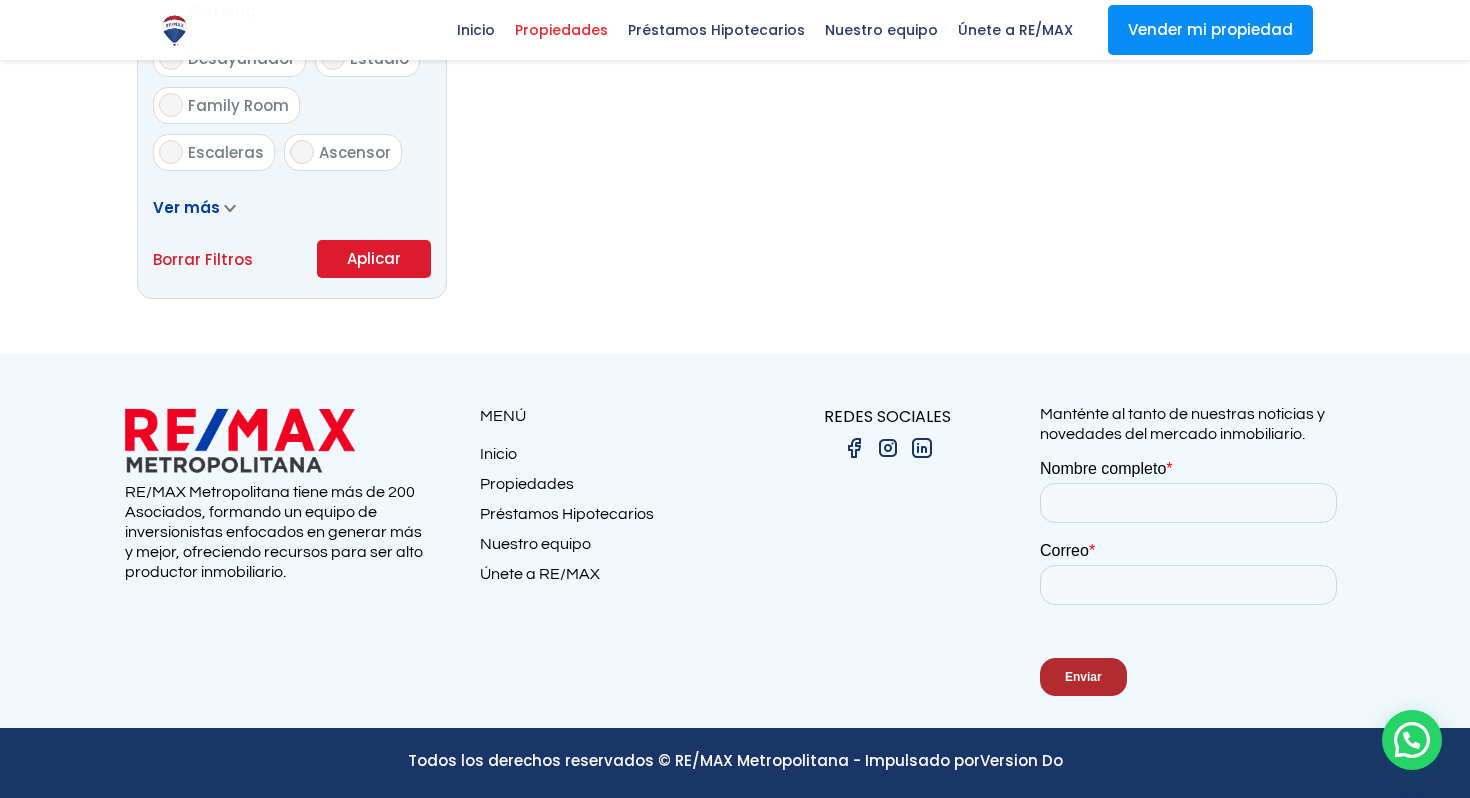 click on "Aplicar" at bounding box center [374, 259] 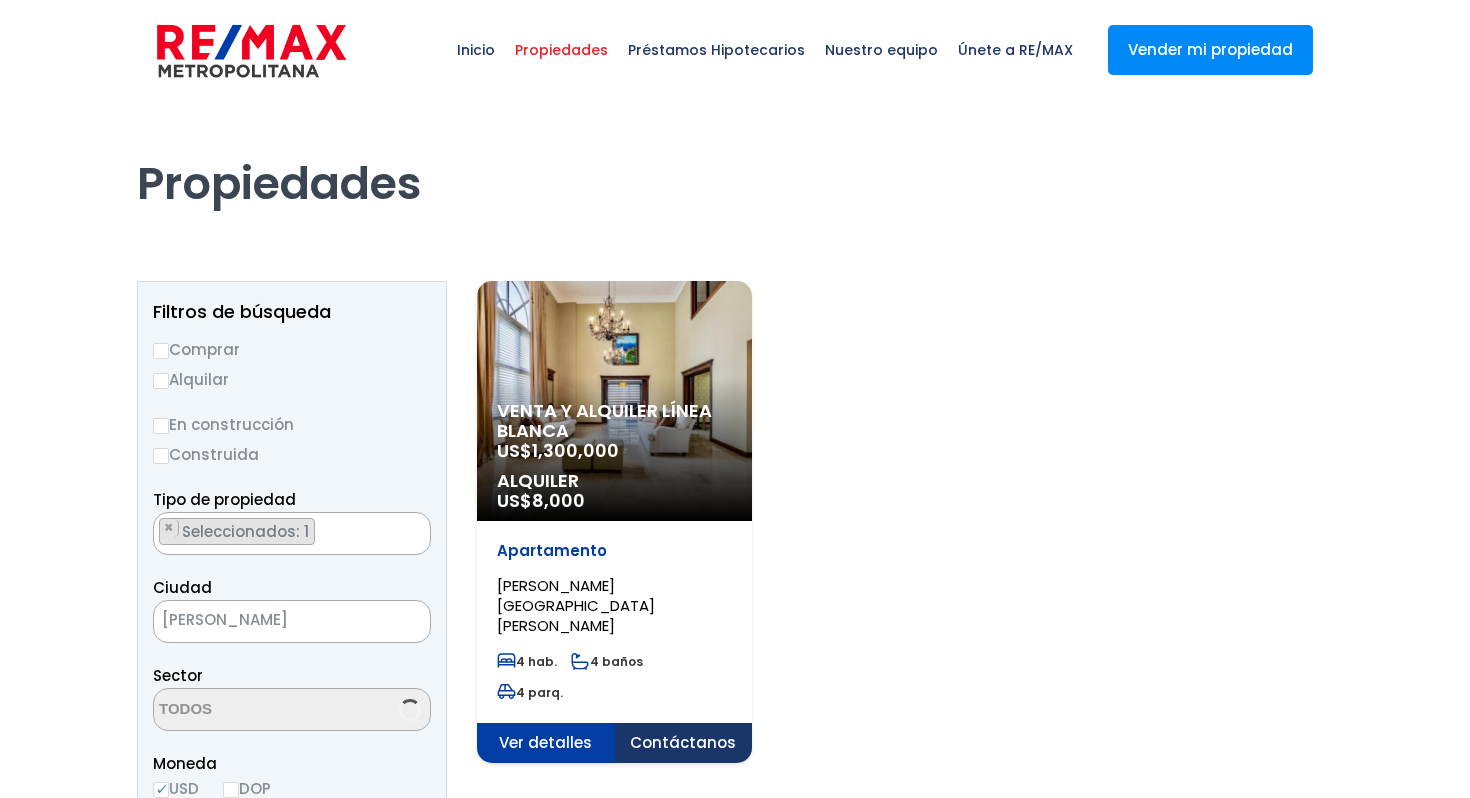 scroll, scrollTop: 0, scrollLeft: 0, axis: both 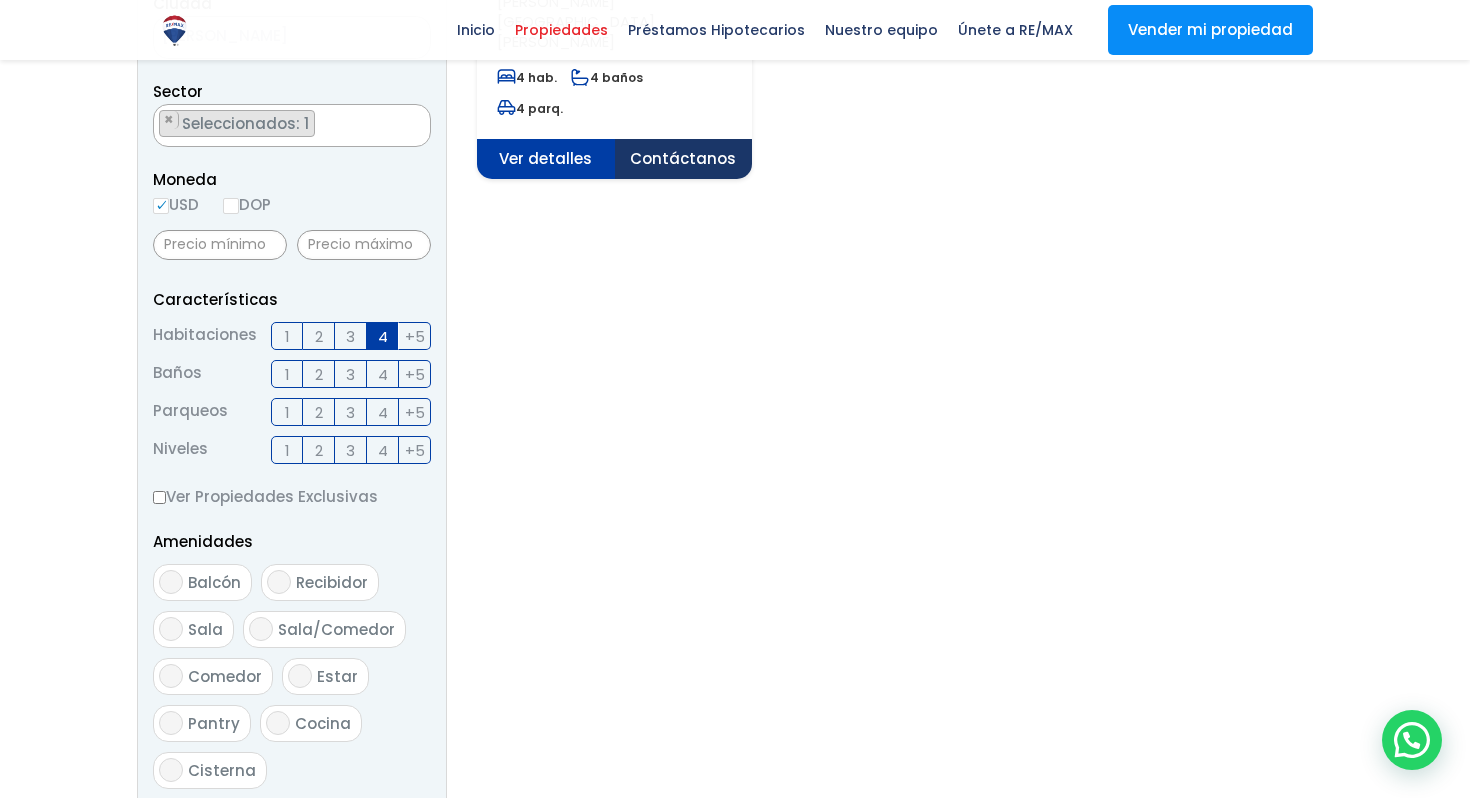 click on "3" at bounding box center [350, 336] 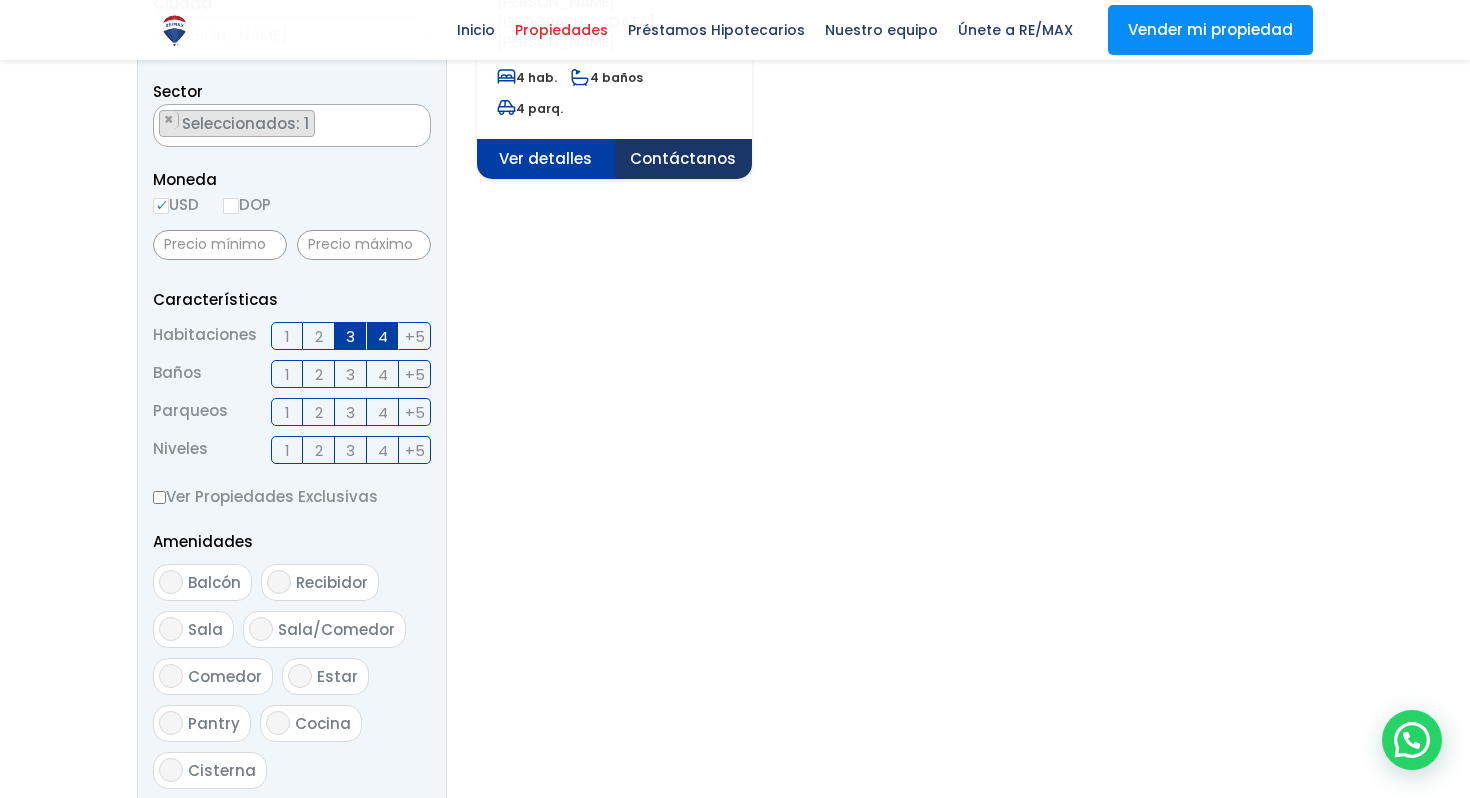 click on "4" at bounding box center (383, 336) 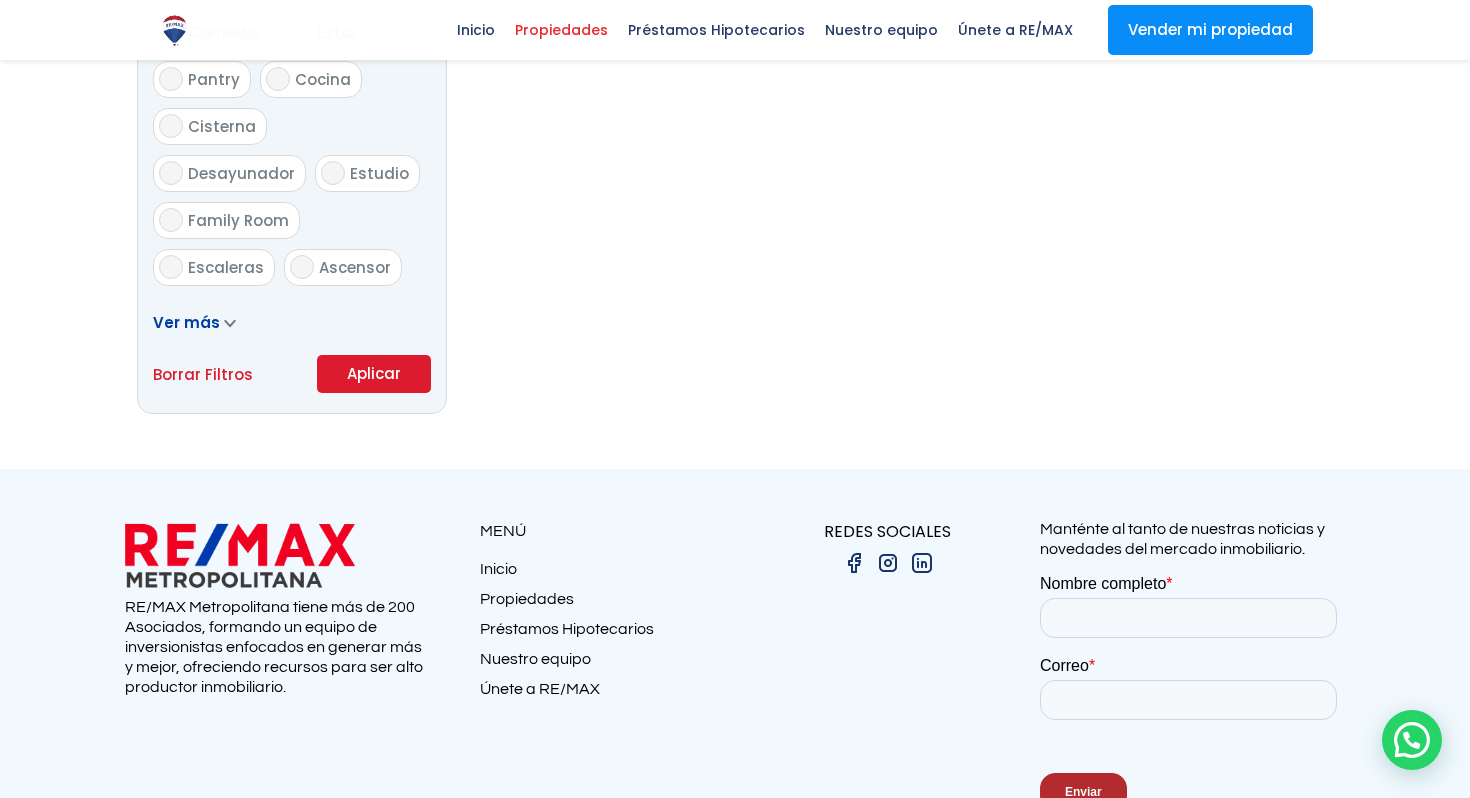 scroll, scrollTop: 1342, scrollLeft: 0, axis: vertical 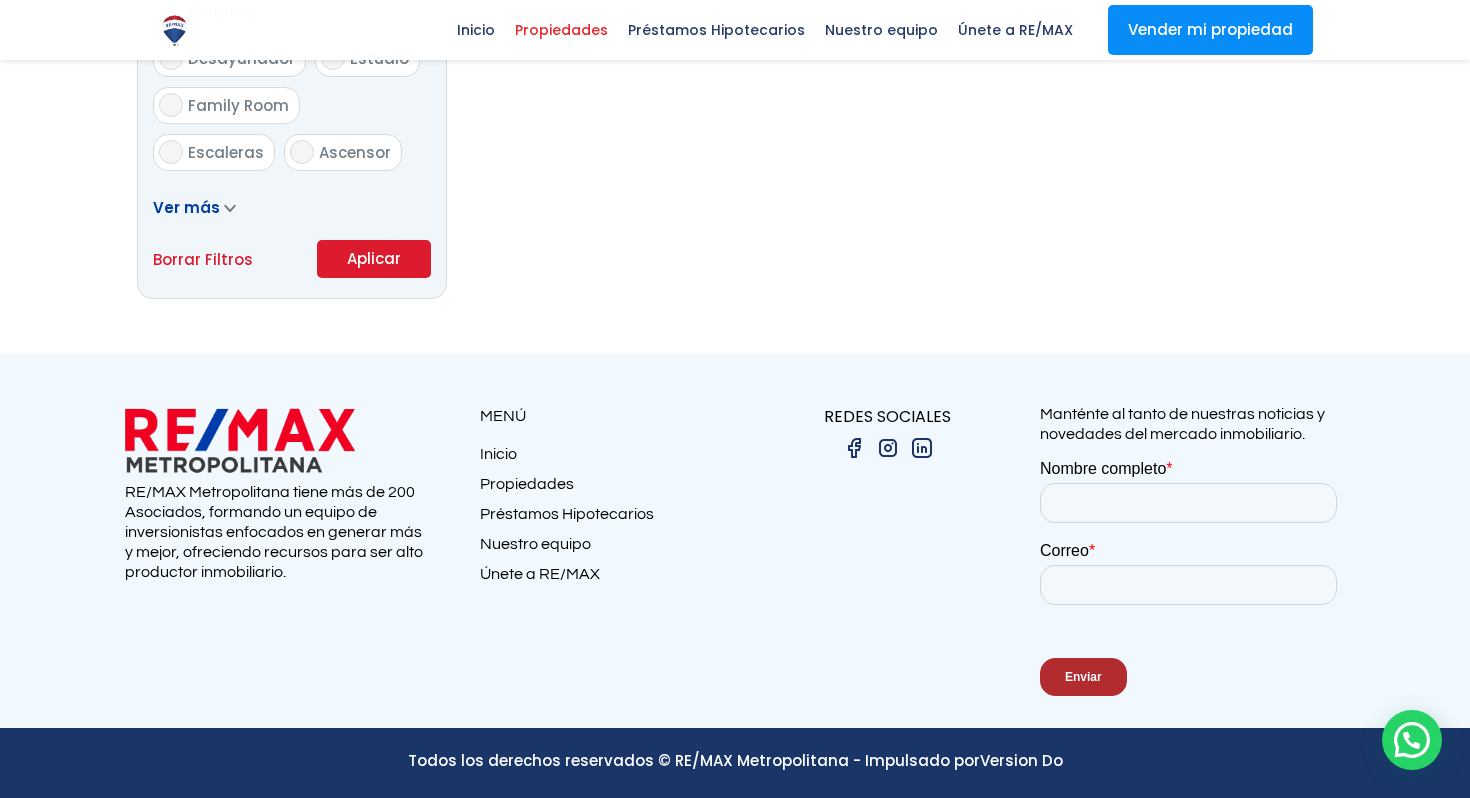 click on "Aplicar" at bounding box center (374, 259) 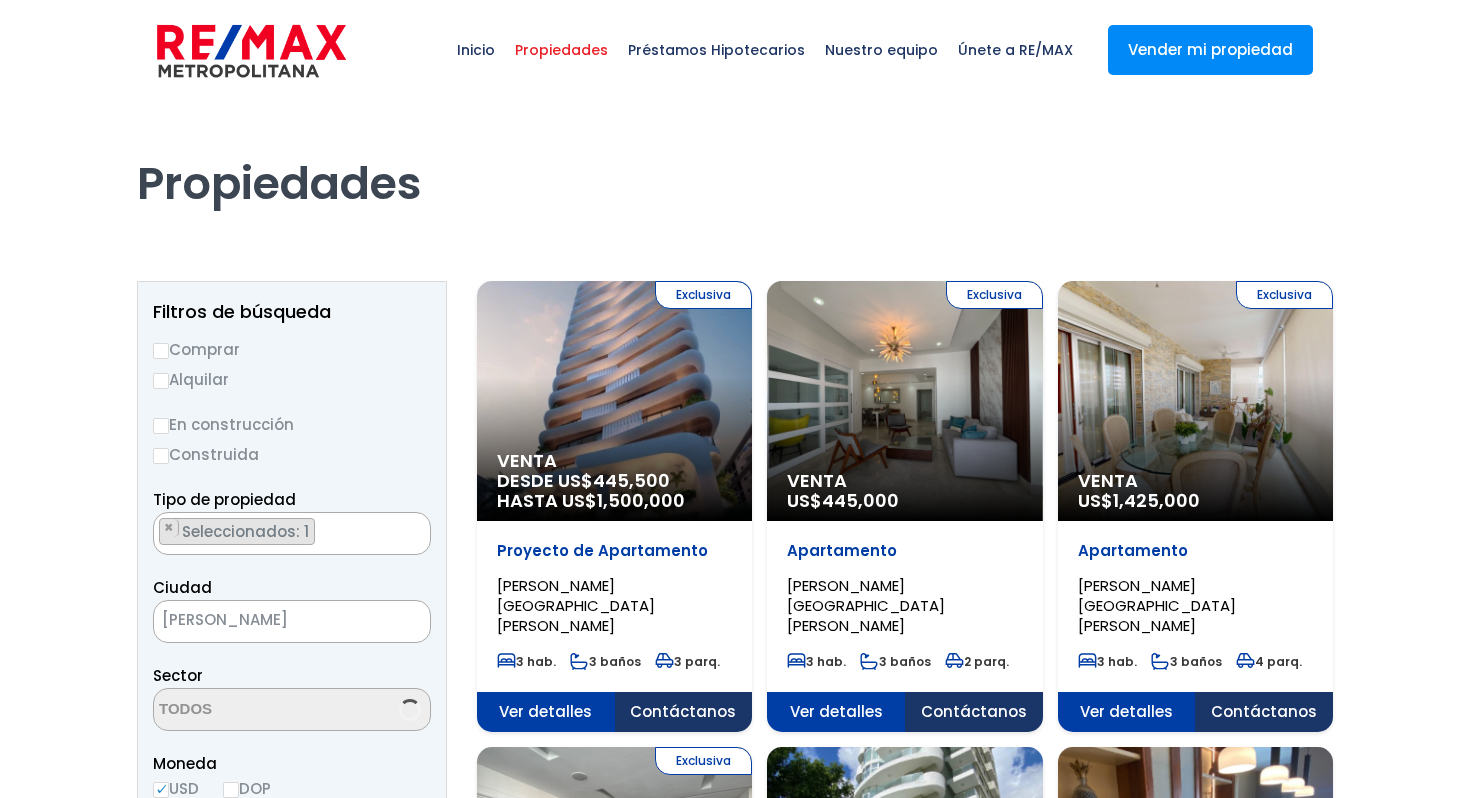 scroll, scrollTop: 0, scrollLeft: 0, axis: both 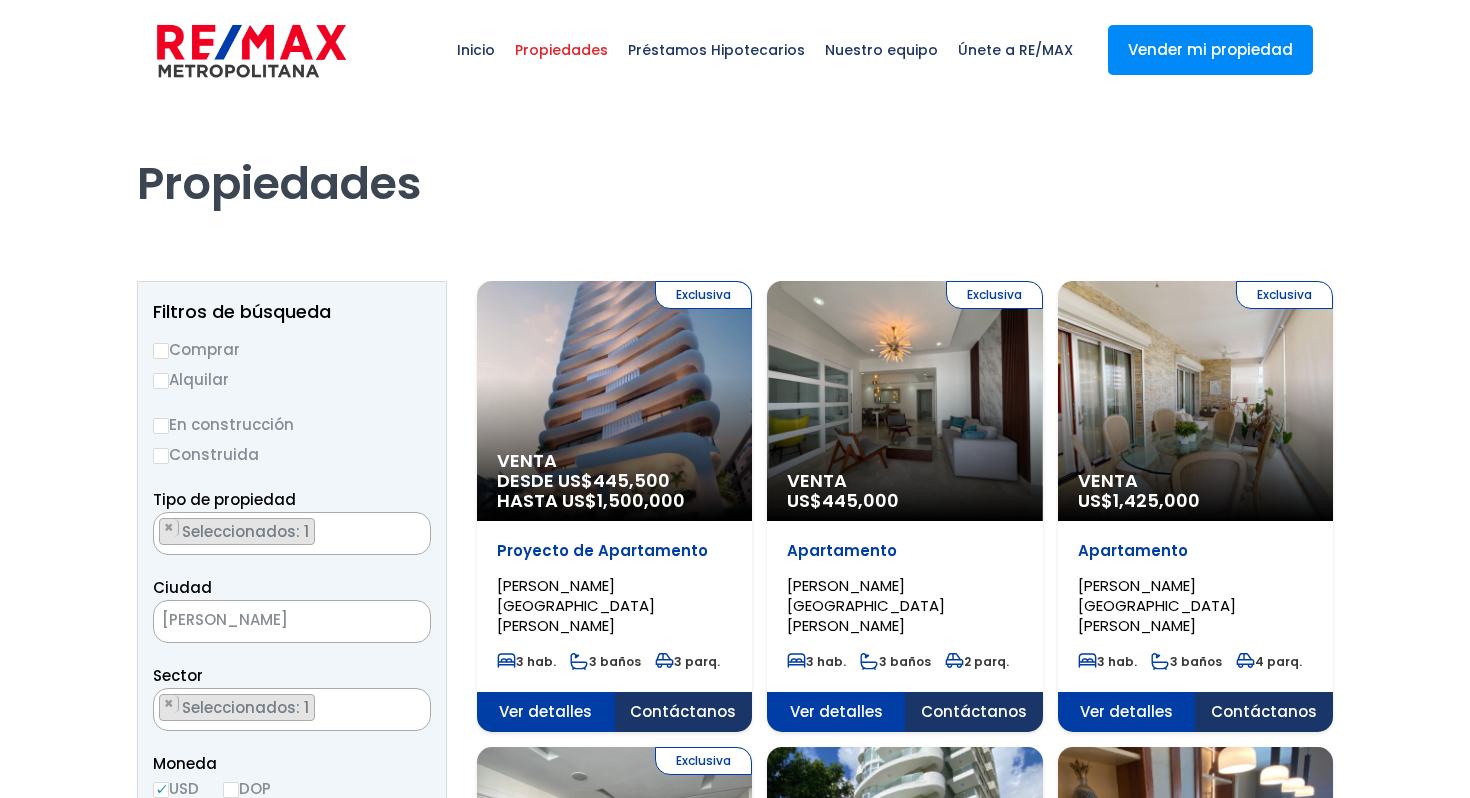 click on "Exclusiva
Venta
DESDE US$  445,500
HASTA US$  1,500,000" at bounding box center (614, 401) 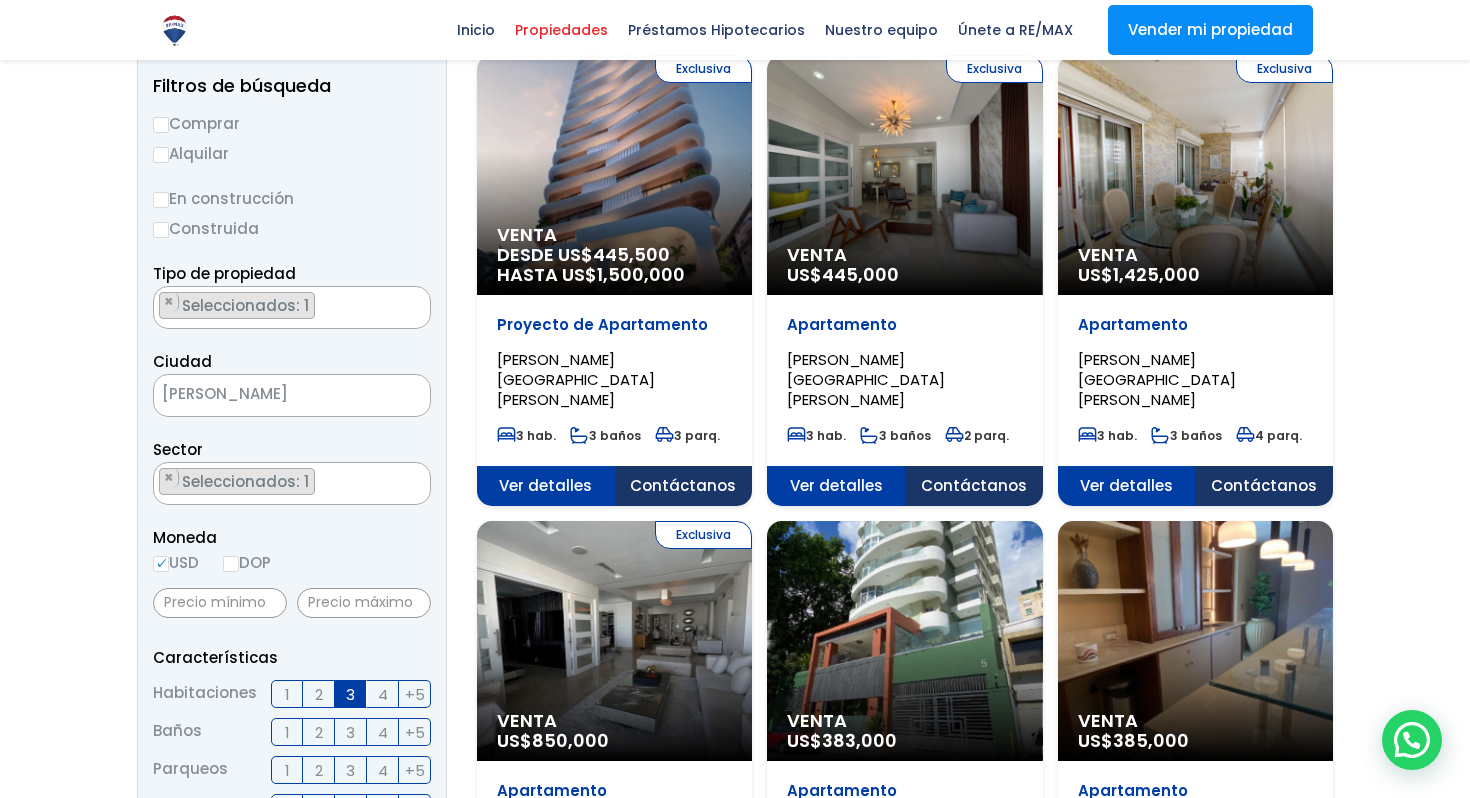 scroll, scrollTop: 226, scrollLeft: 0, axis: vertical 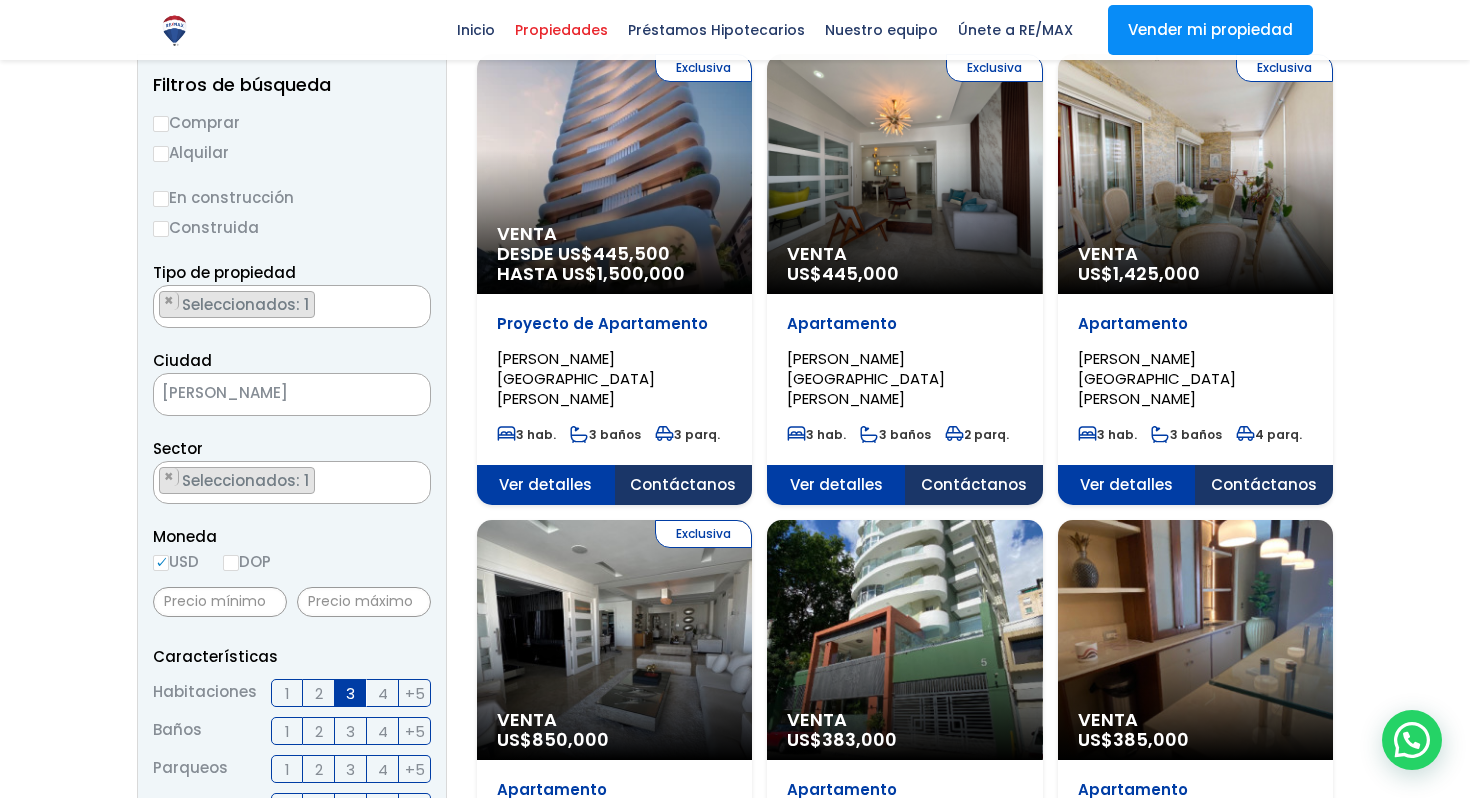 click on "Exclusiva
Venta
US$  1,425,000" at bounding box center (614, 174) 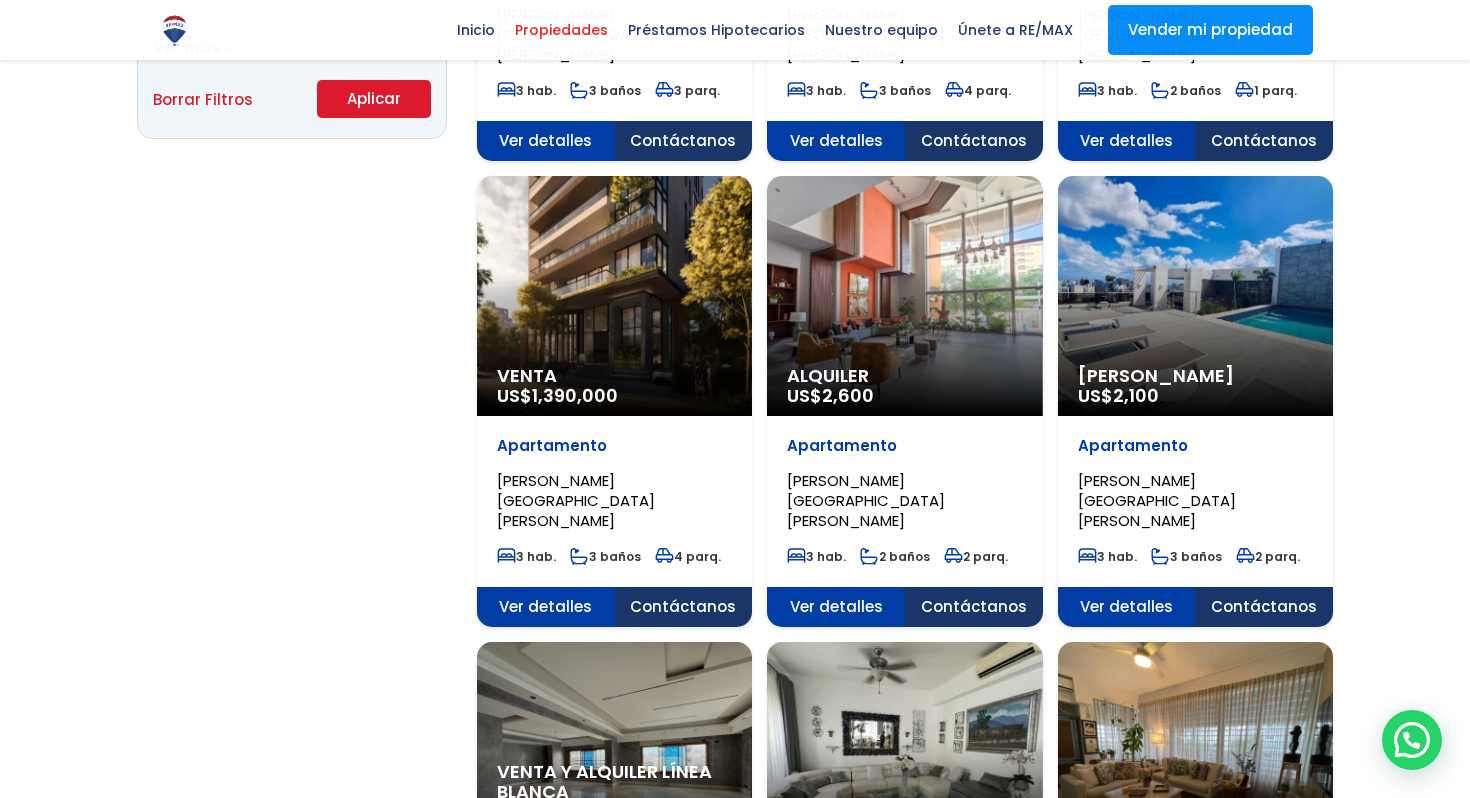 scroll, scrollTop: 1504, scrollLeft: 0, axis: vertical 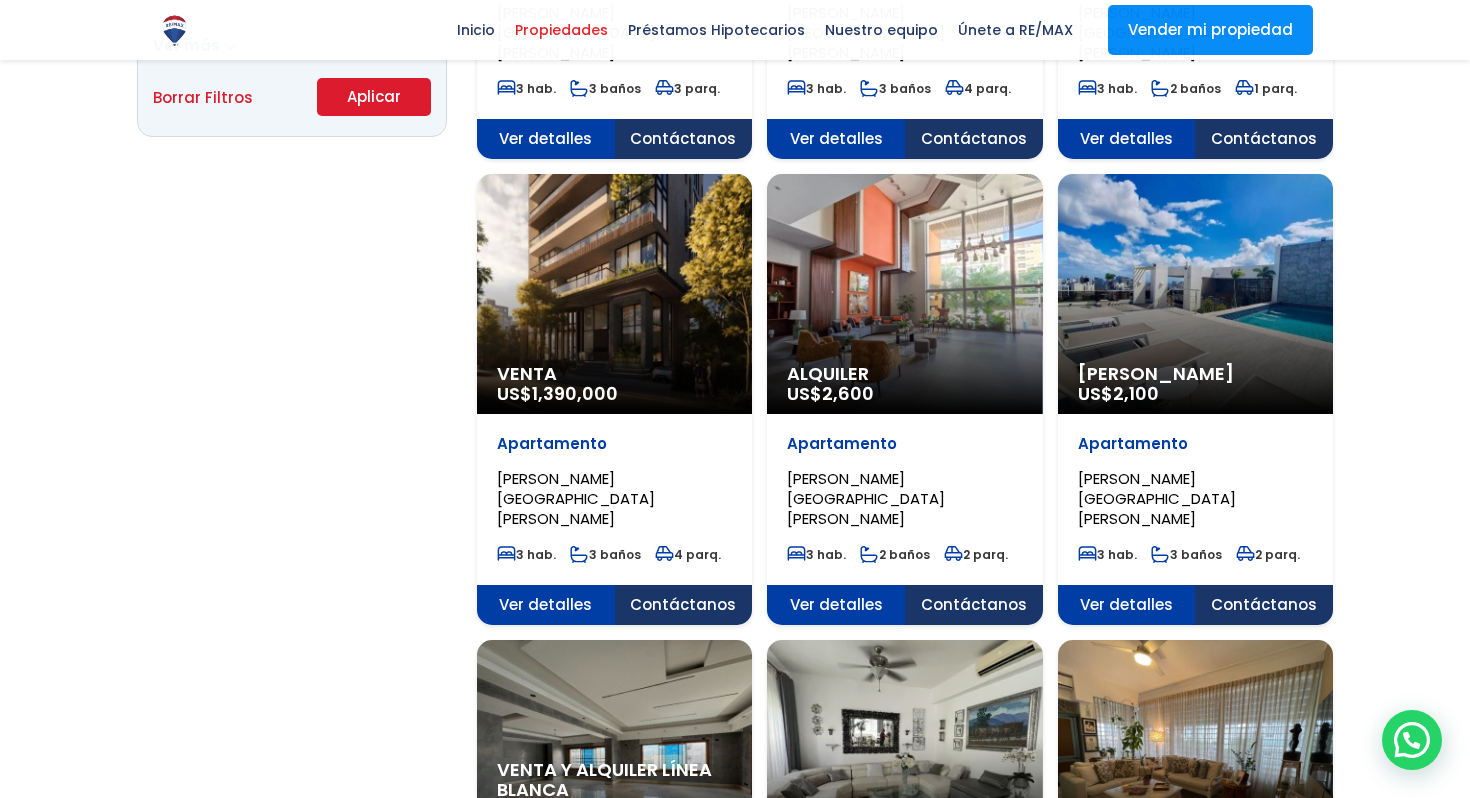 click on "Venta
US$  1,390,000" at bounding box center (614, -1104) 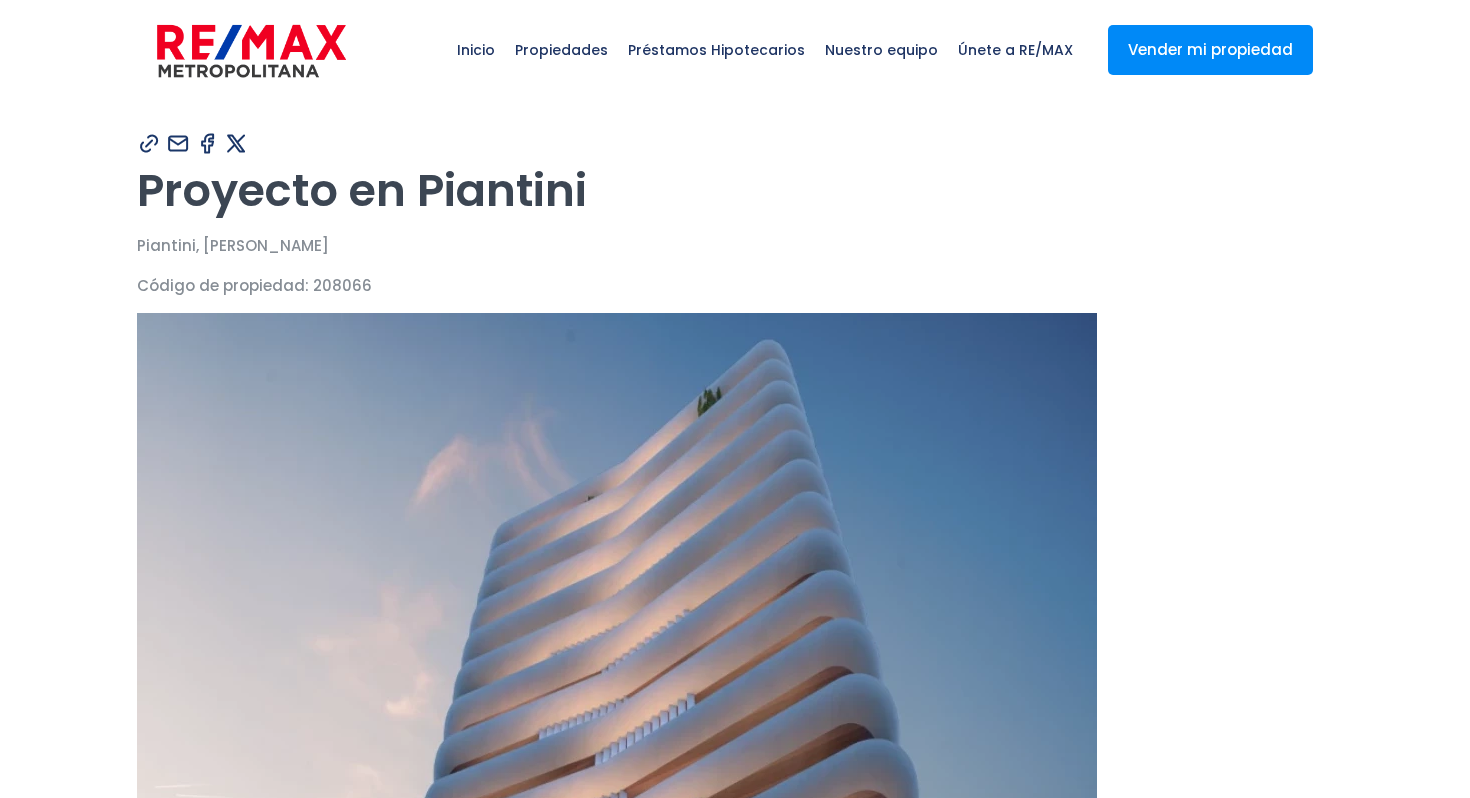 scroll, scrollTop: 0, scrollLeft: 0, axis: both 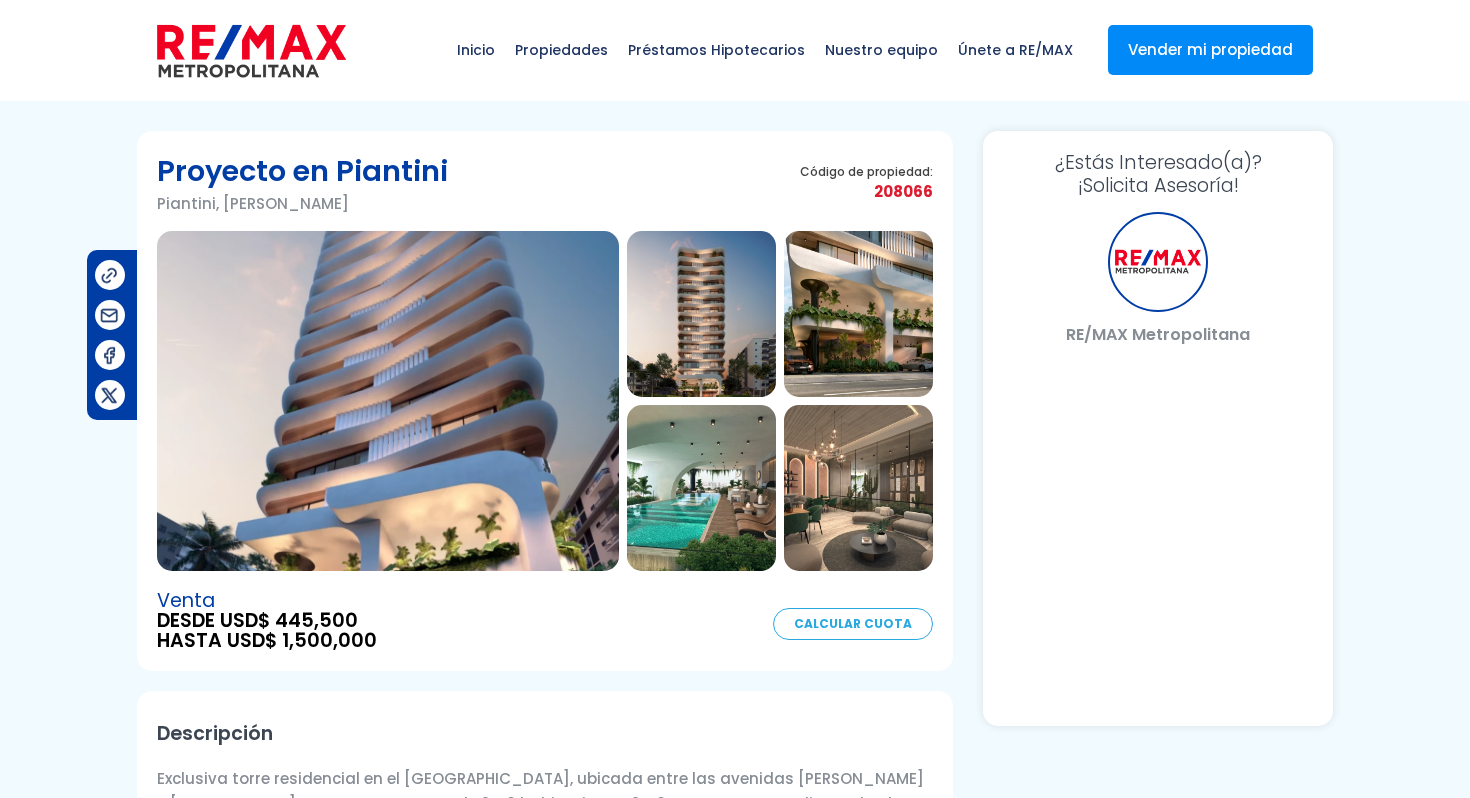 select on "DO" 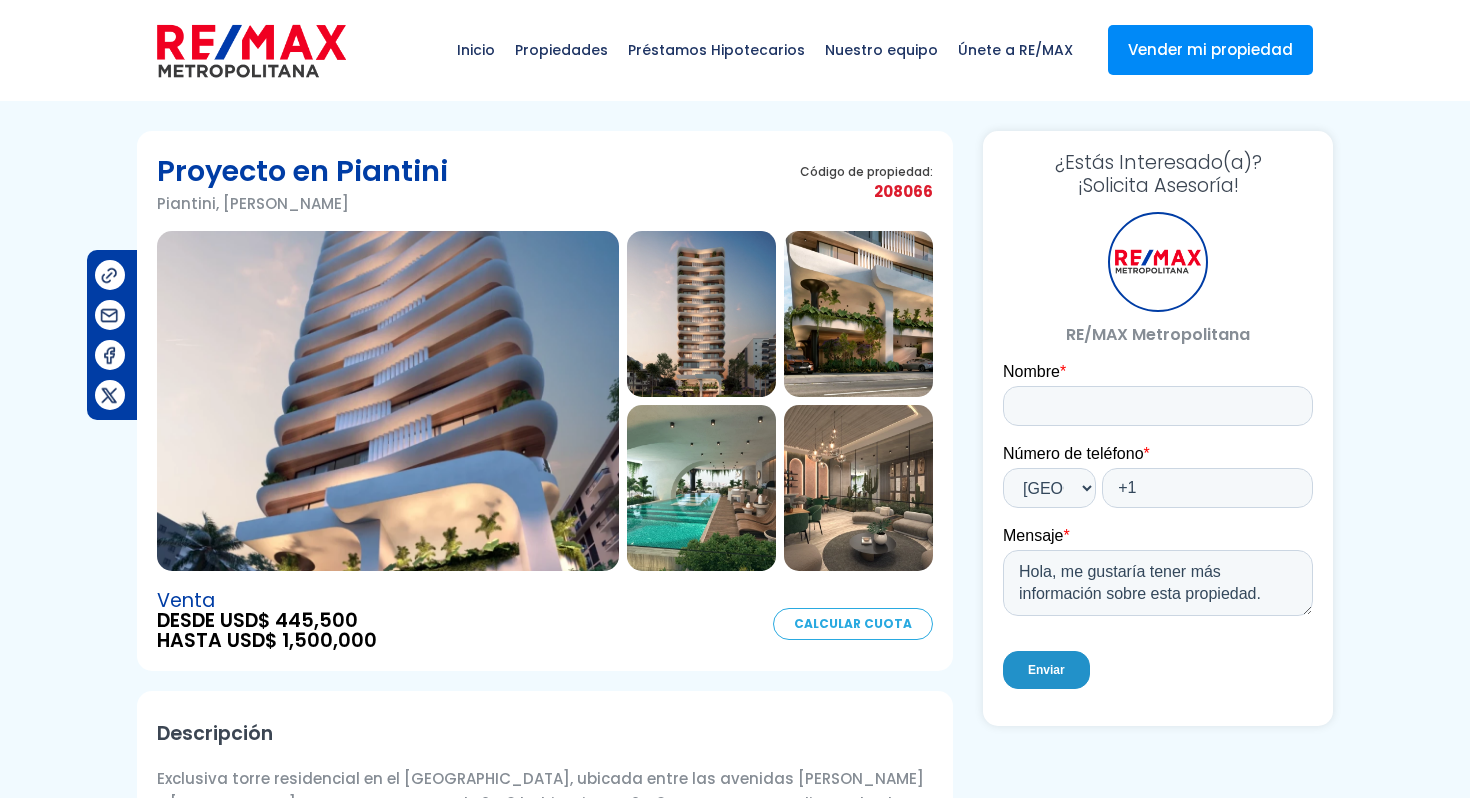 scroll, scrollTop: 0, scrollLeft: 0, axis: both 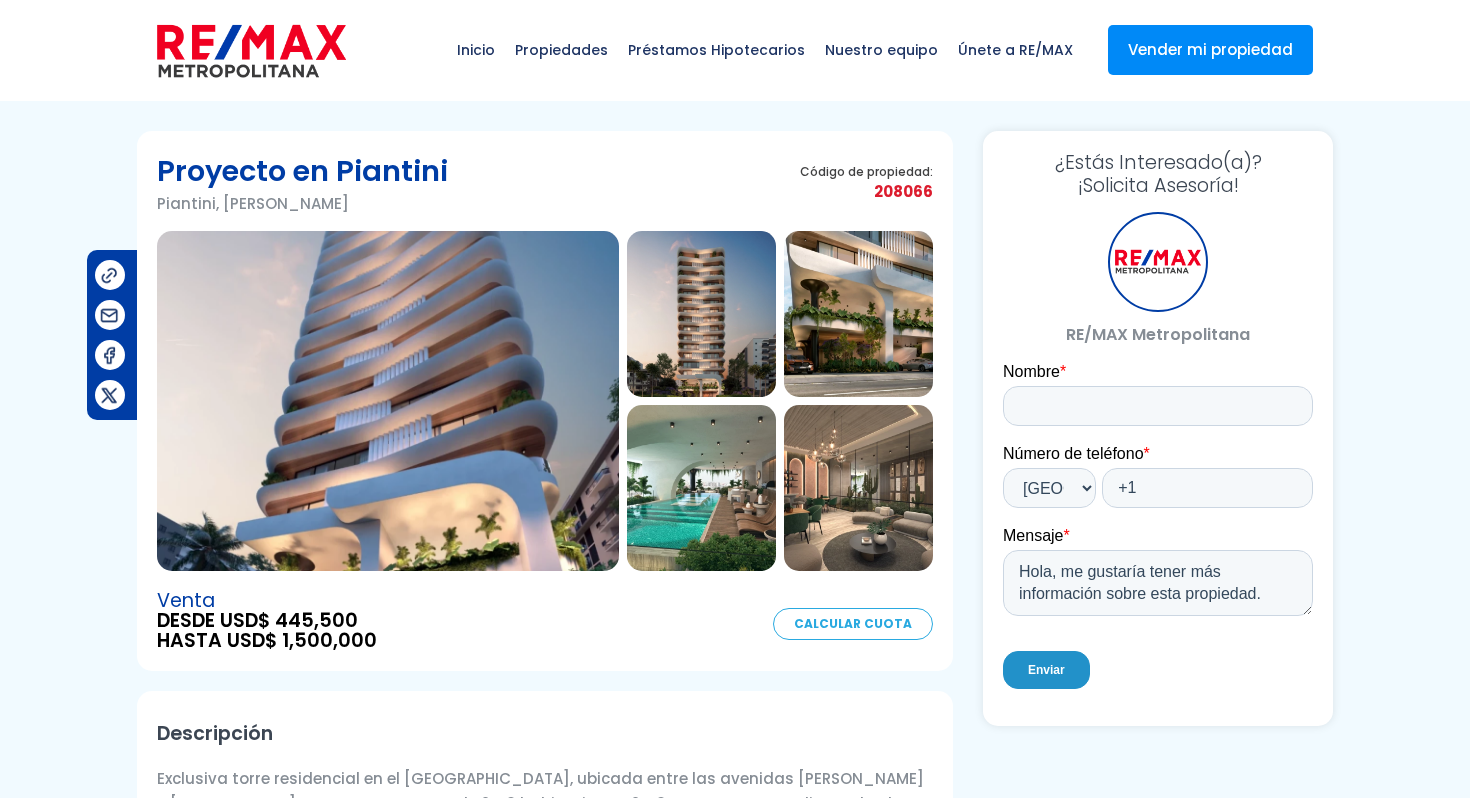 click at bounding box center (388, 401) 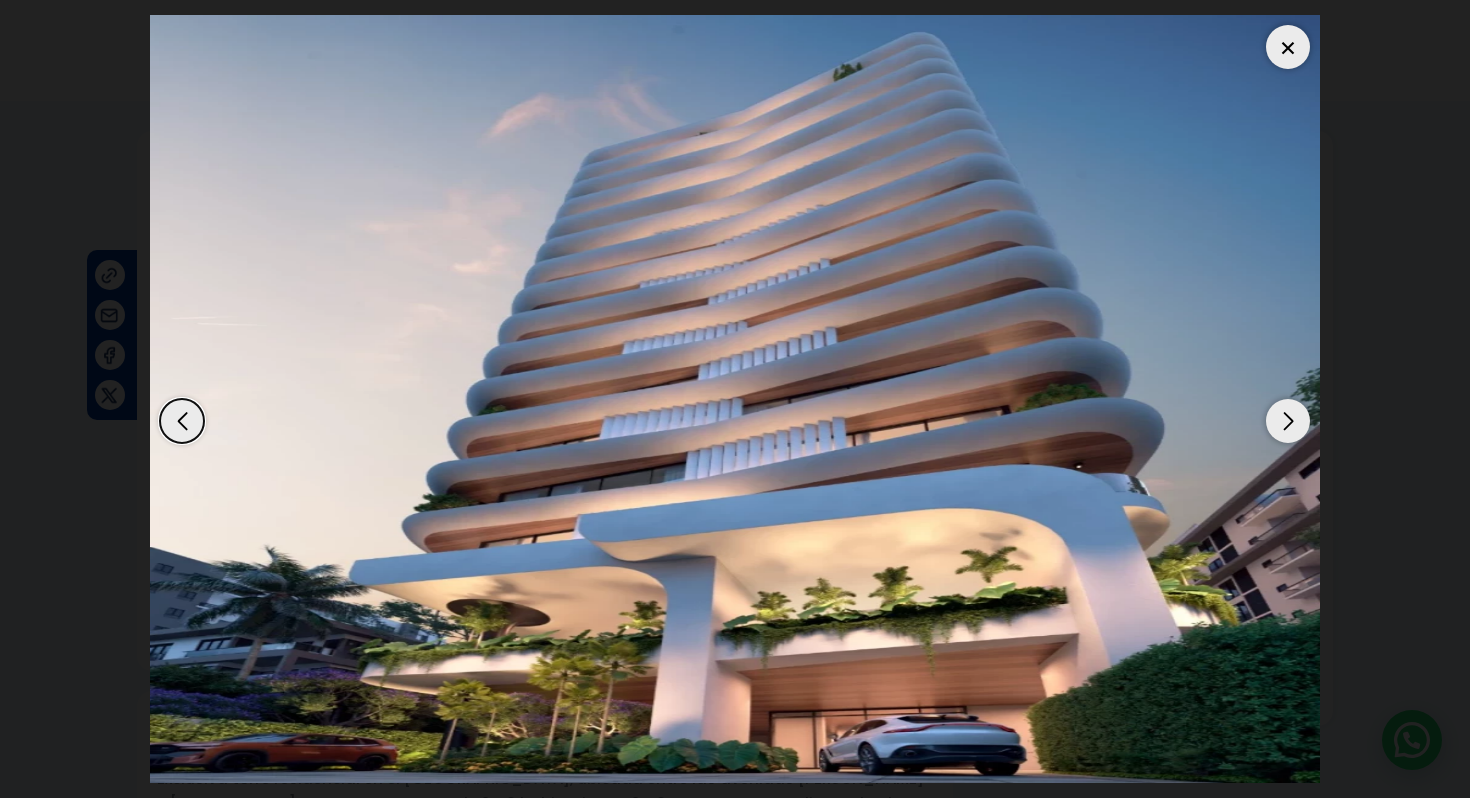click at bounding box center [1288, 421] 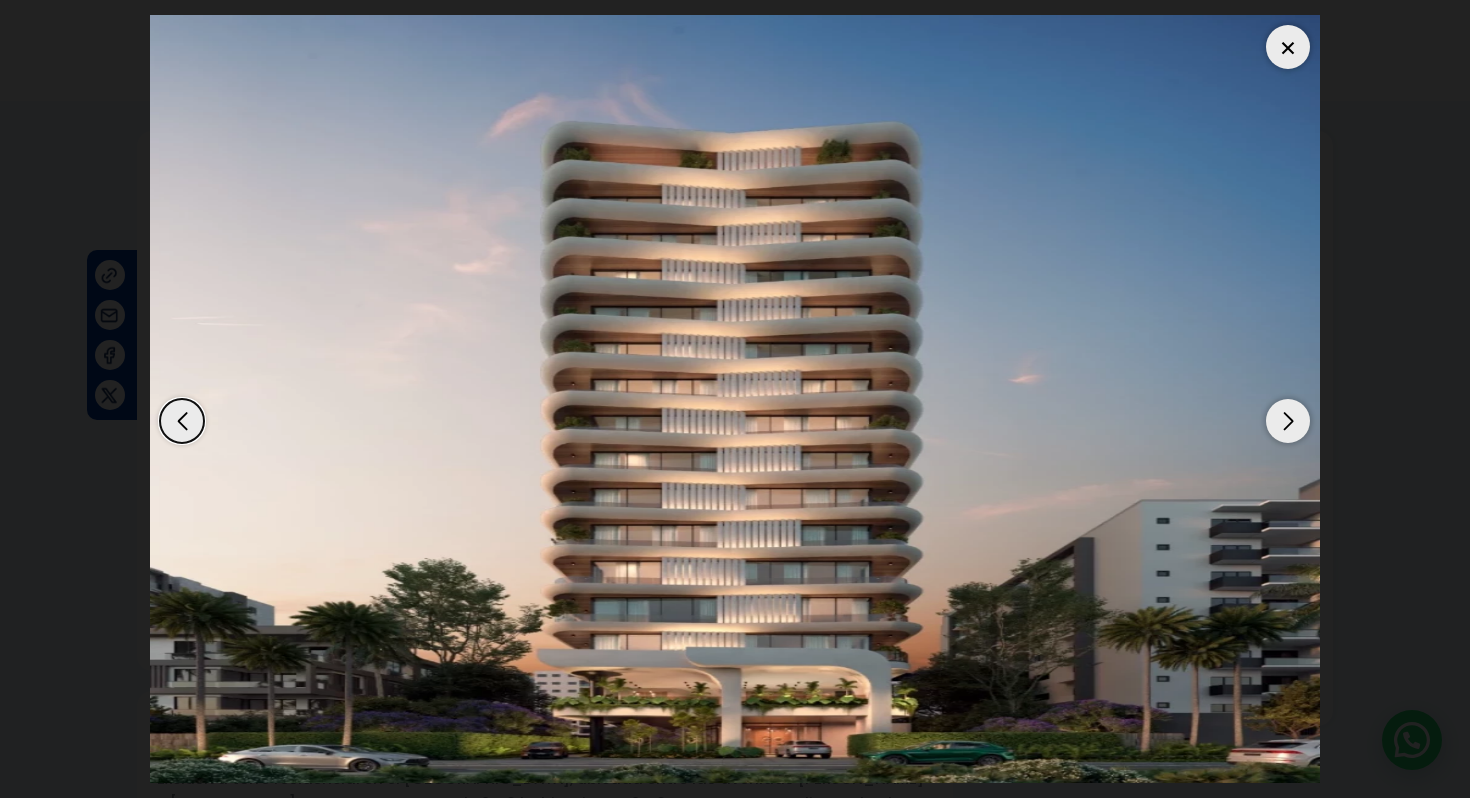 click at bounding box center (1288, 421) 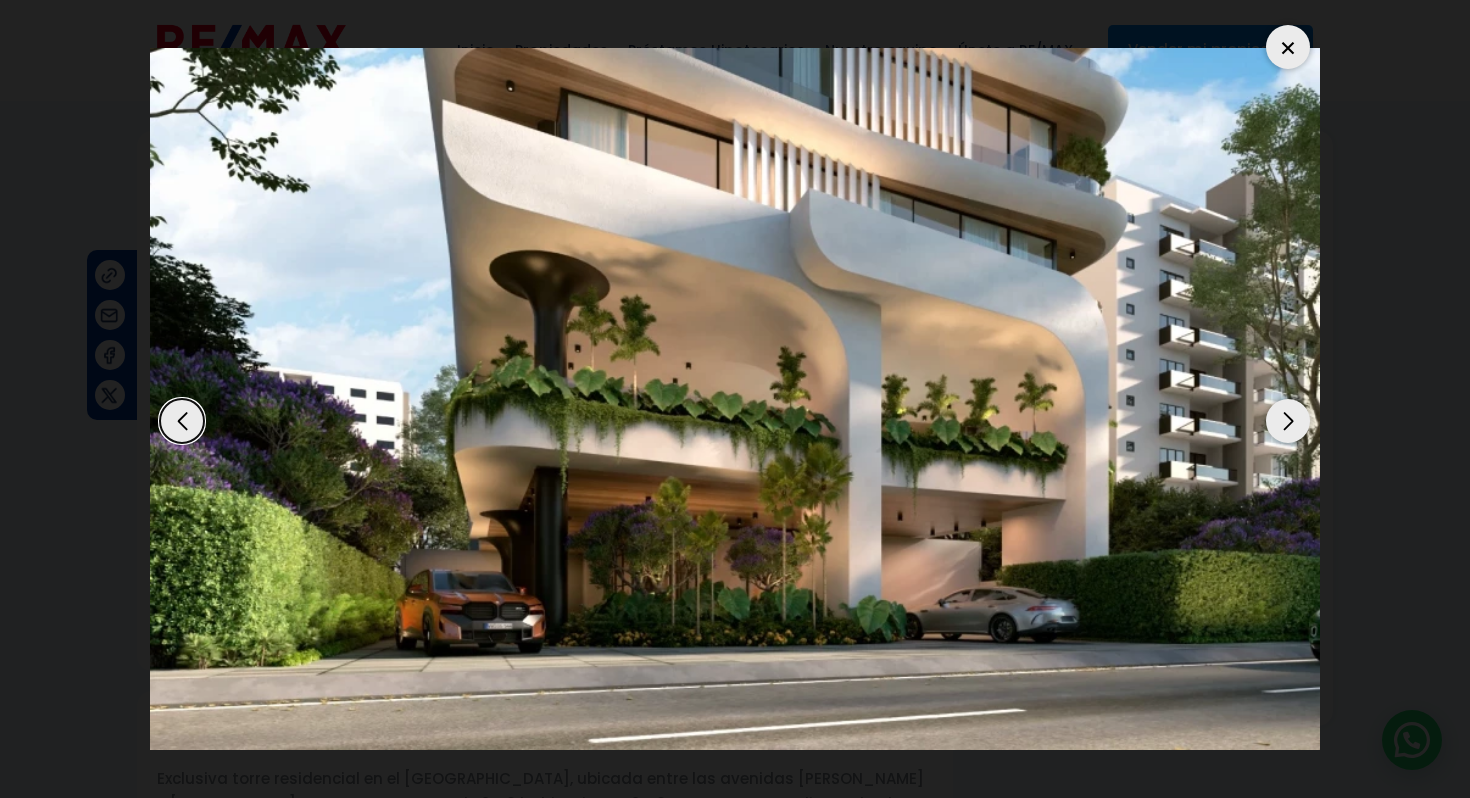click at bounding box center (1288, 421) 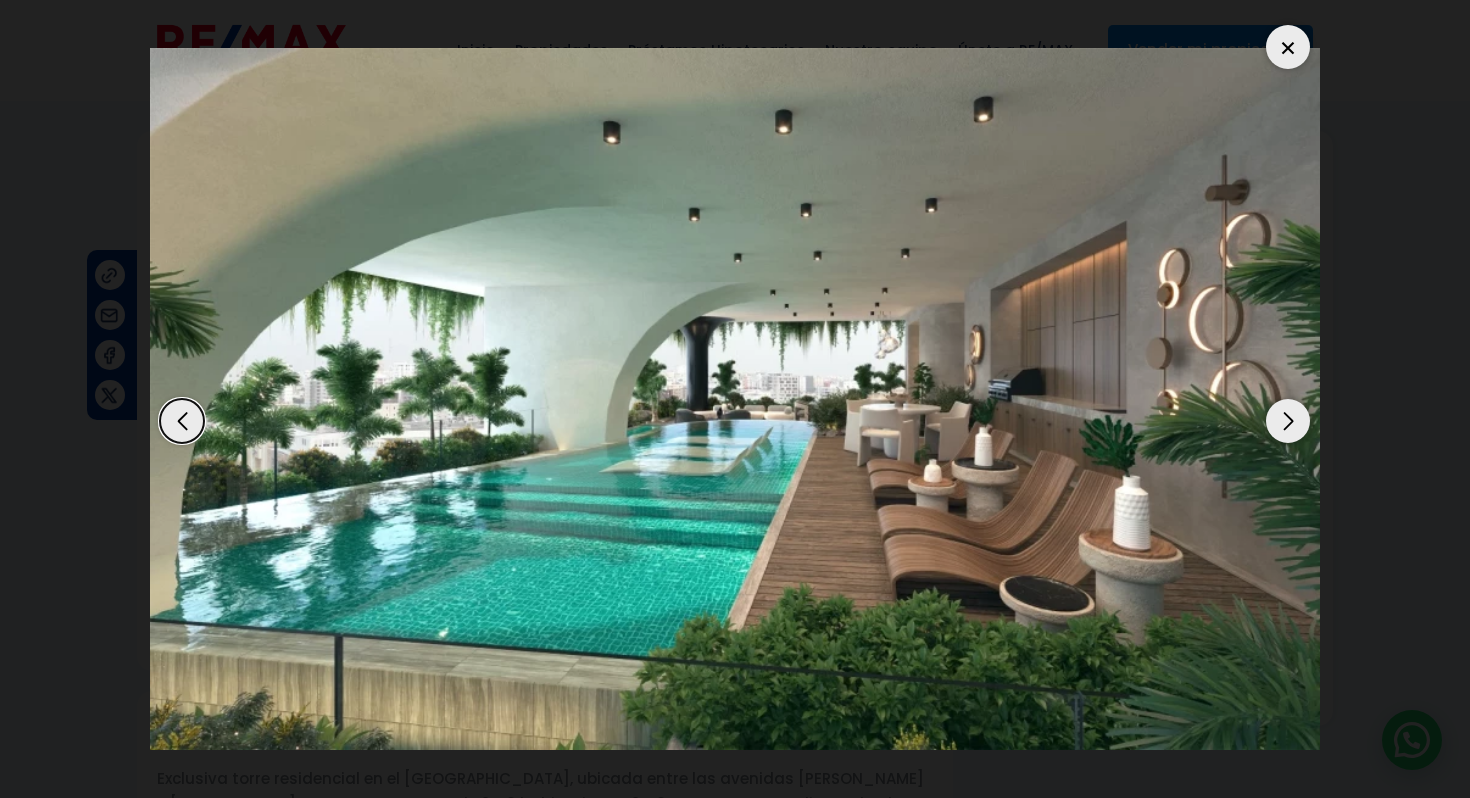 click at bounding box center [1288, 421] 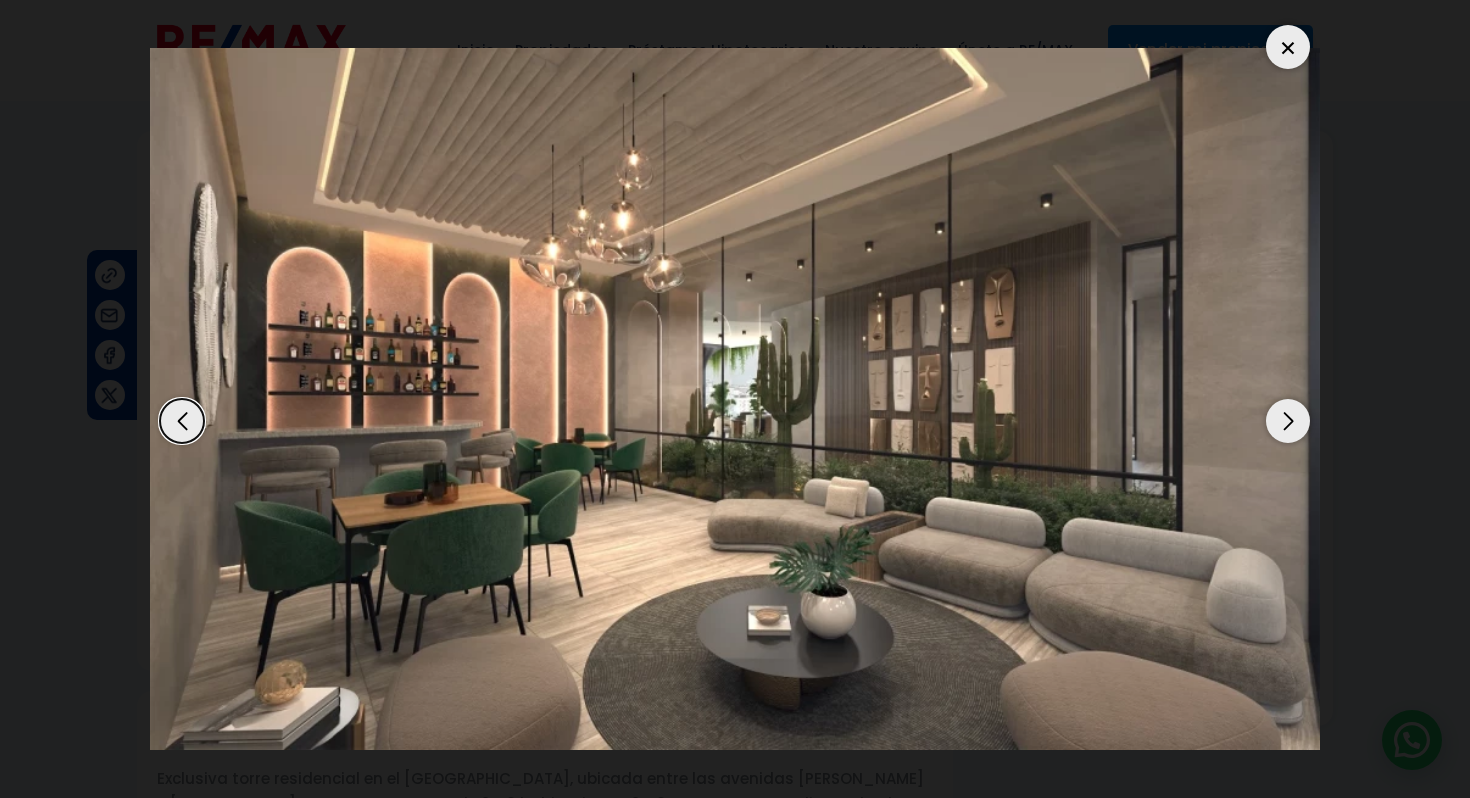 click at bounding box center (1288, 421) 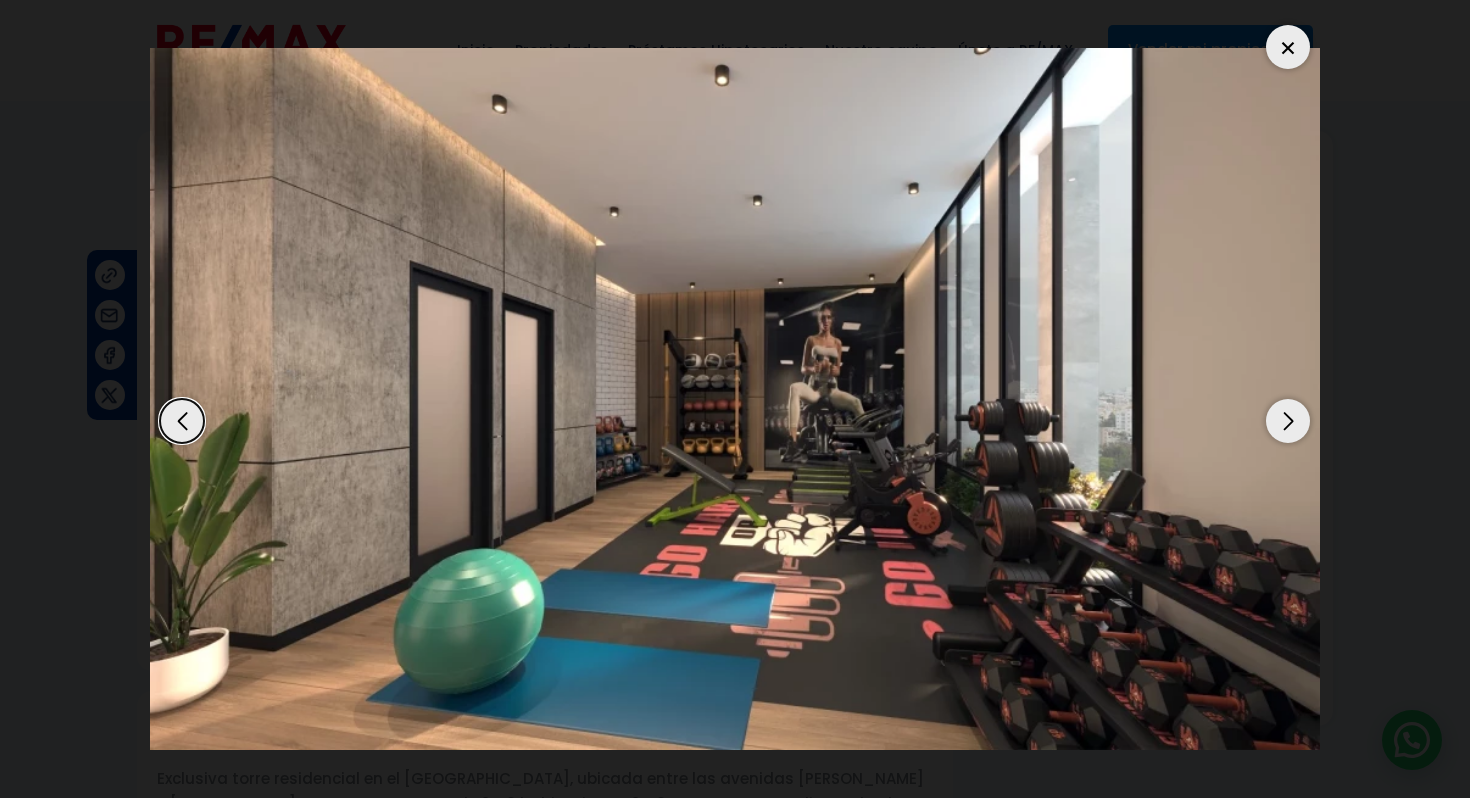 click at bounding box center [1288, 421] 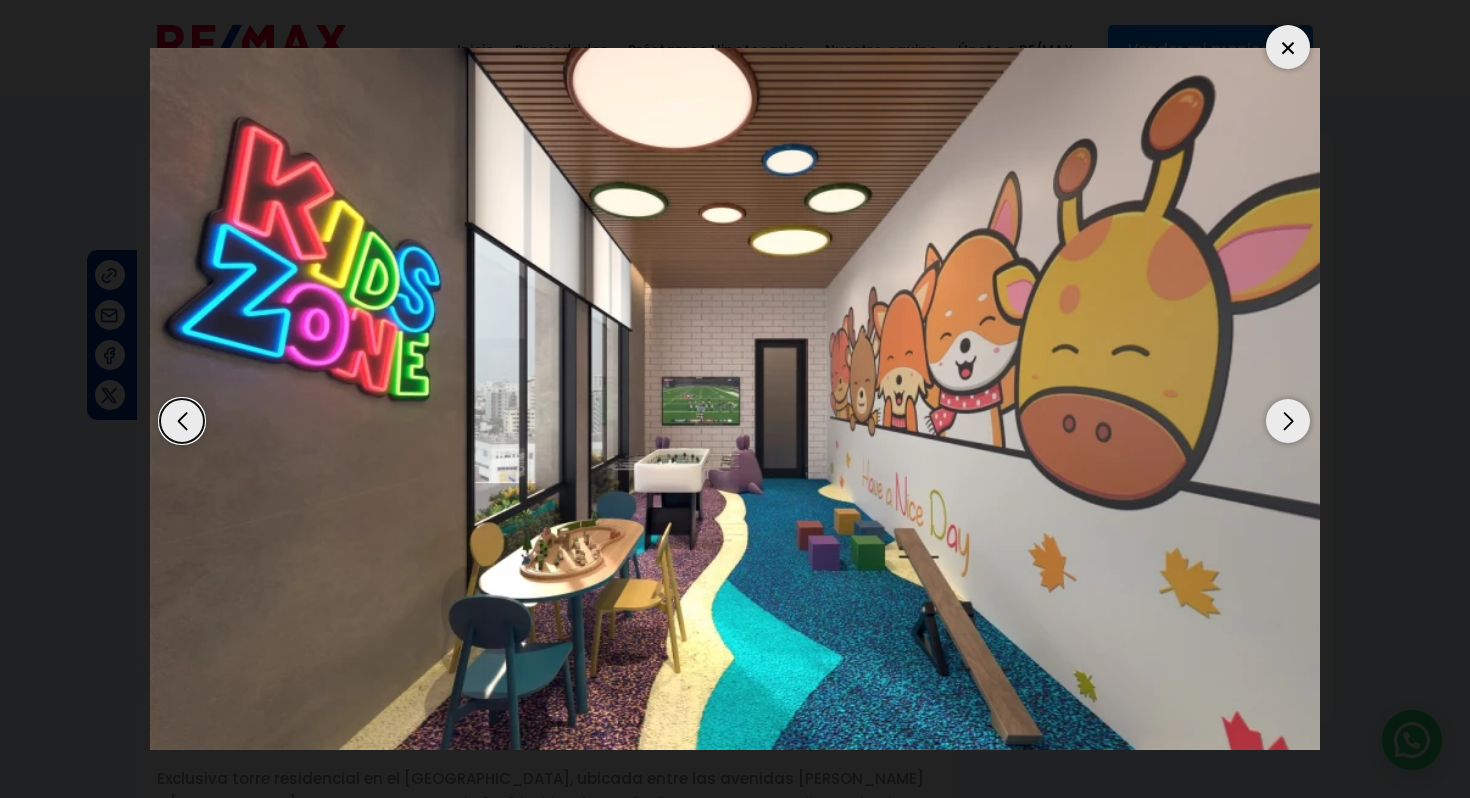 click at bounding box center (735, 399) 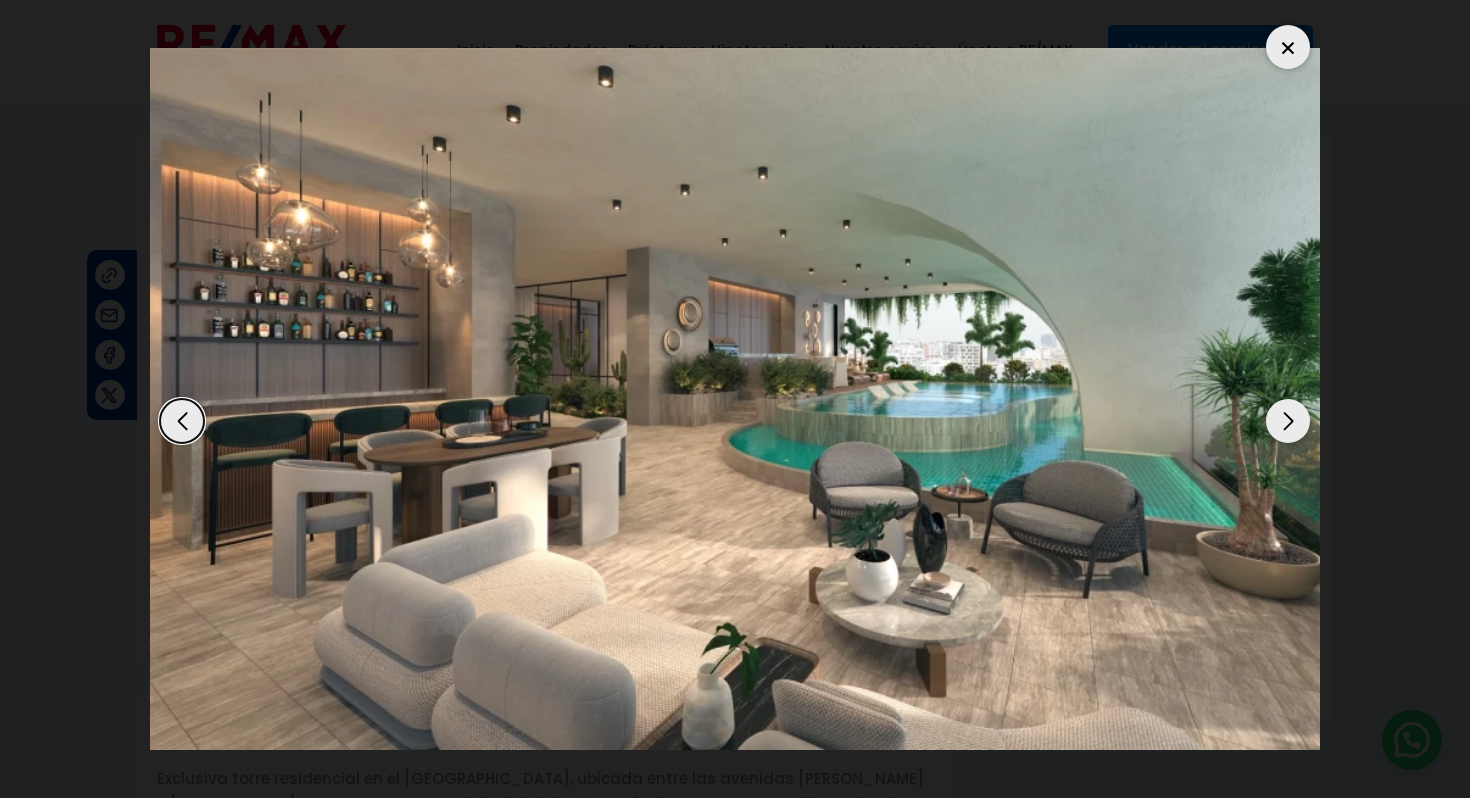 click at bounding box center (-8785, 399) 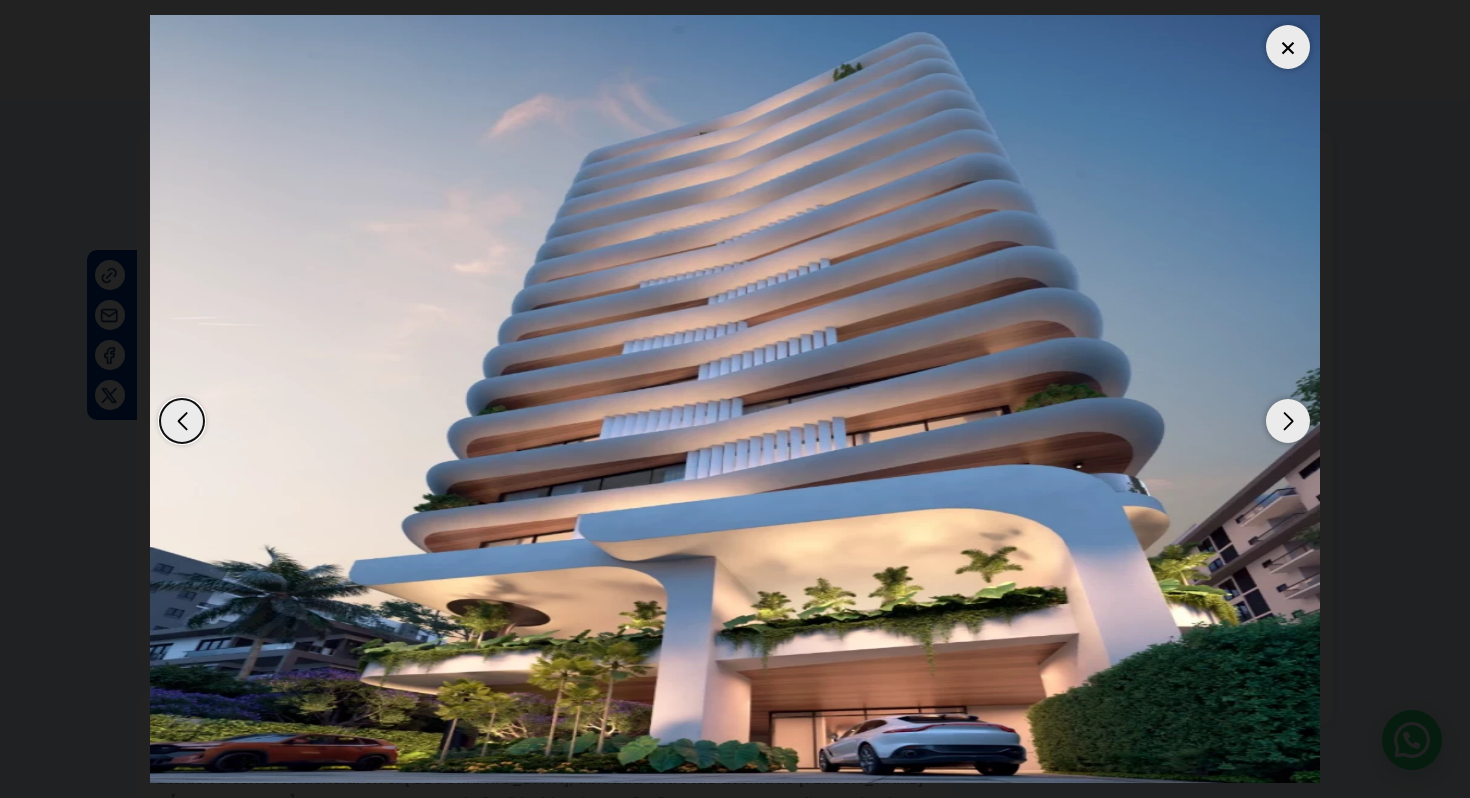 click at bounding box center [1288, 421] 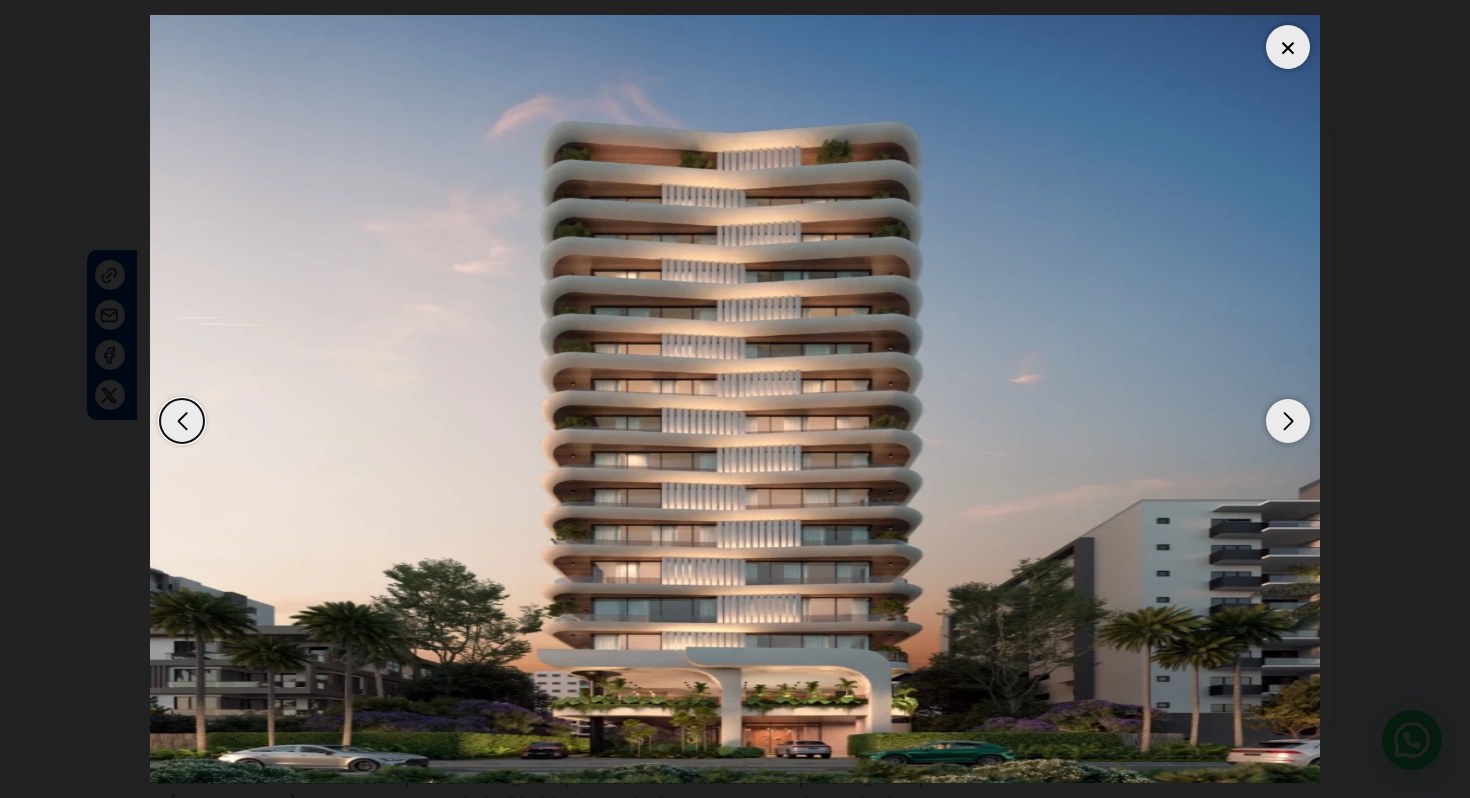 click at bounding box center [1288, 47] 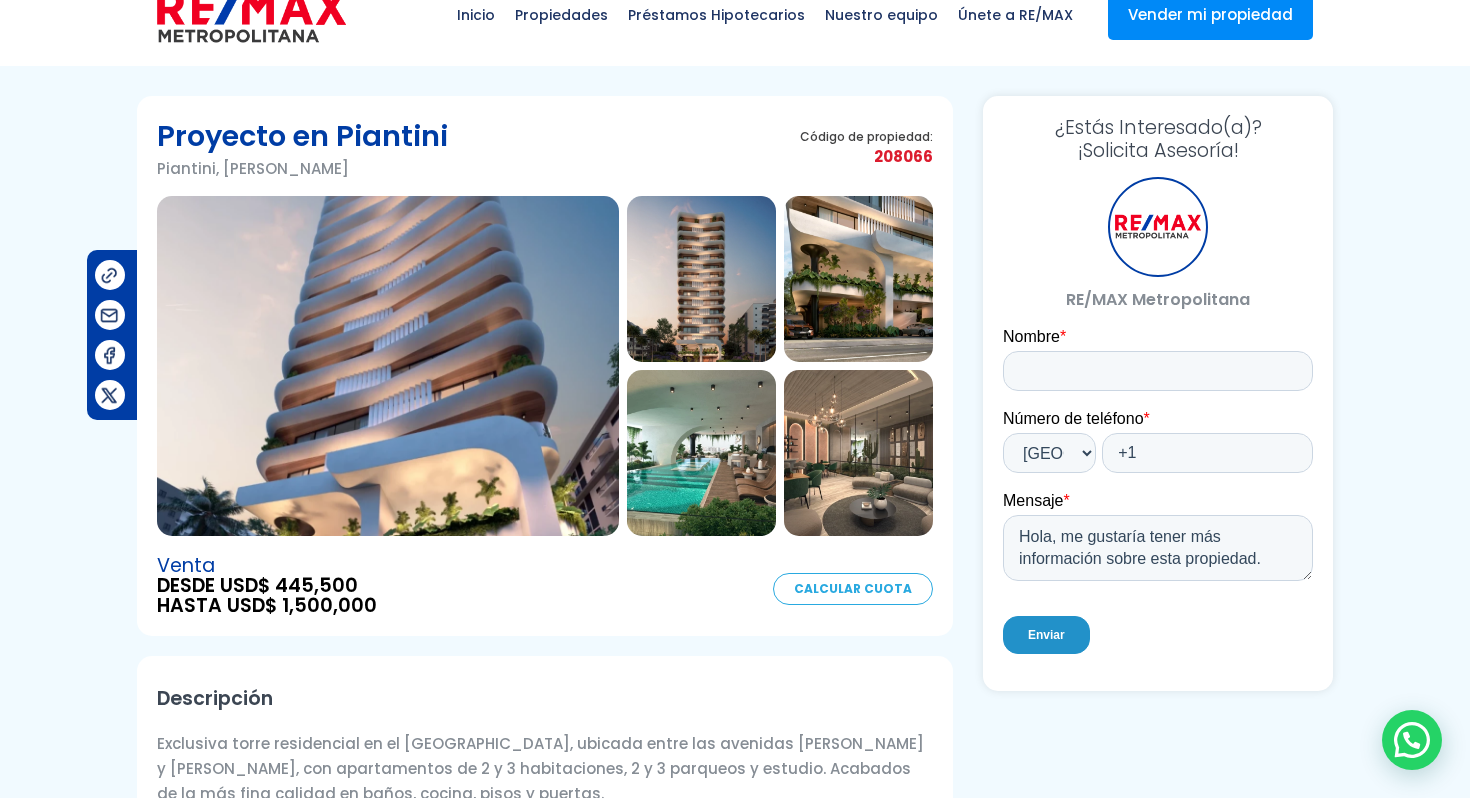scroll, scrollTop: 0, scrollLeft: 0, axis: both 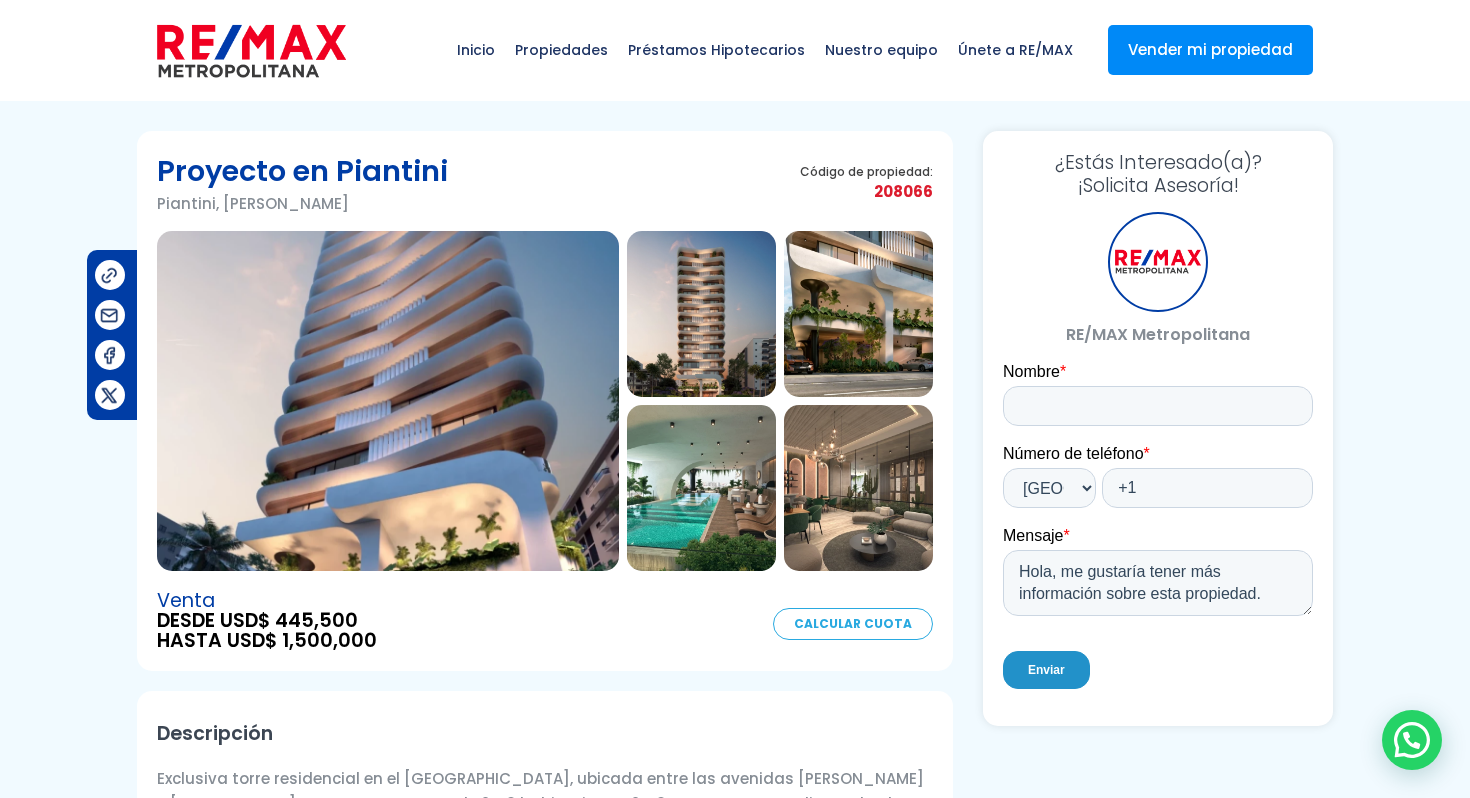 click at bounding box center (701, 314) 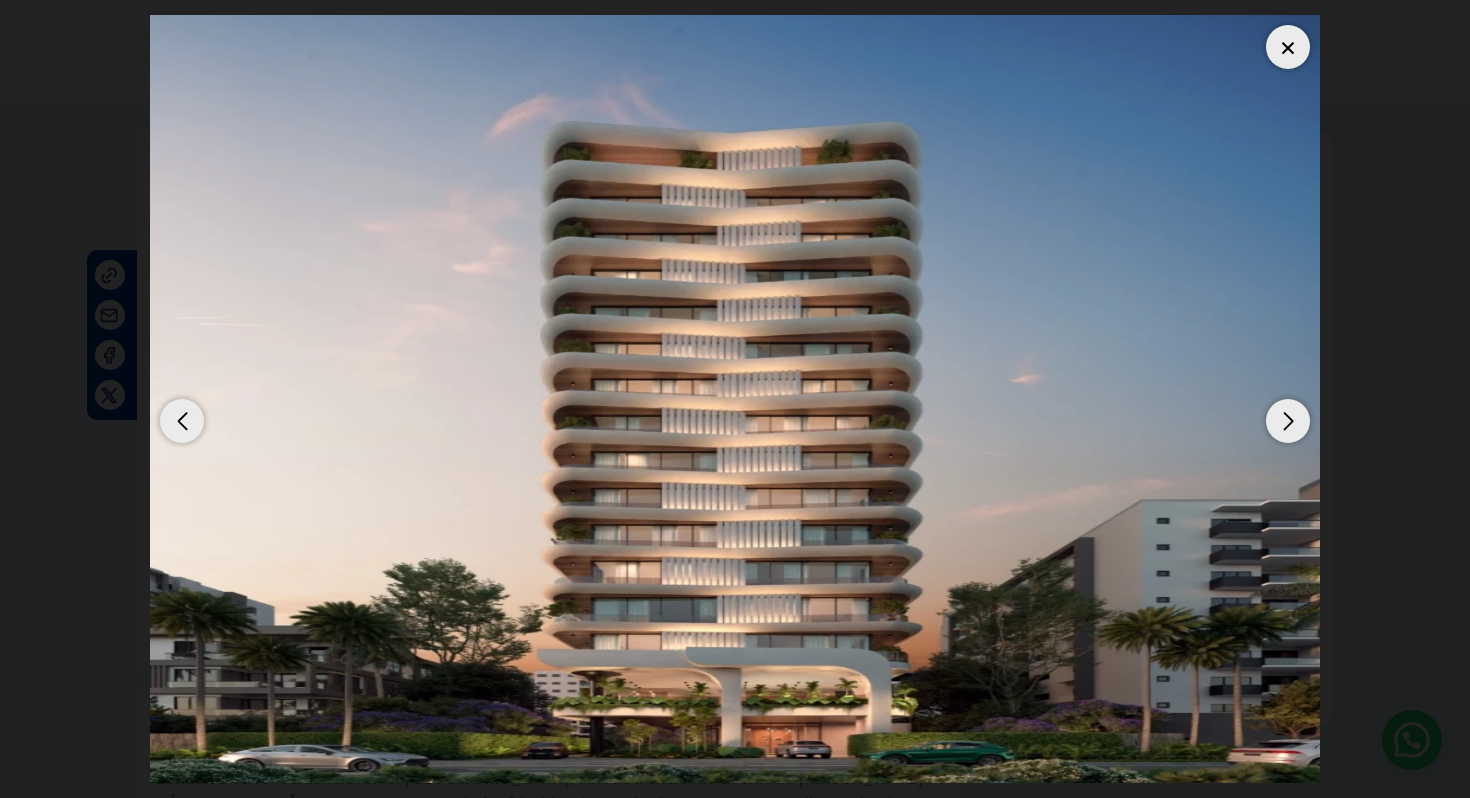 click at bounding box center [1288, 47] 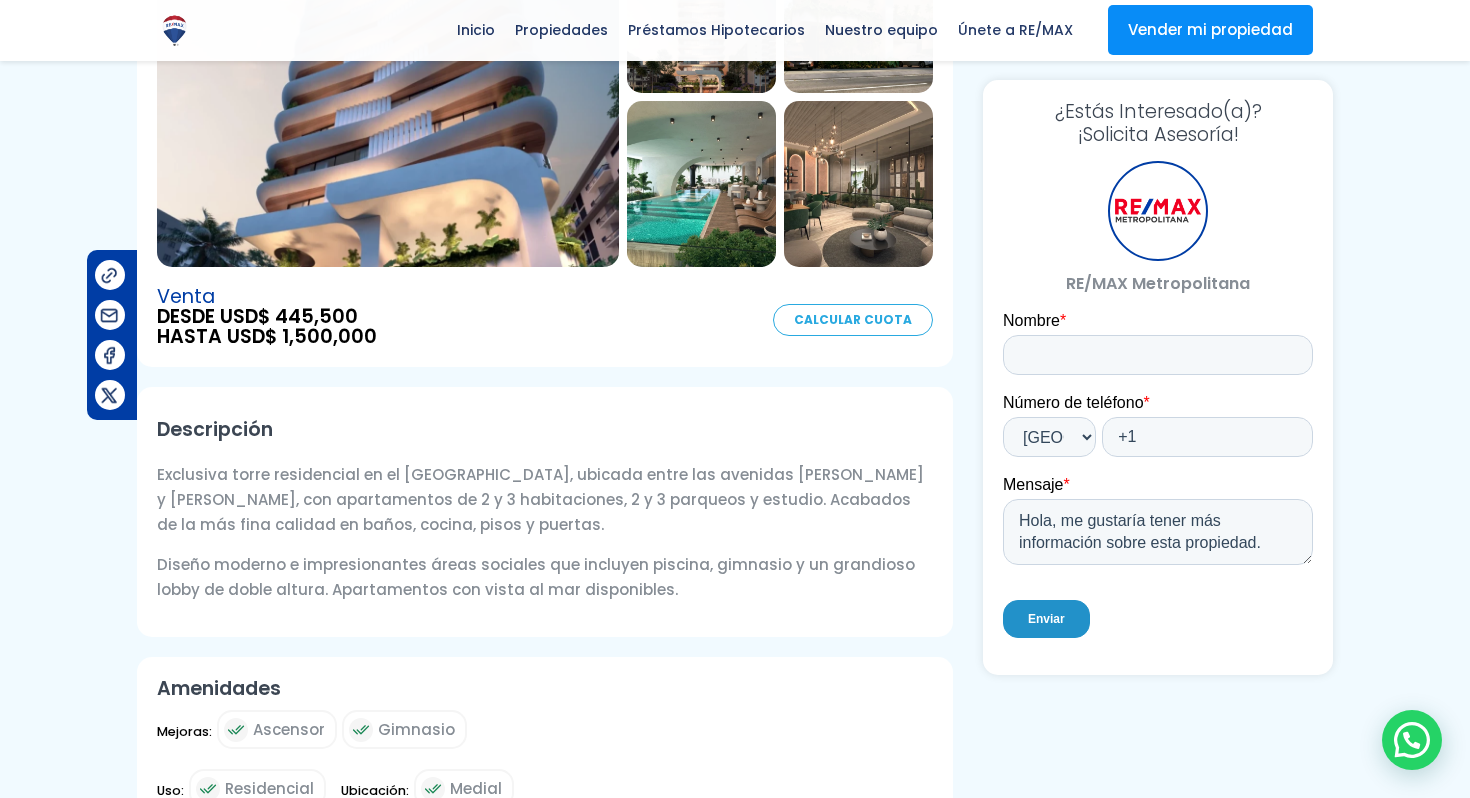 scroll, scrollTop: 0, scrollLeft: 0, axis: both 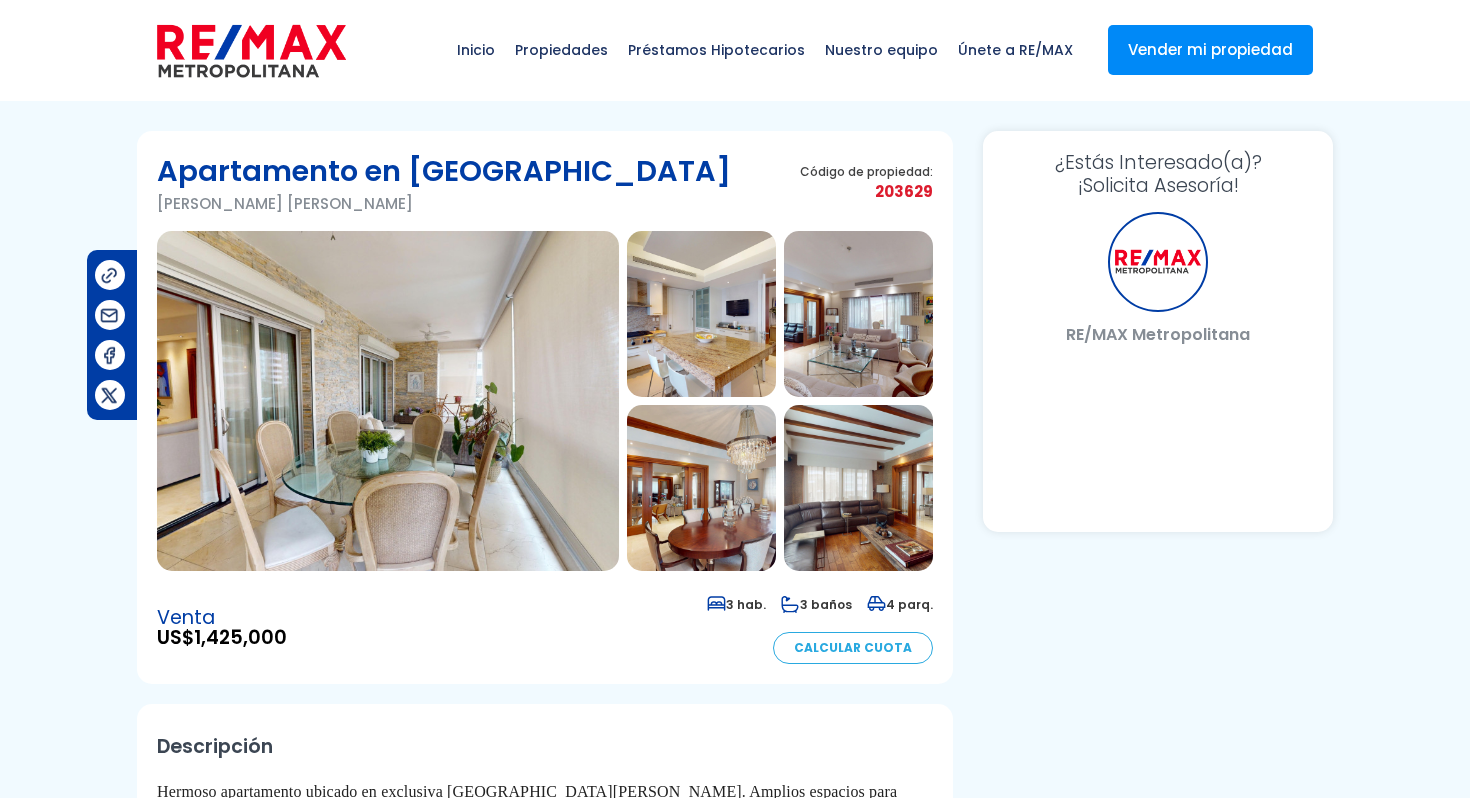 select on "DO" 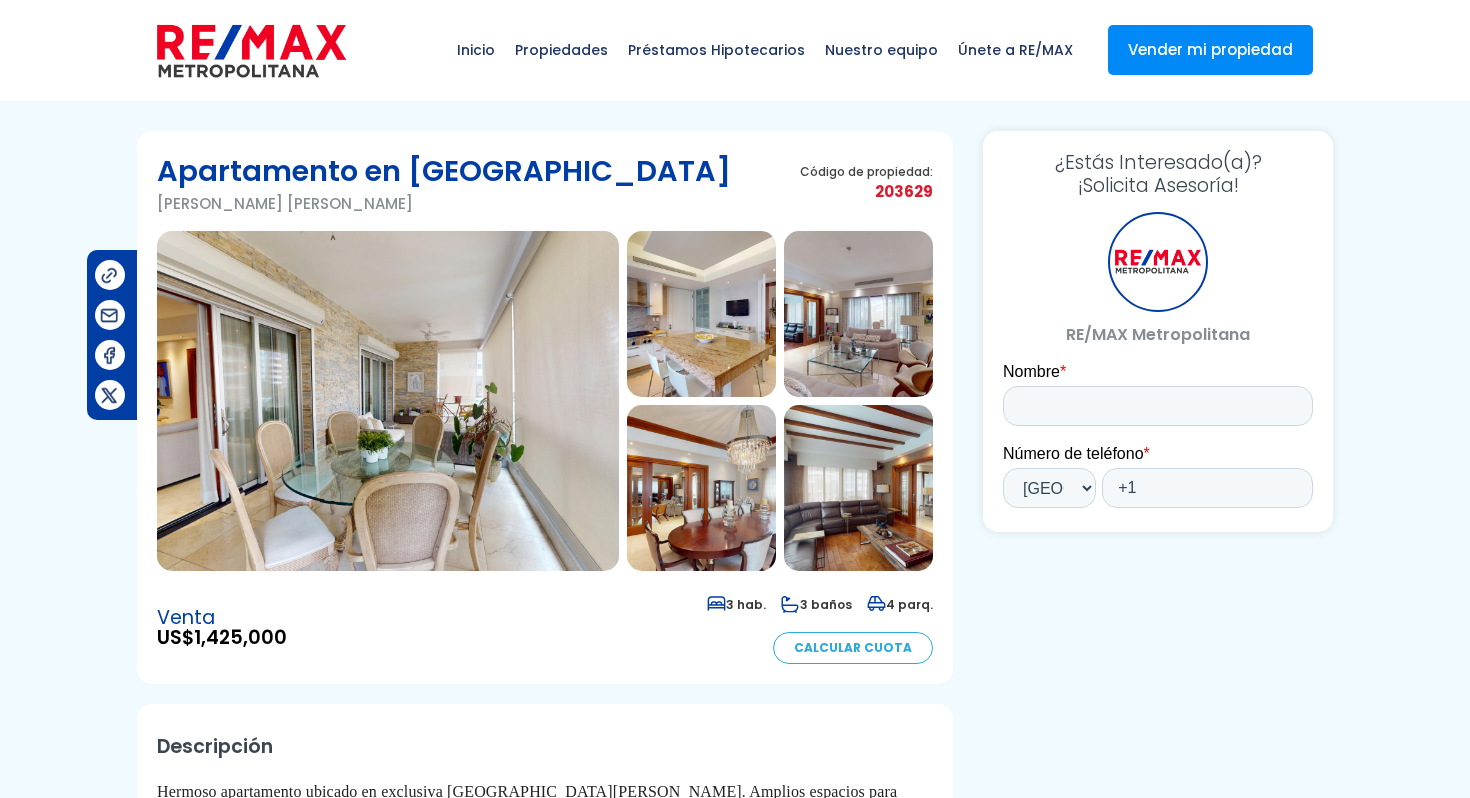 scroll, scrollTop: 0, scrollLeft: 0, axis: both 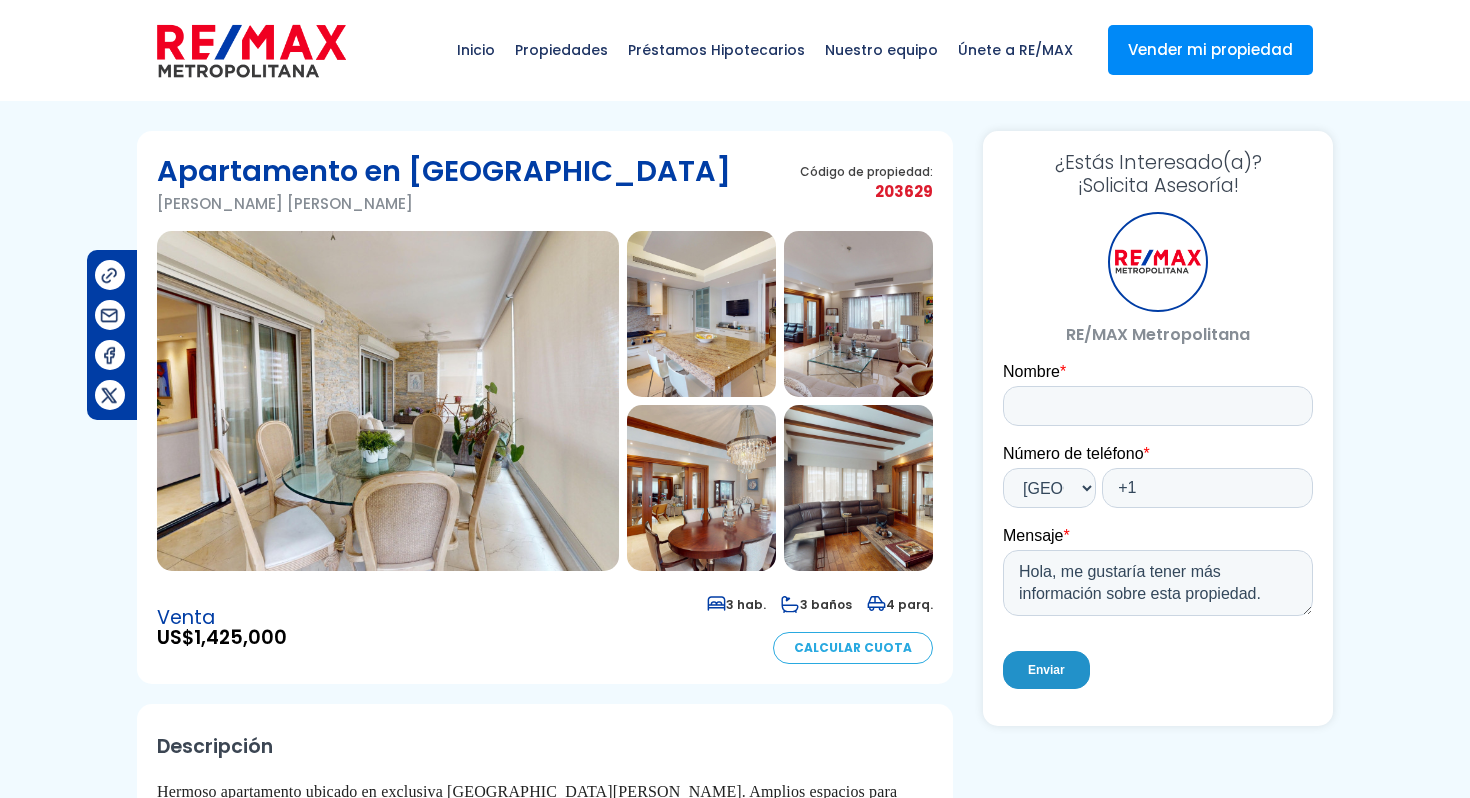 click at bounding box center (388, 401) 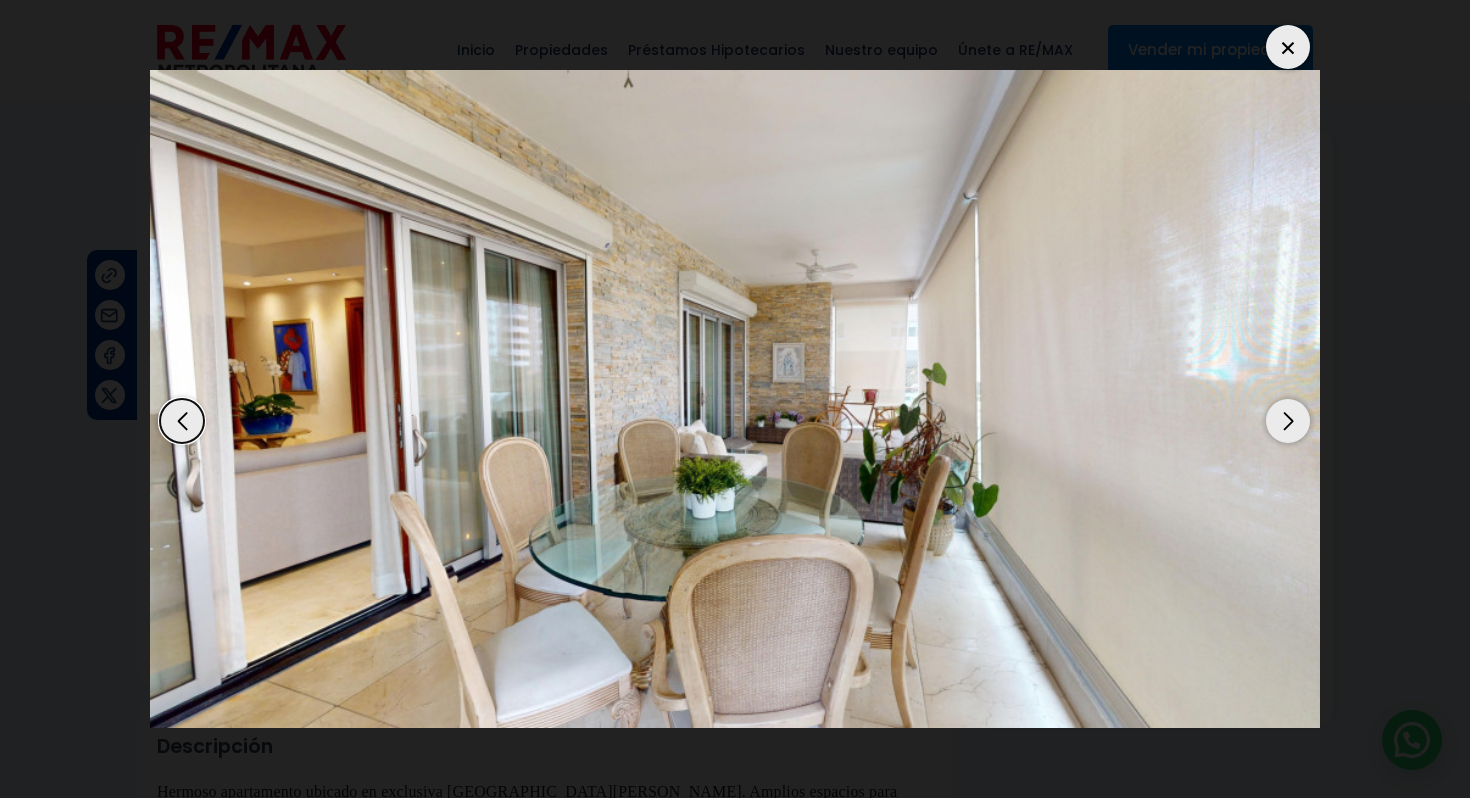 click at bounding box center [1288, 421] 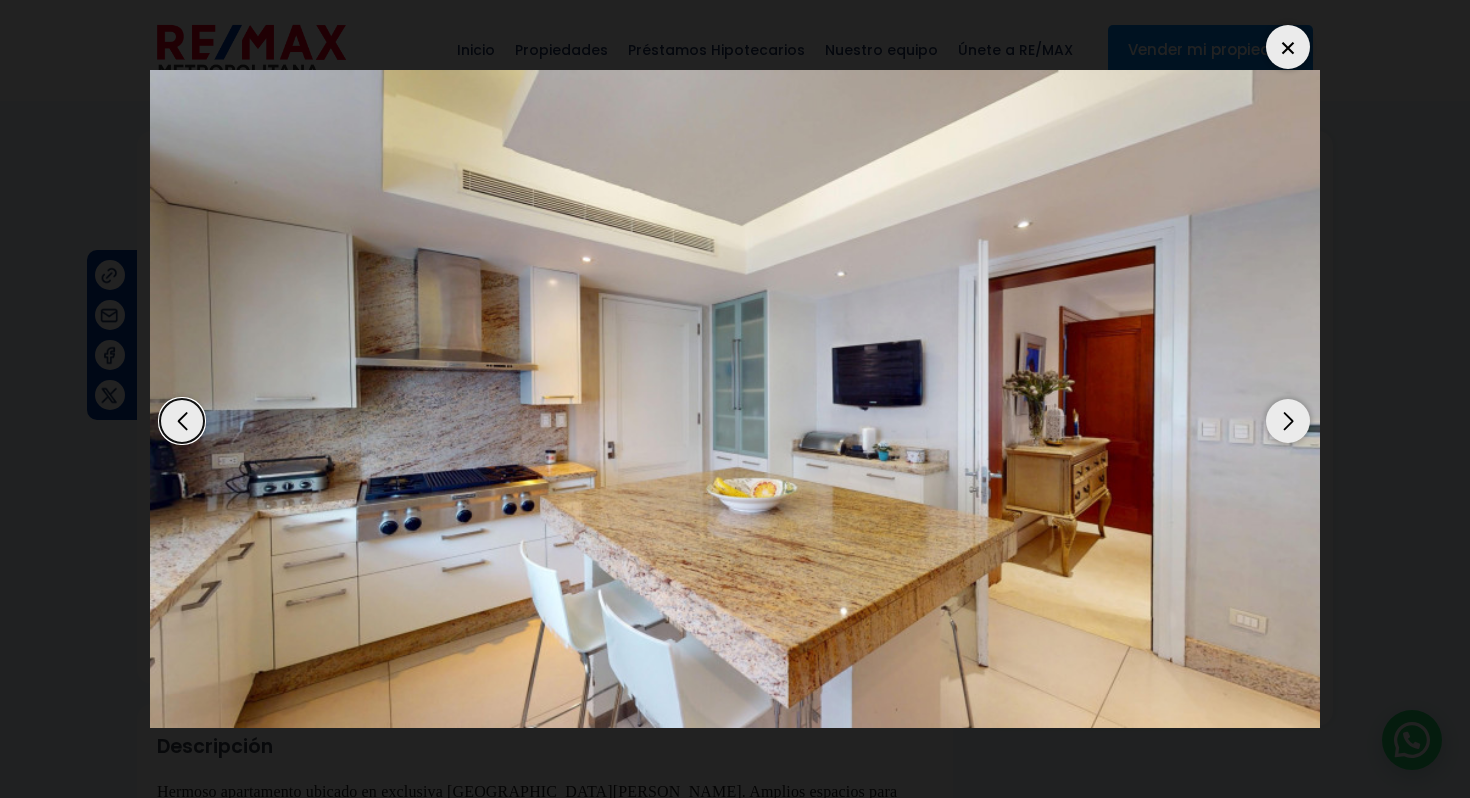 click at bounding box center (1288, 421) 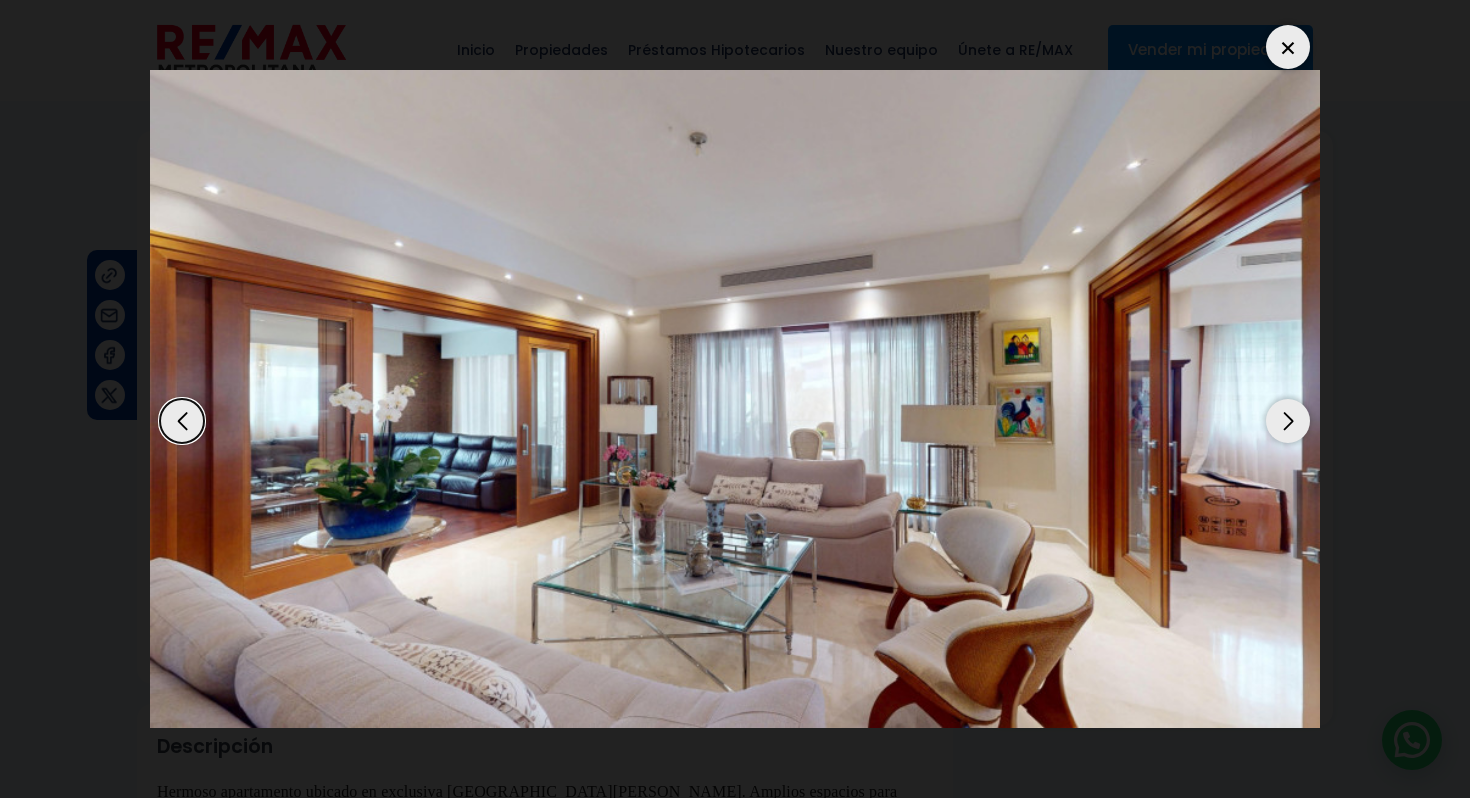 click at bounding box center [1288, 421] 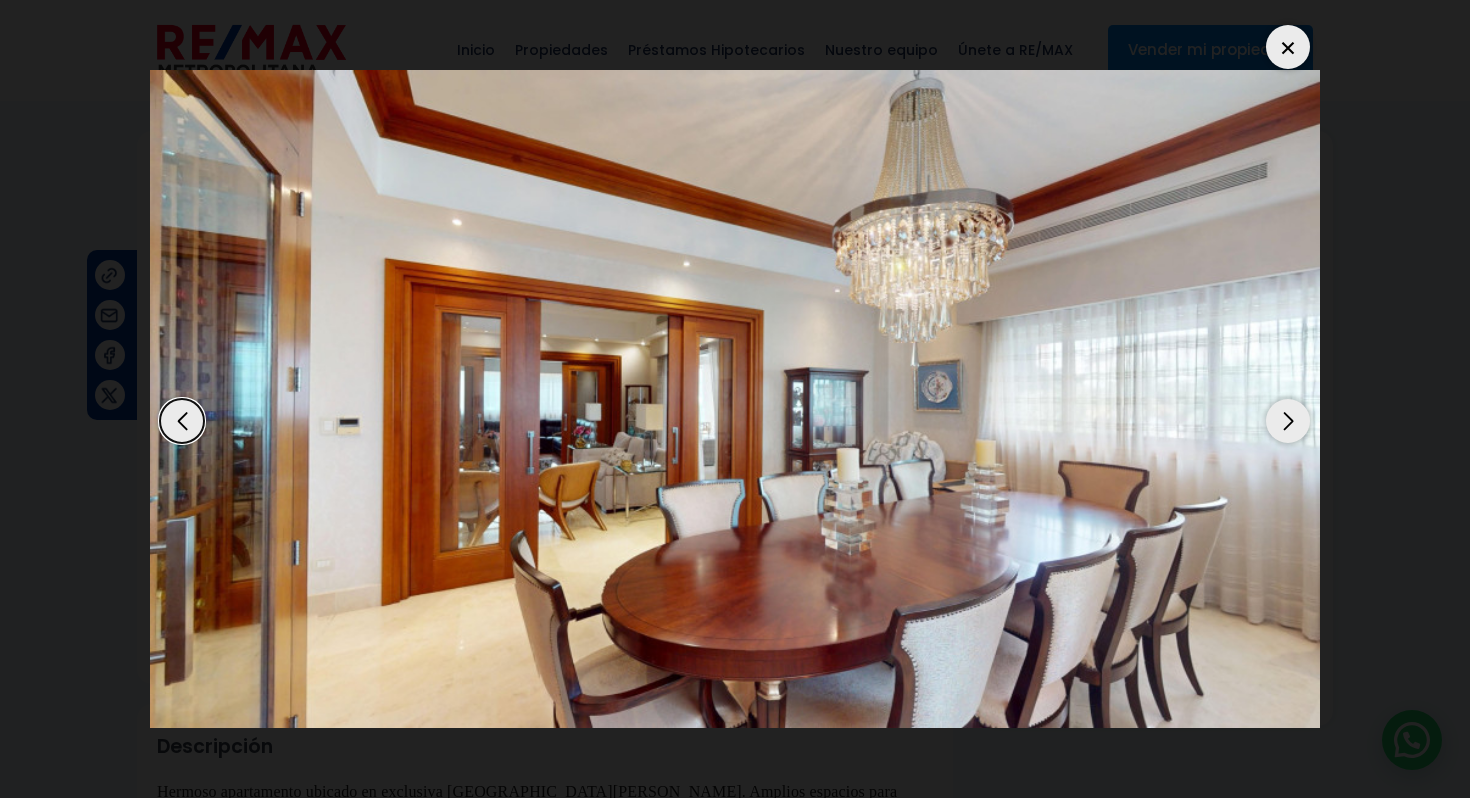 click at bounding box center [1288, 421] 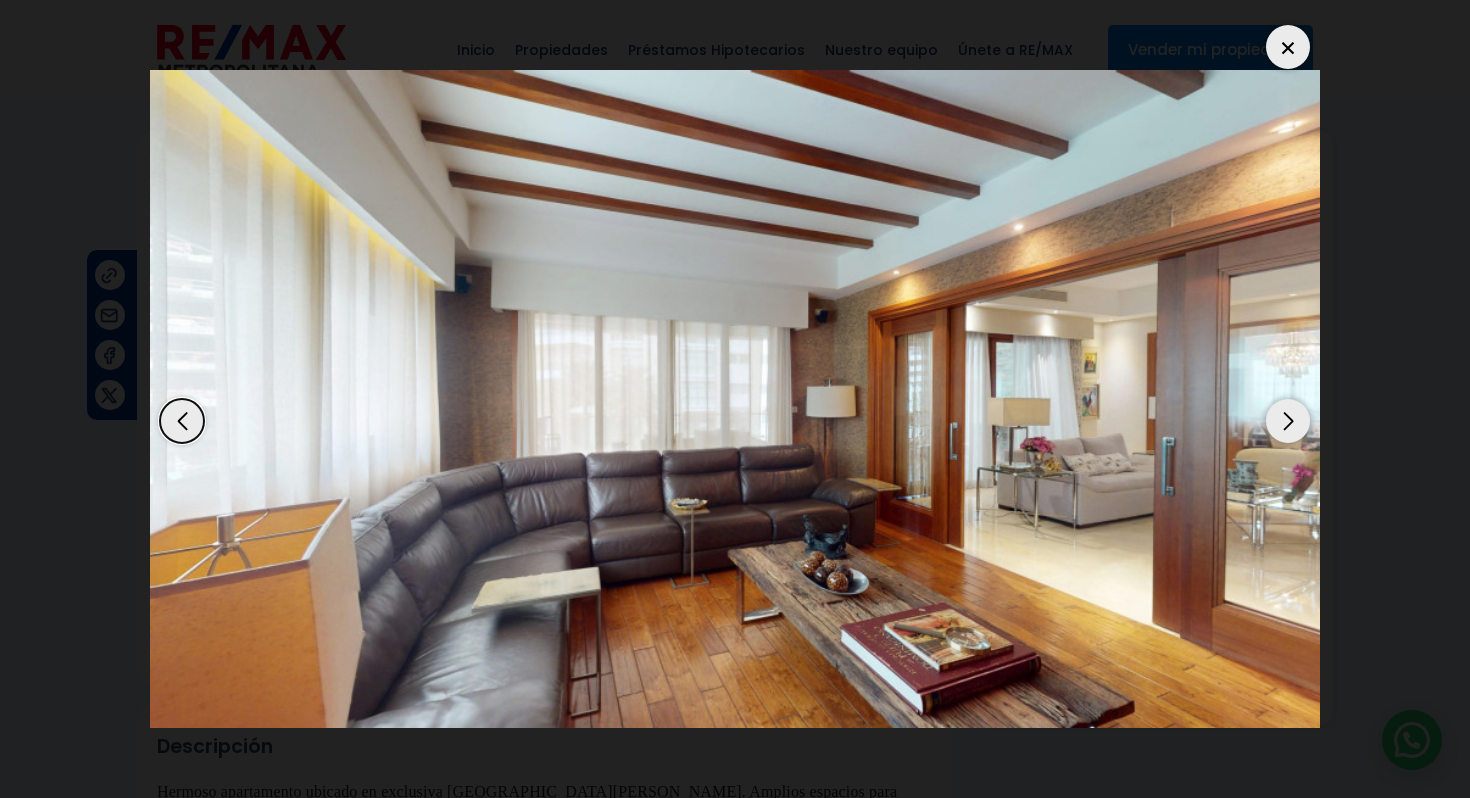 click at bounding box center [1288, 421] 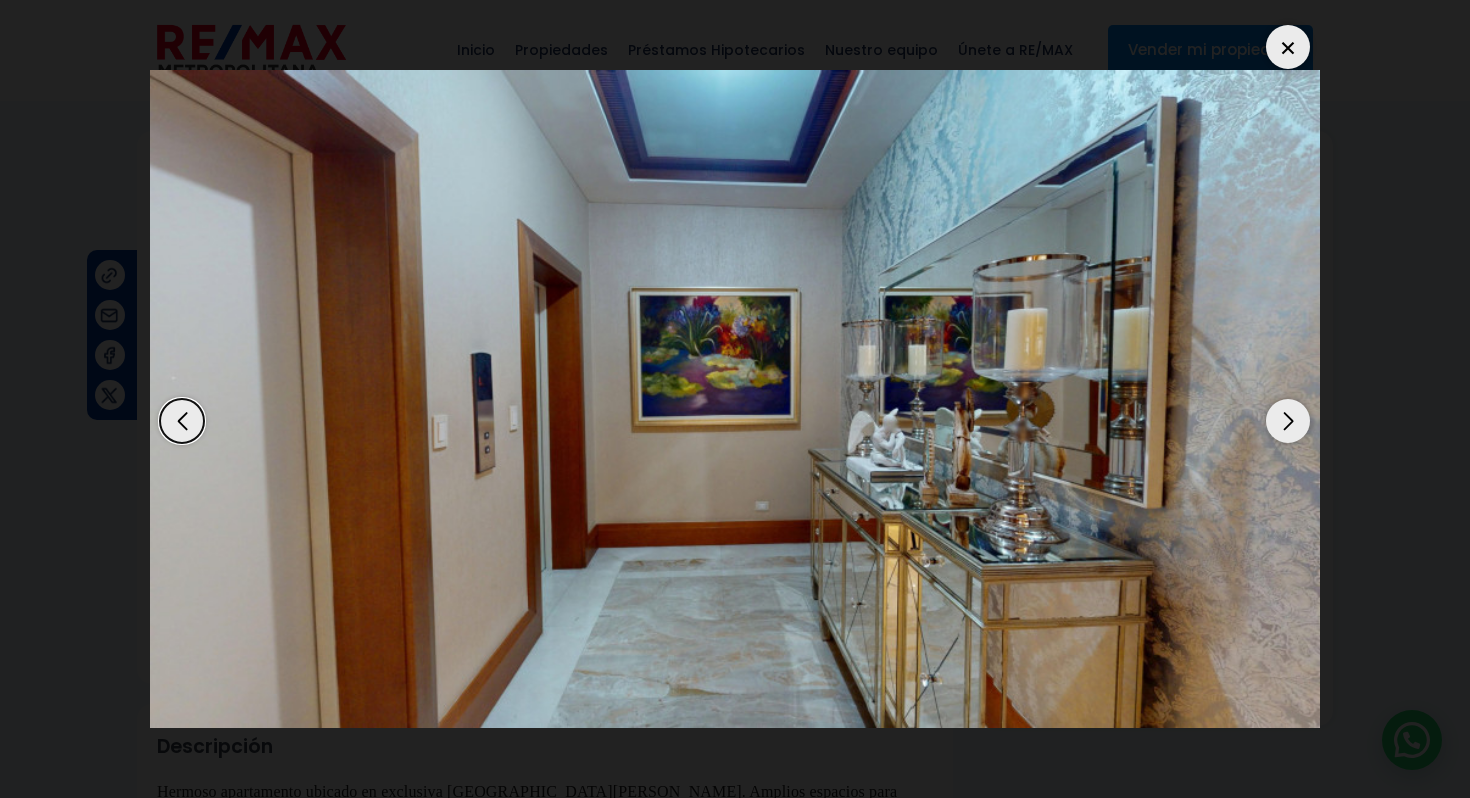 click at bounding box center [1288, 421] 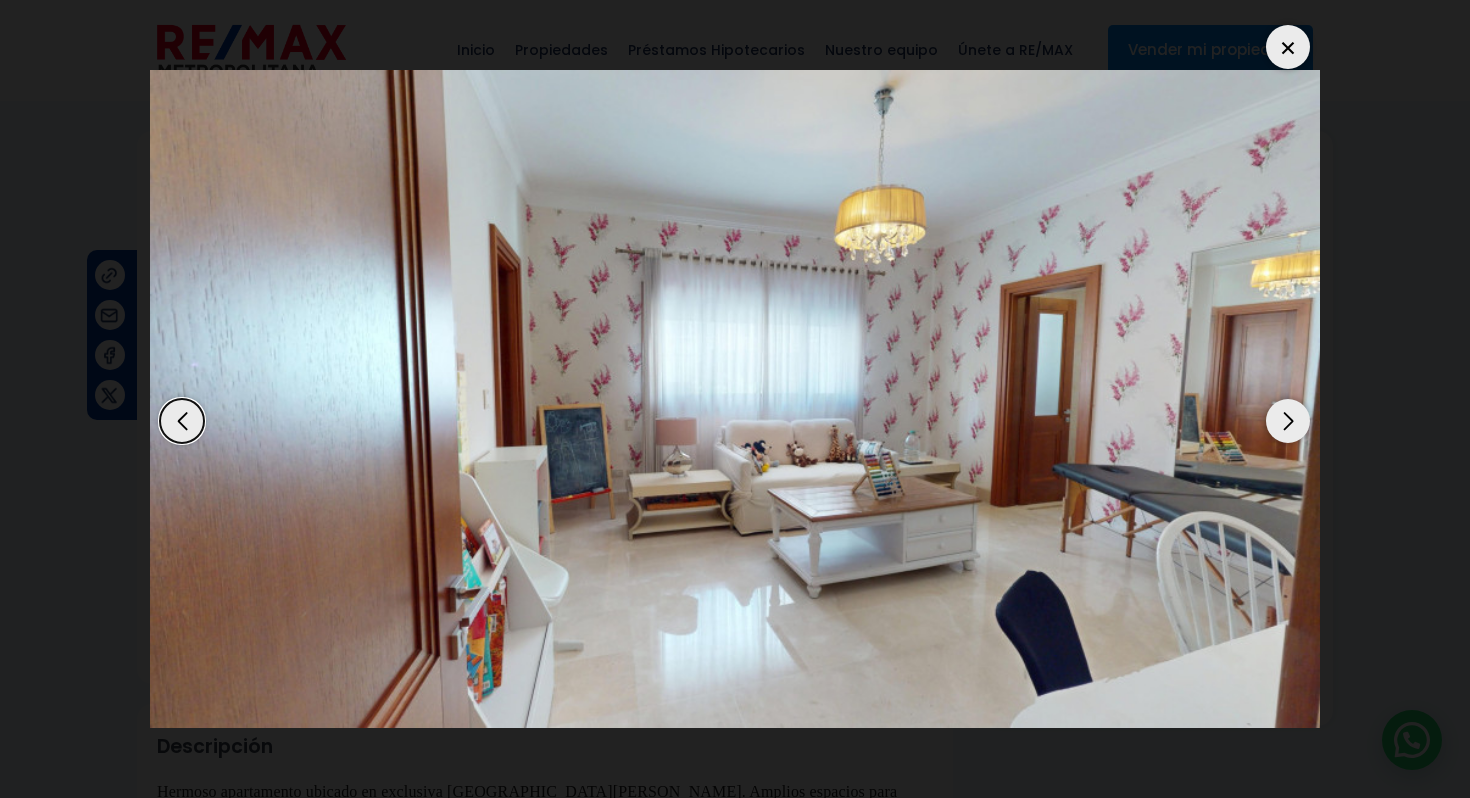 click at bounding box center [1288, 421] 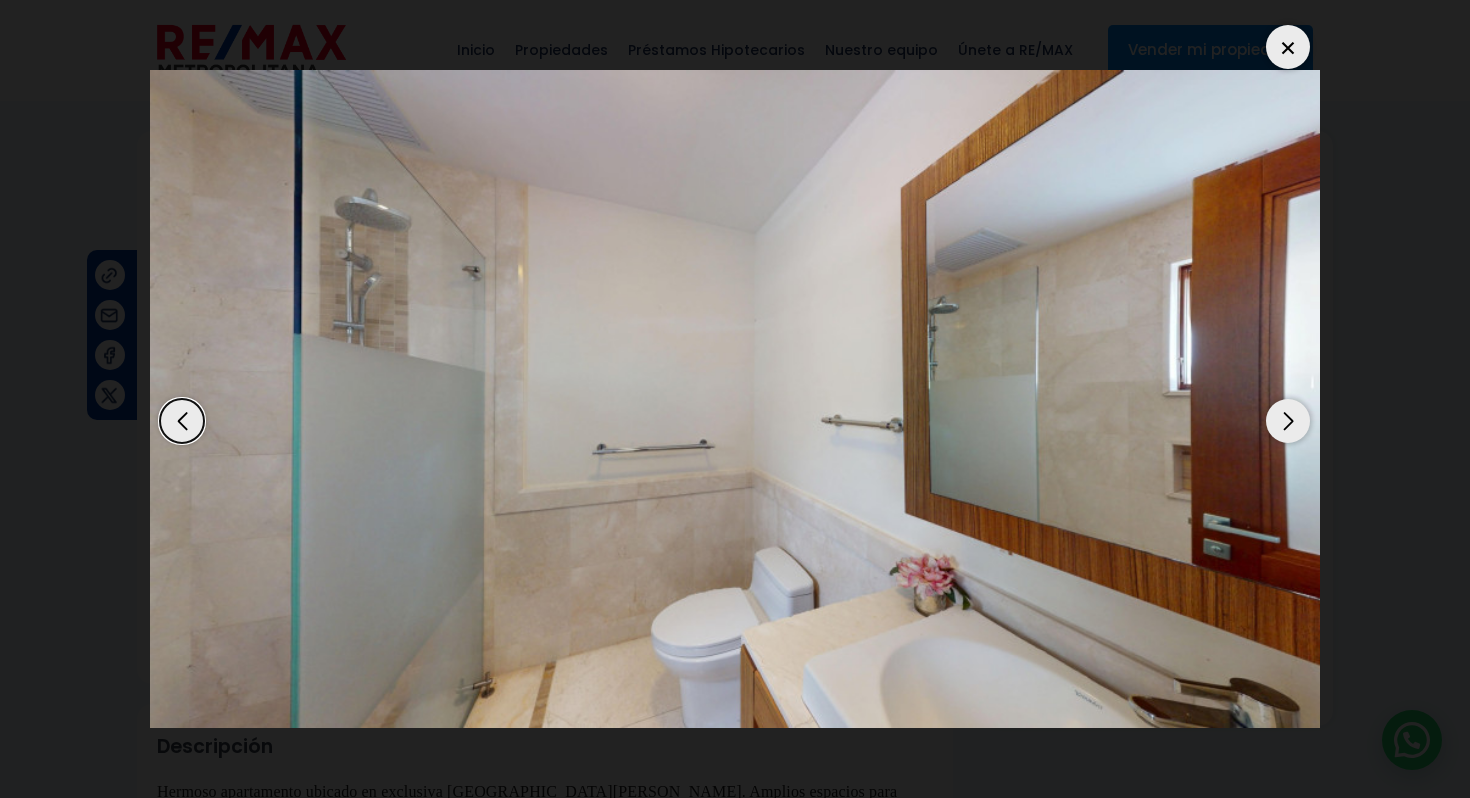 click at bounding box center [1288, 421] 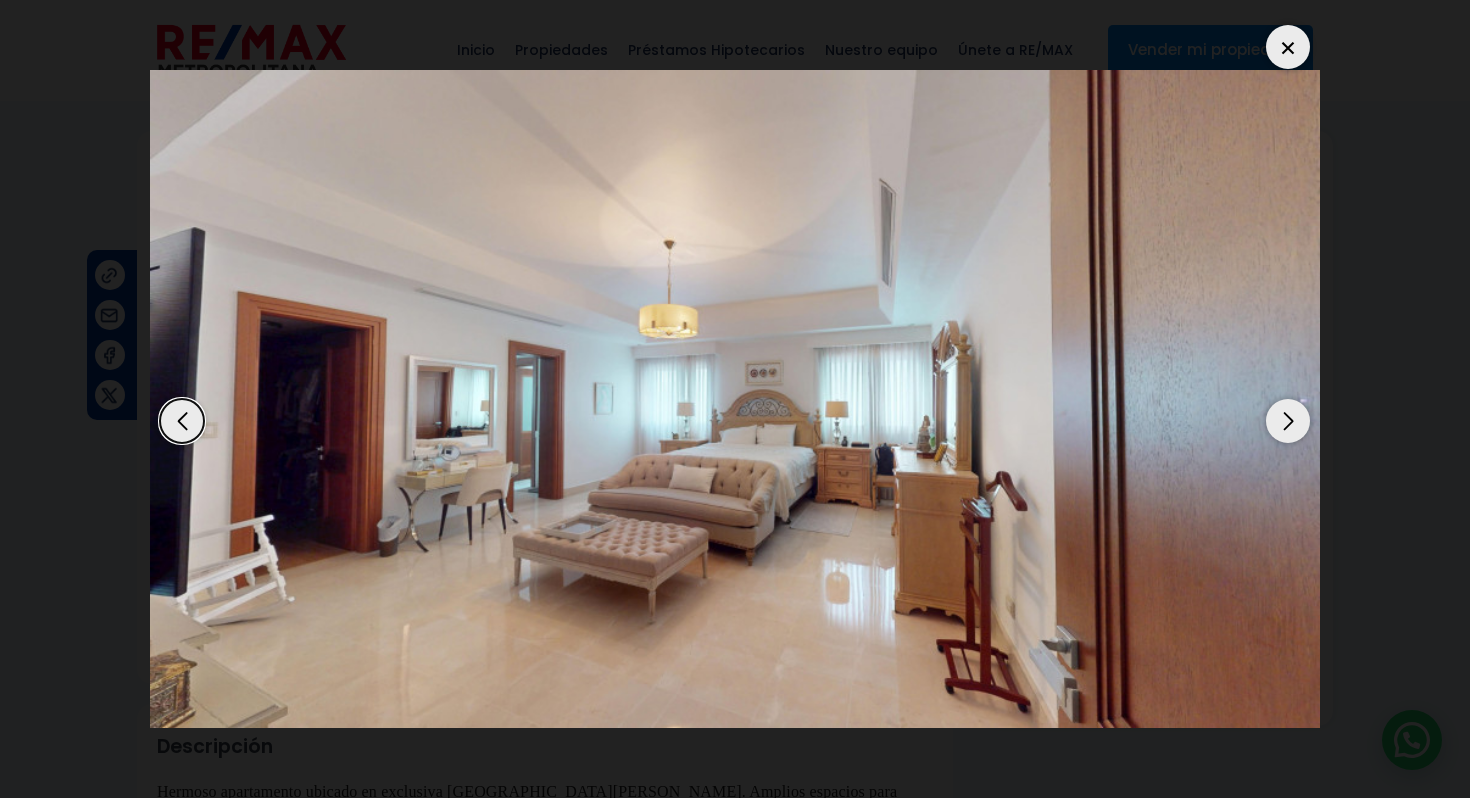 click at bounding box center (1288, 421) 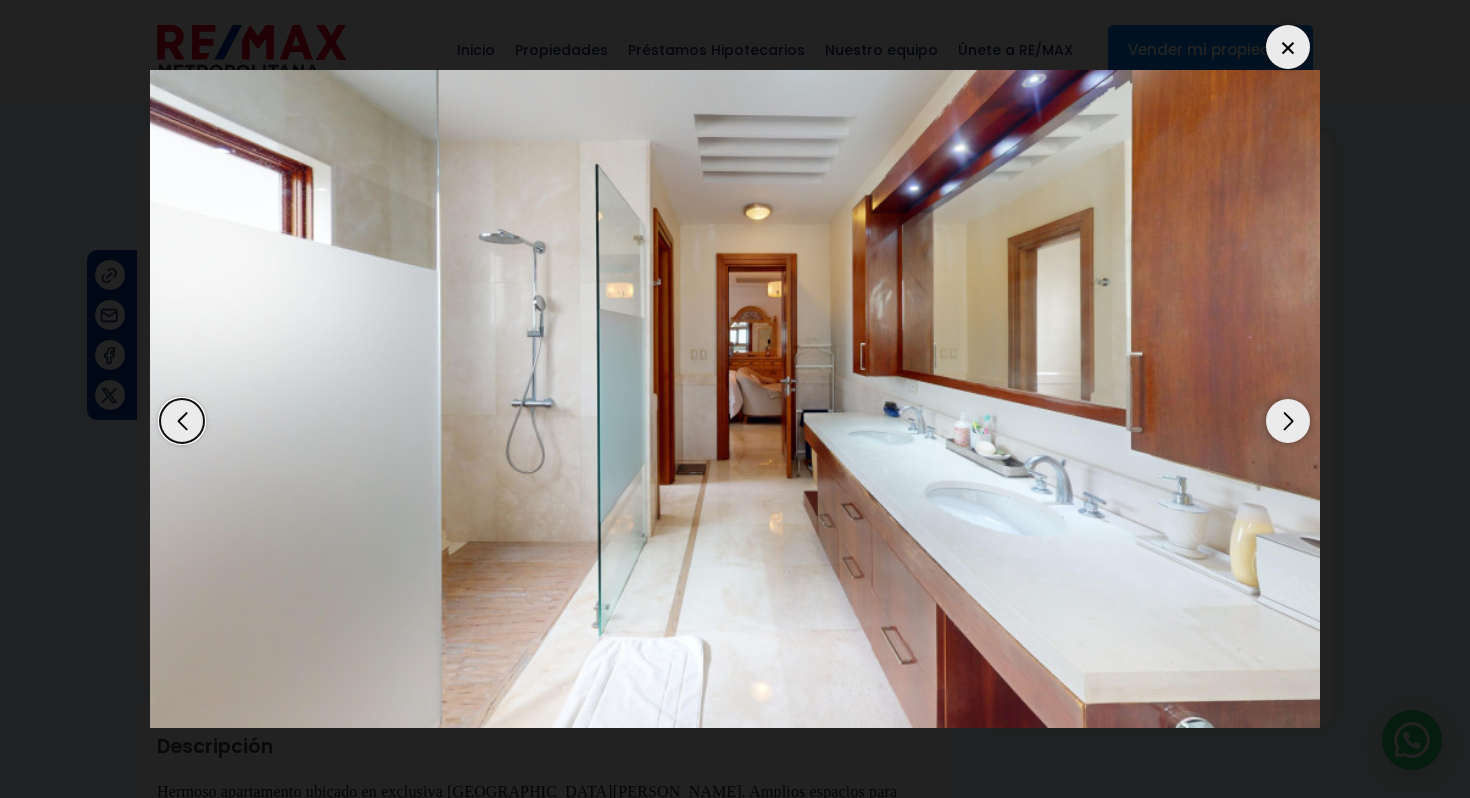 click at bounding box center (1288, 421) 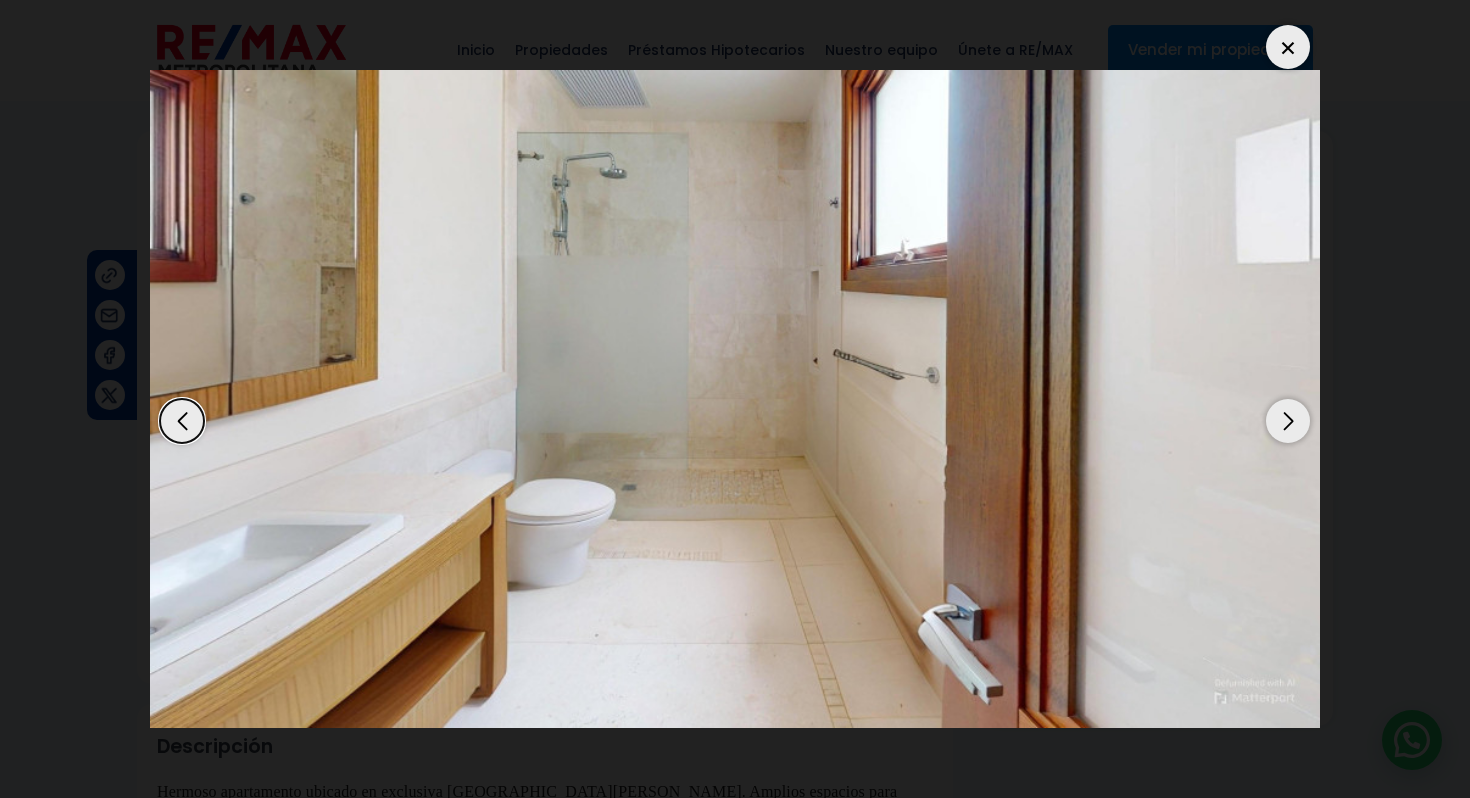 click at bounding box center (1288, 421) 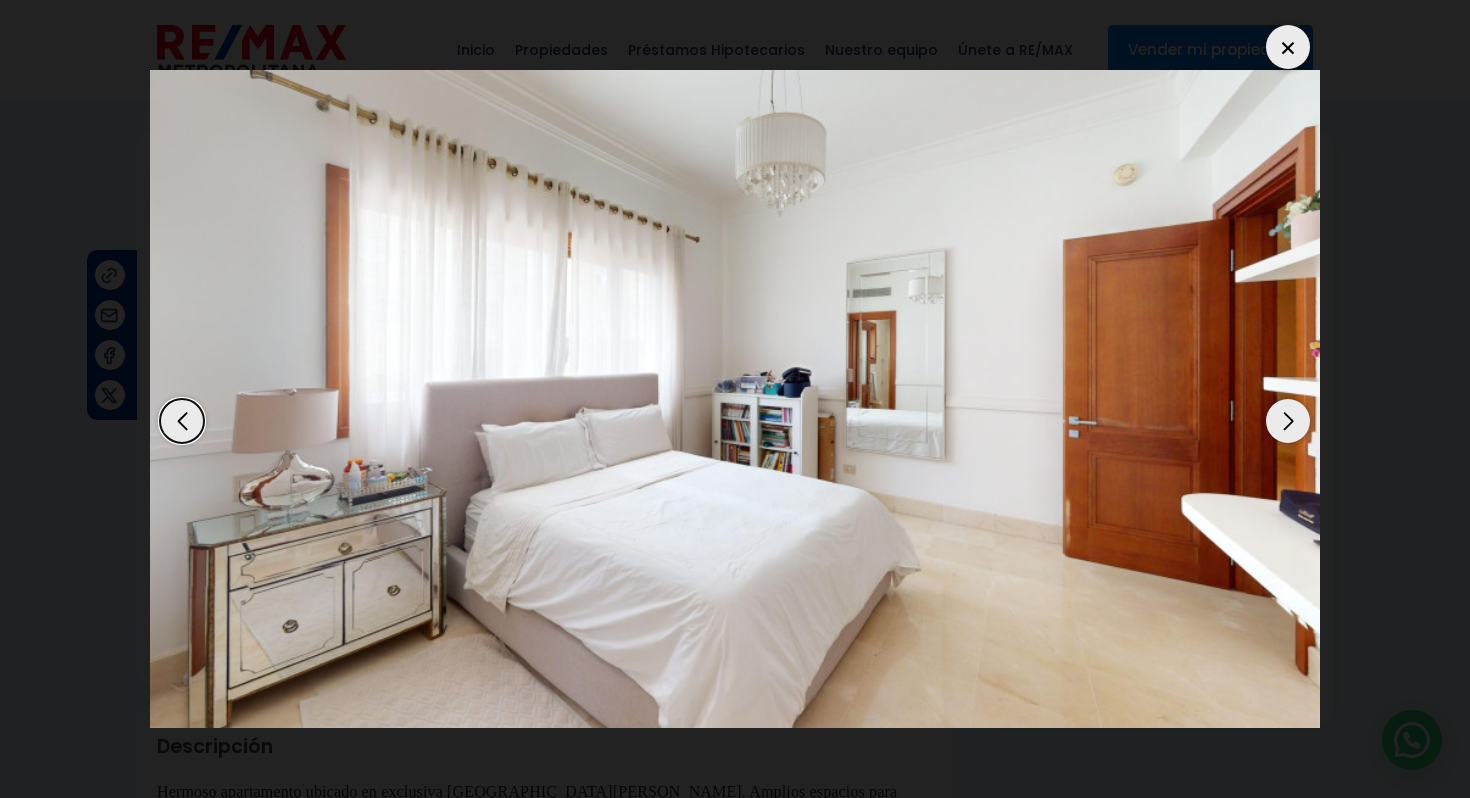 click at bounding box center (1288, 421) 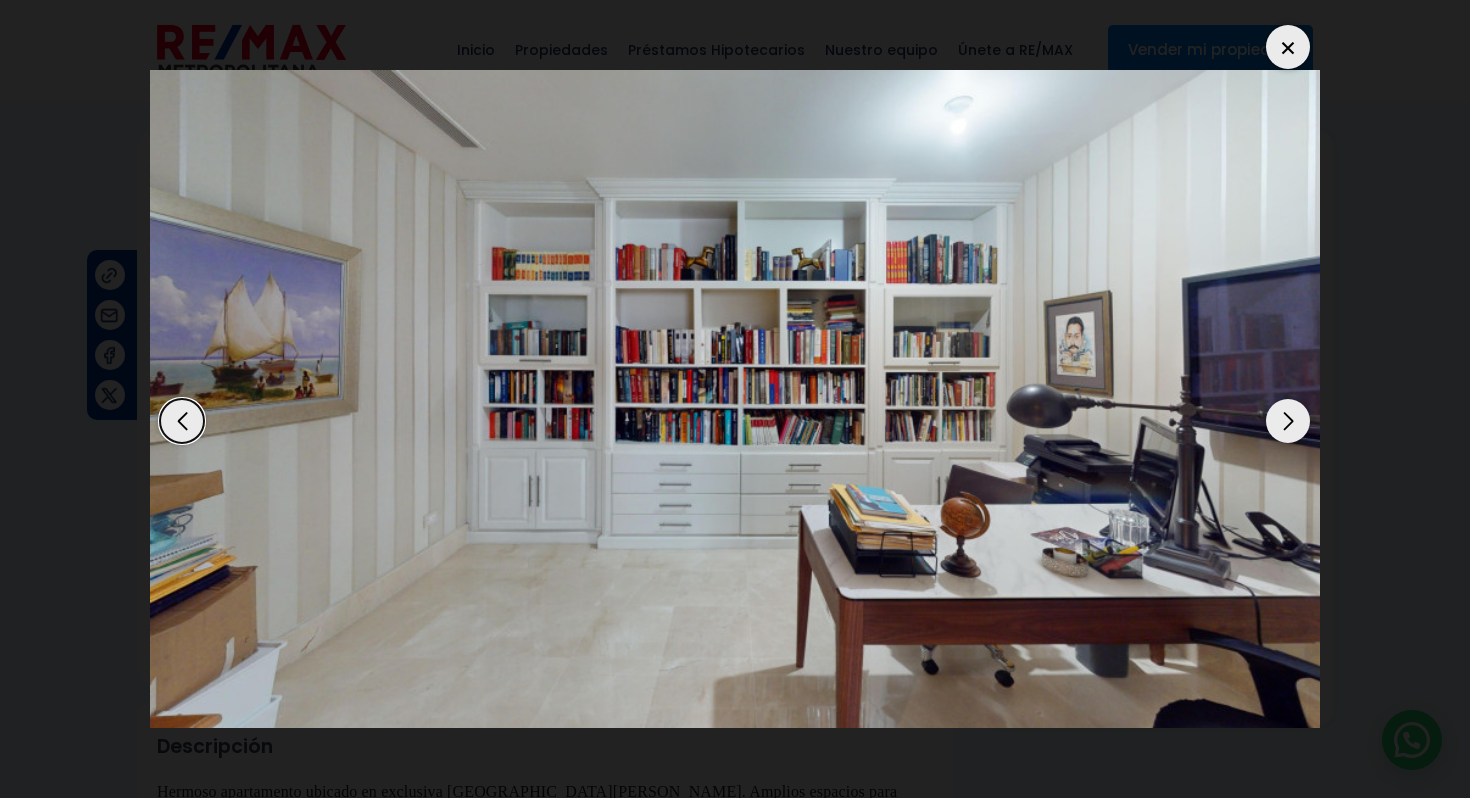 click at bounding box center [1288, 421] 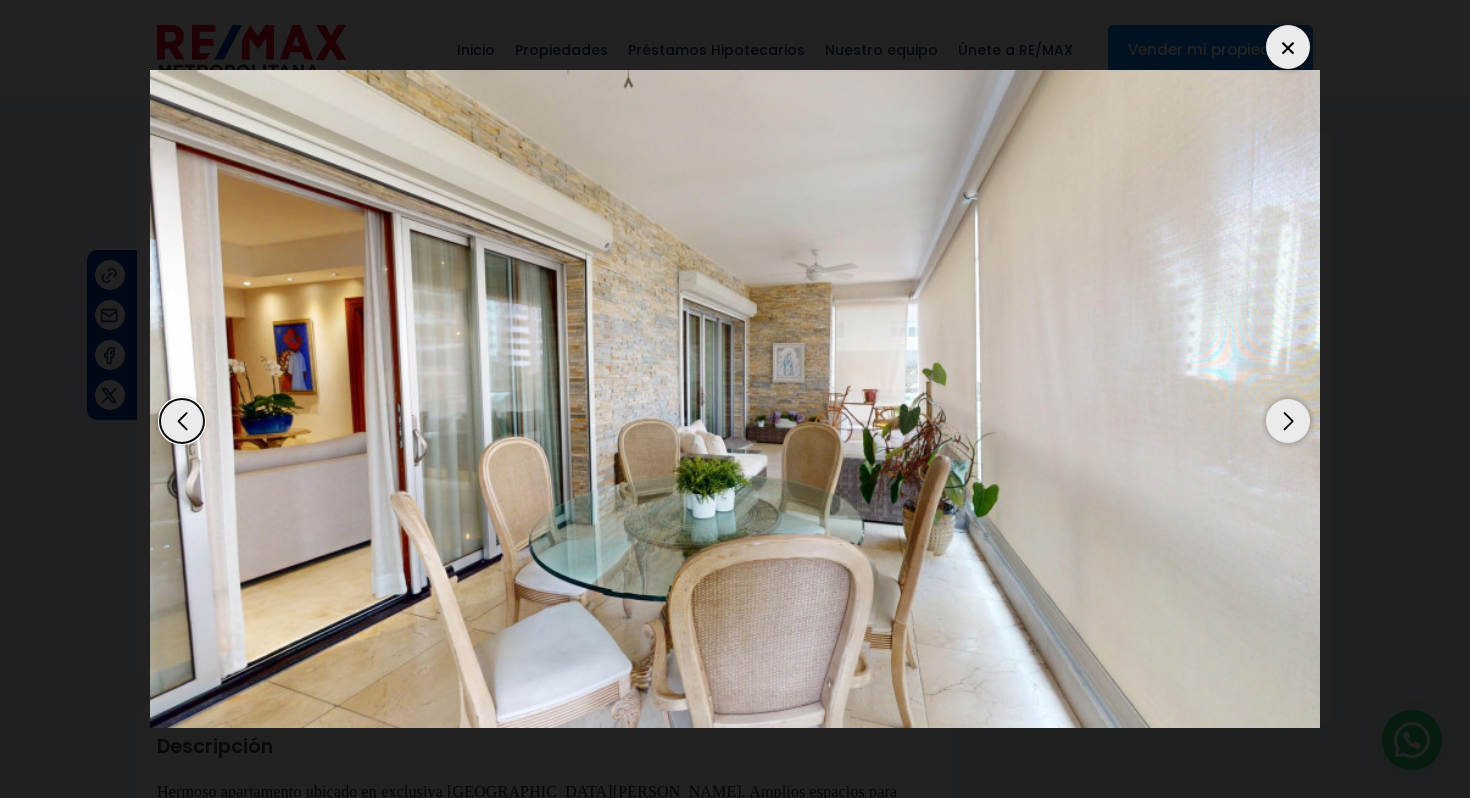 click at bounding box center [1288, 421] 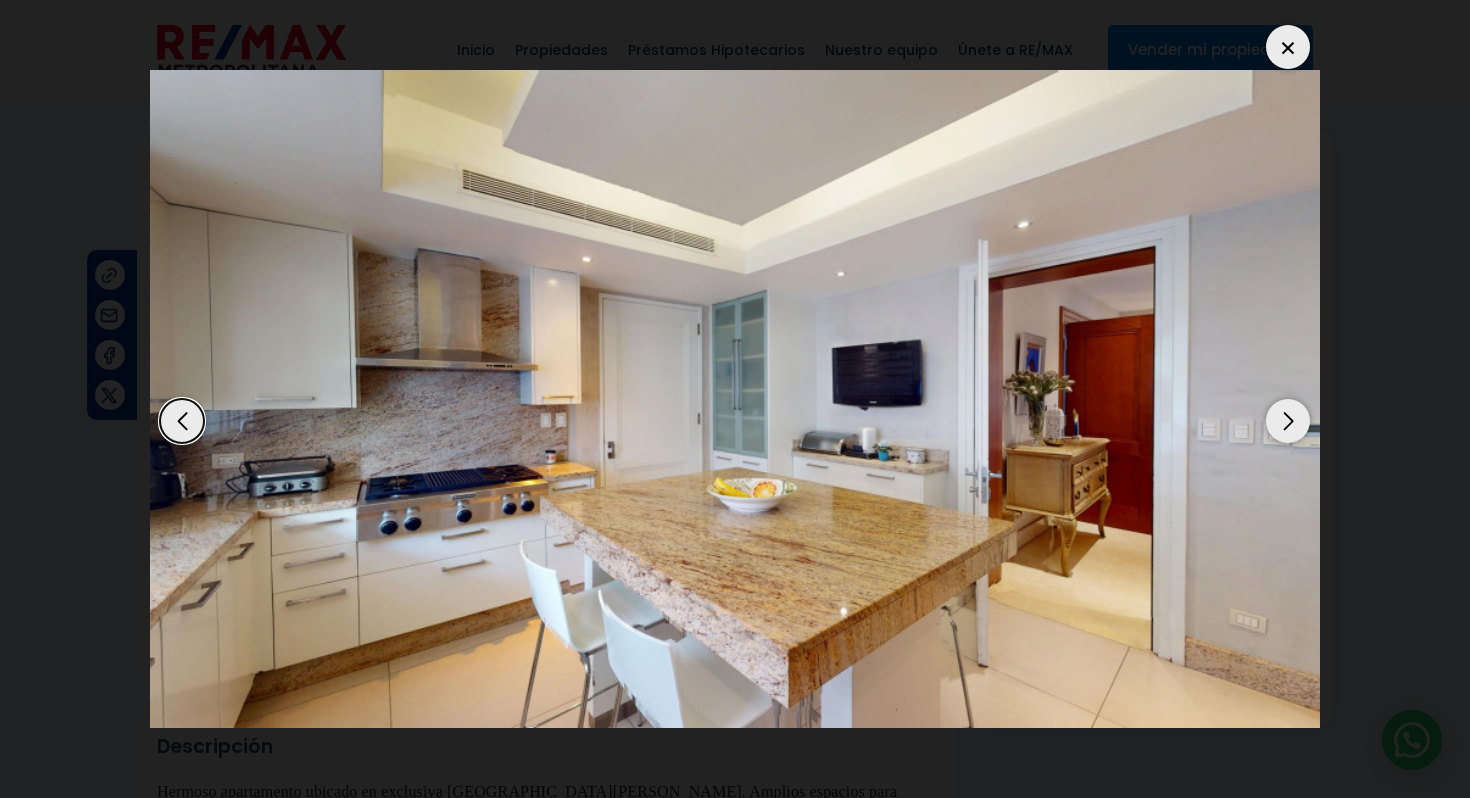 click at bounding box center [1288, 47] 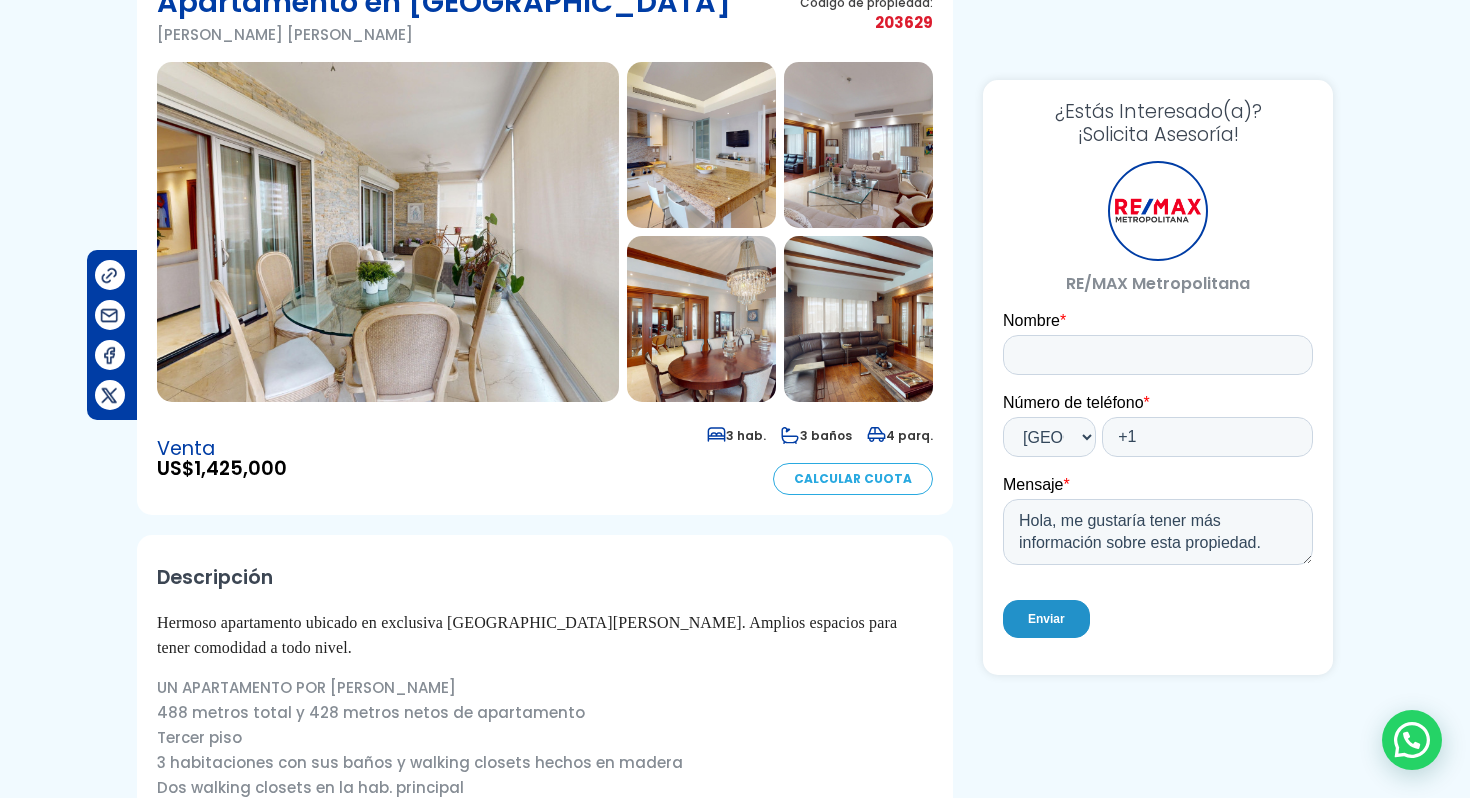 scroll, scrollTop: 0, scrollLeft: 0, axis: both 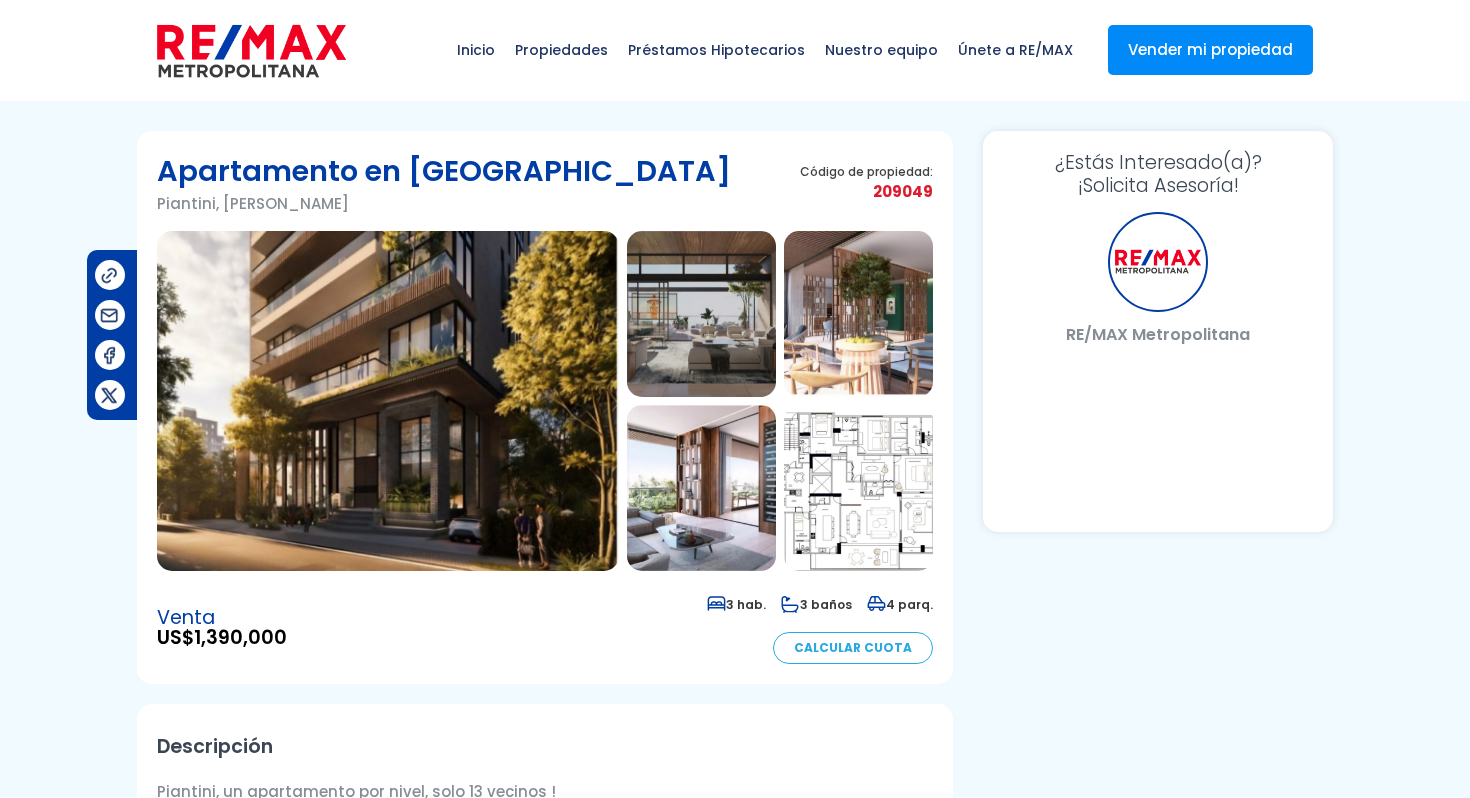 select on "DO" 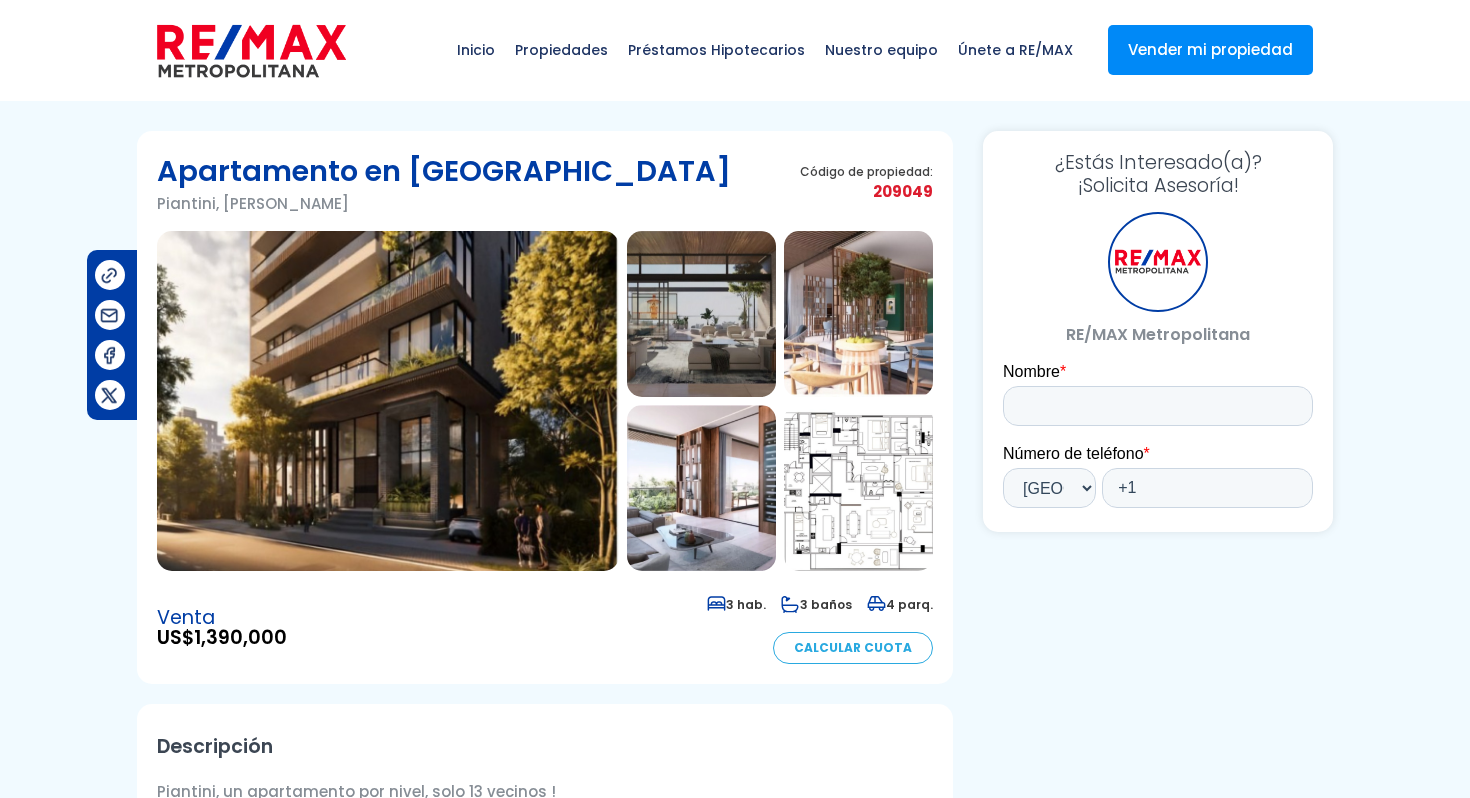 scroll, scrollTop: 0, scrollLeft: 0, axis: both 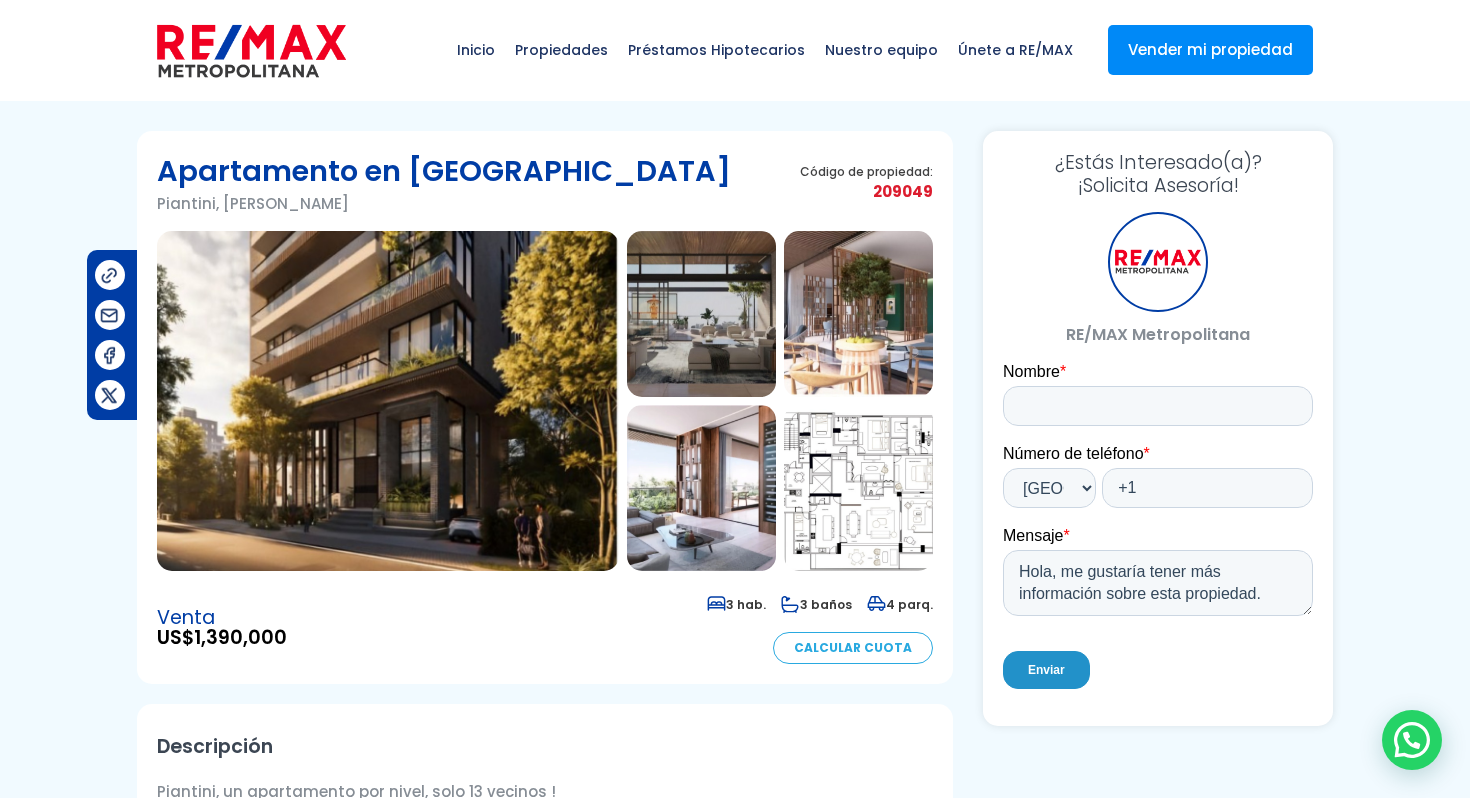 click at bounding box center [388, 401] 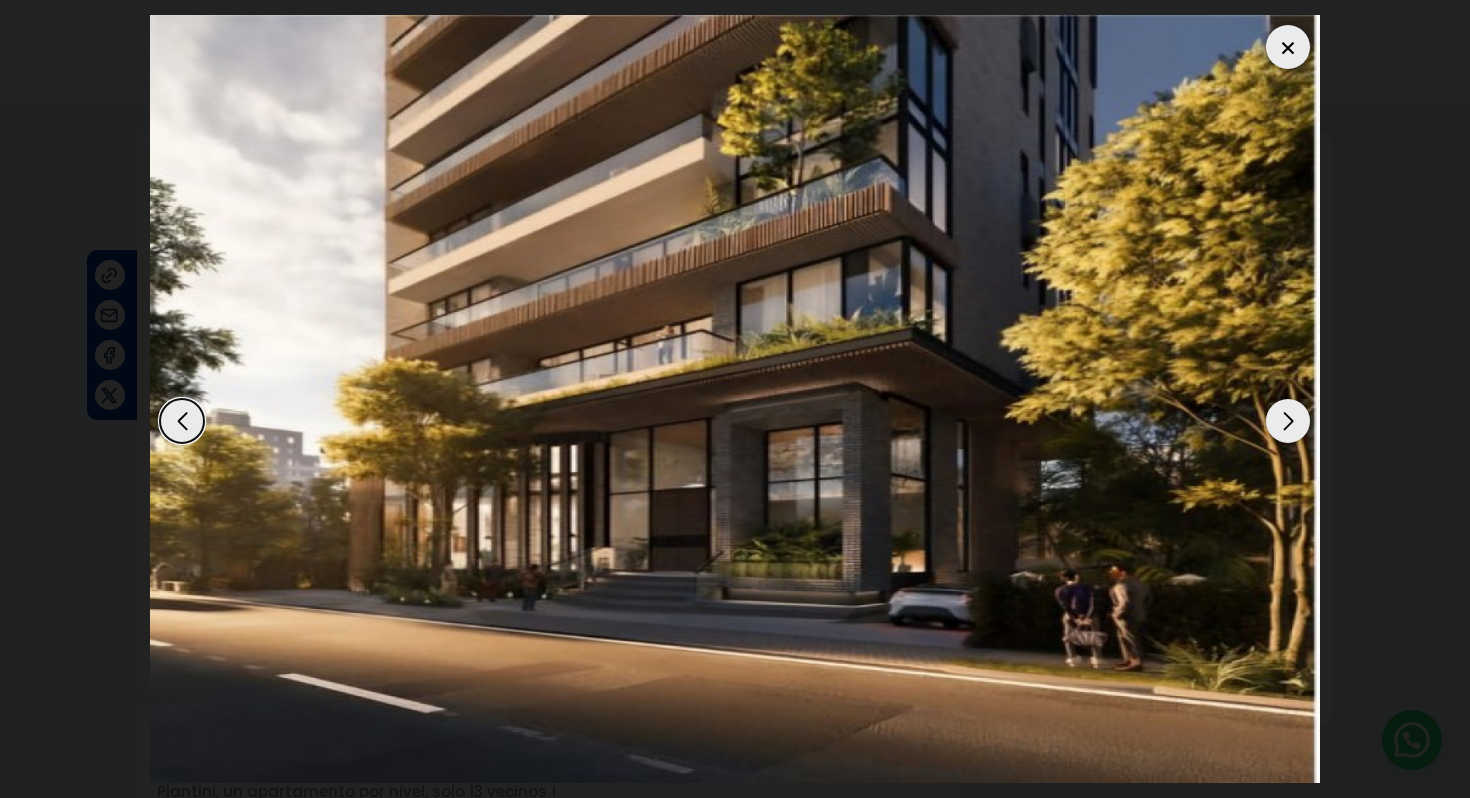 click at bounding box center (1288, 421) 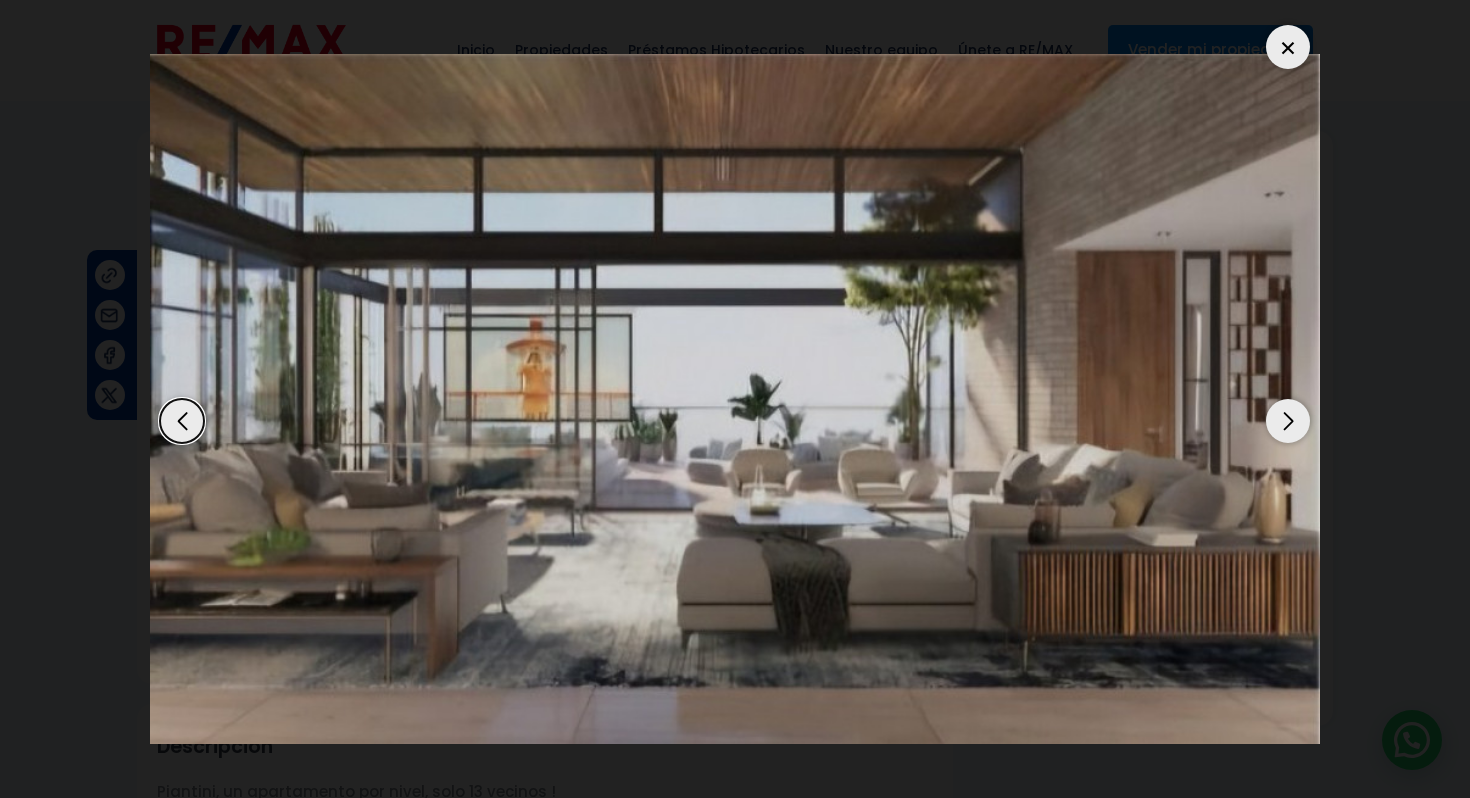 click at bounding box center [1288, 421] 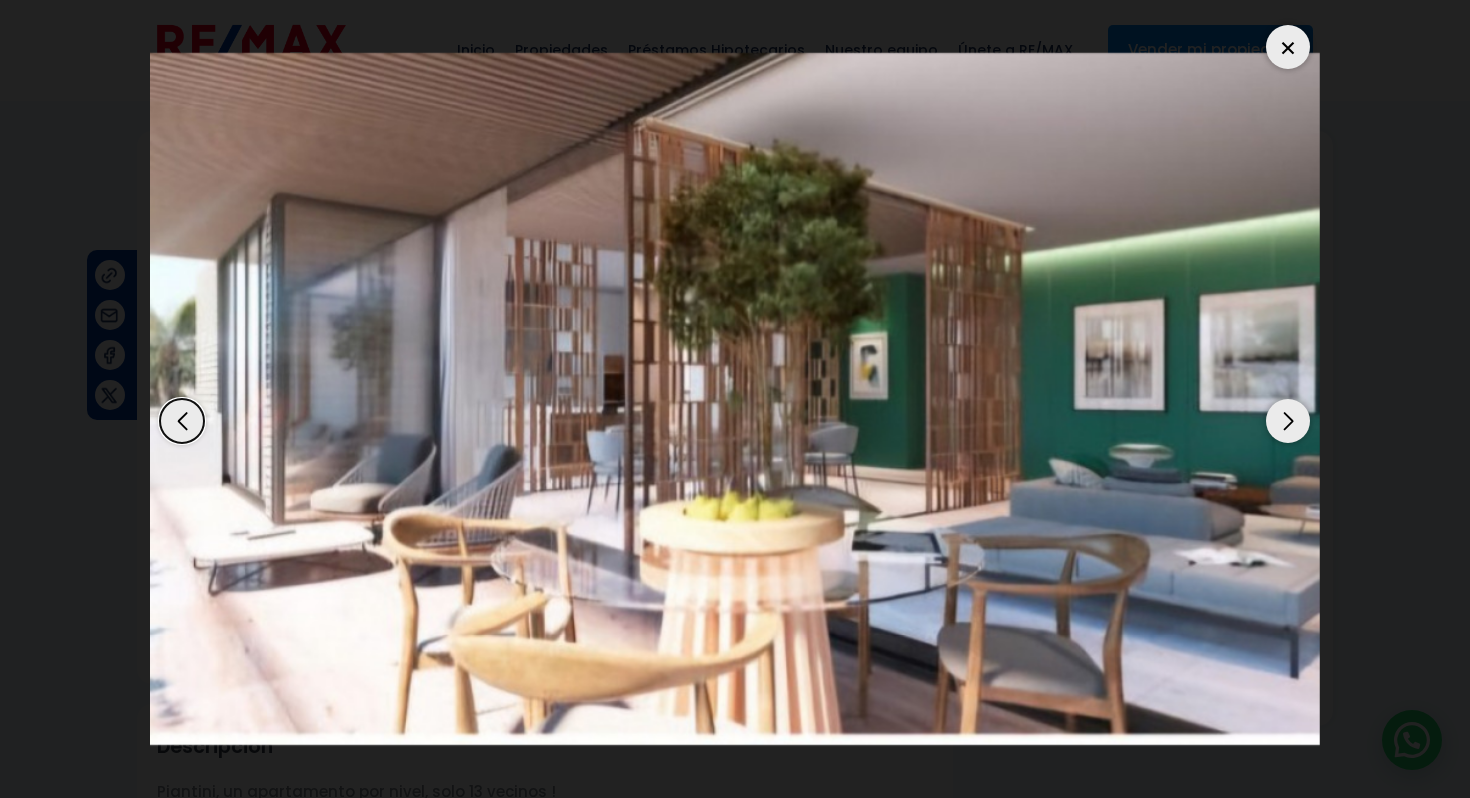 click at bounding box center [1288, 421] 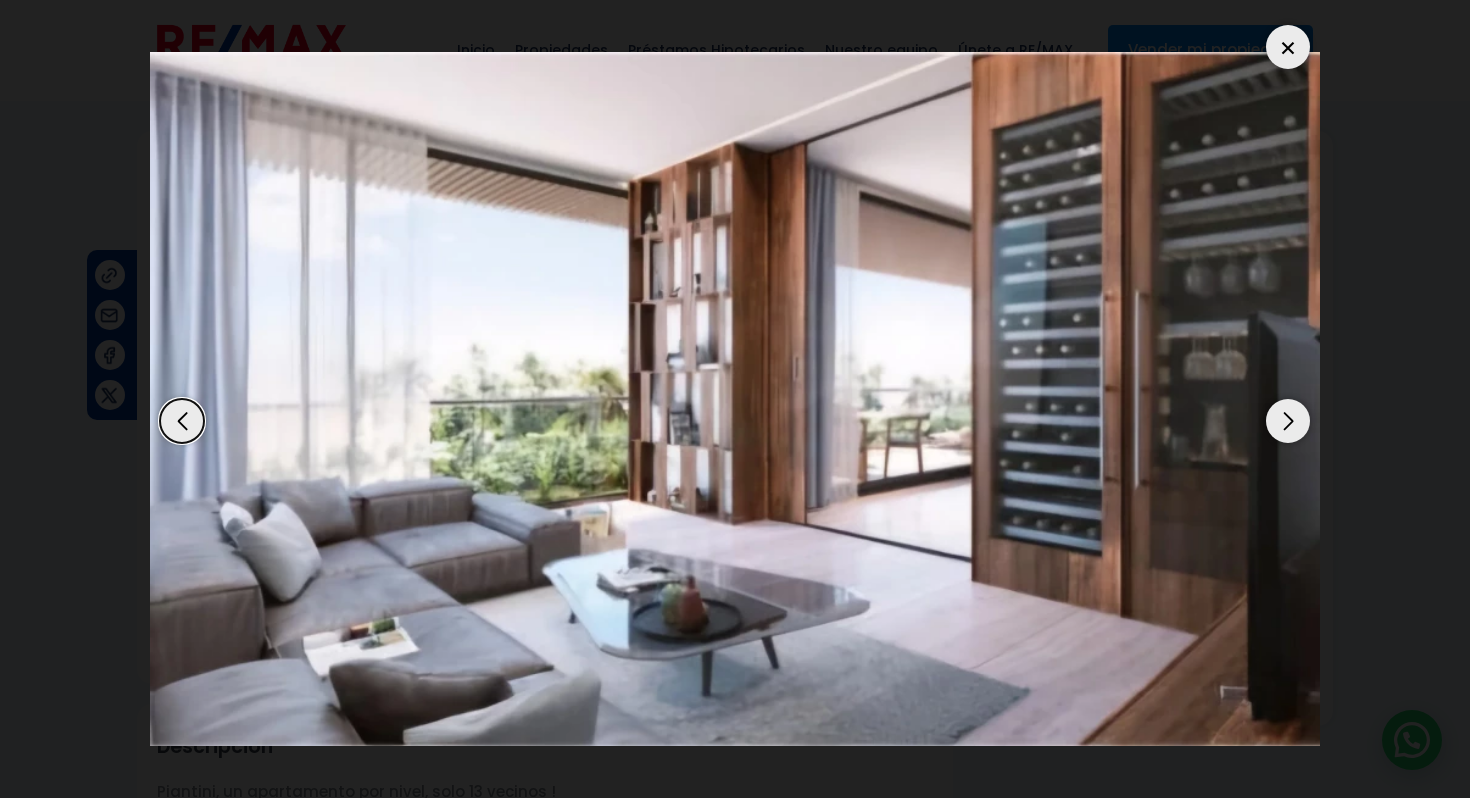click at bounding box center (1288, 421) 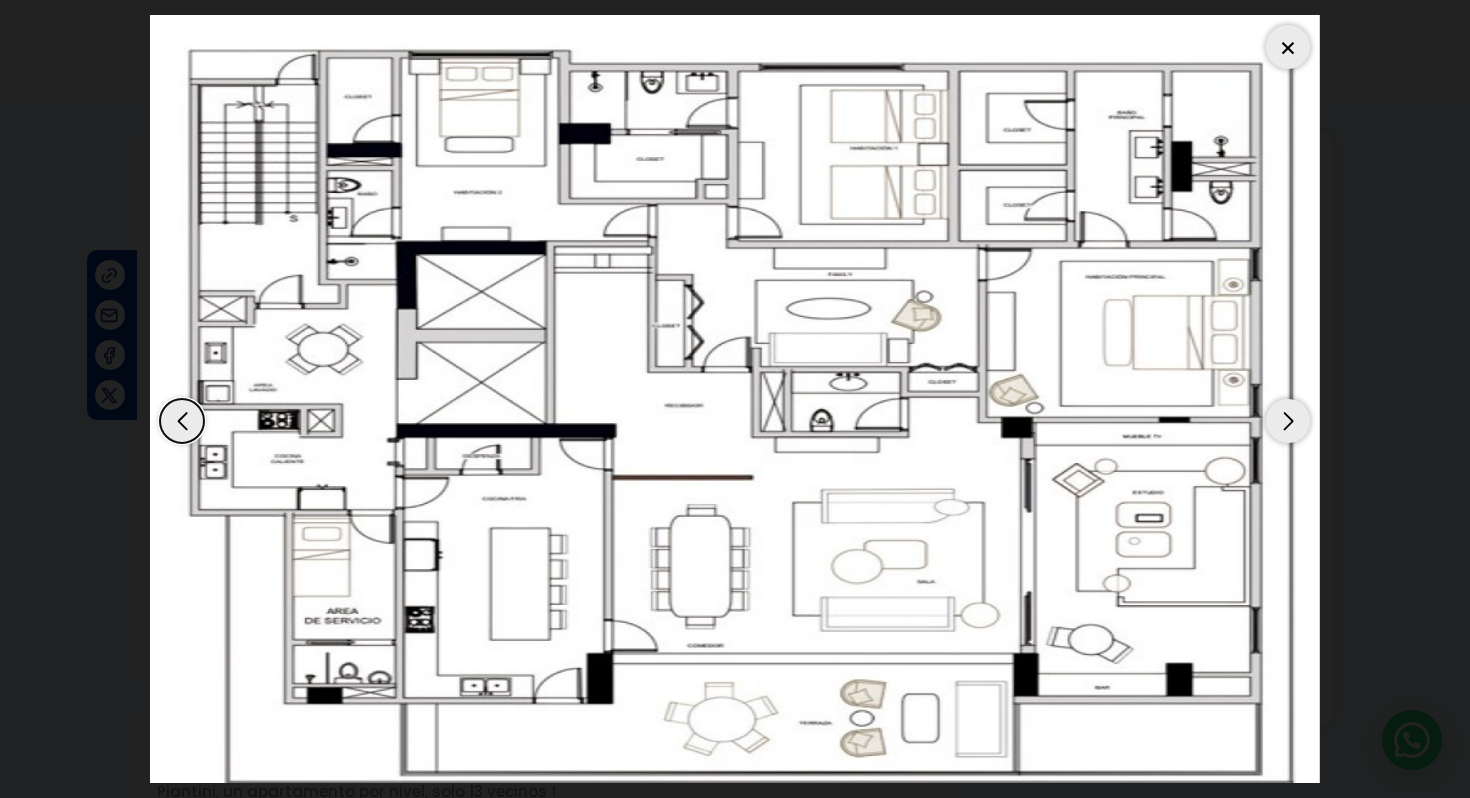 click at bounding box center (1288, 421) 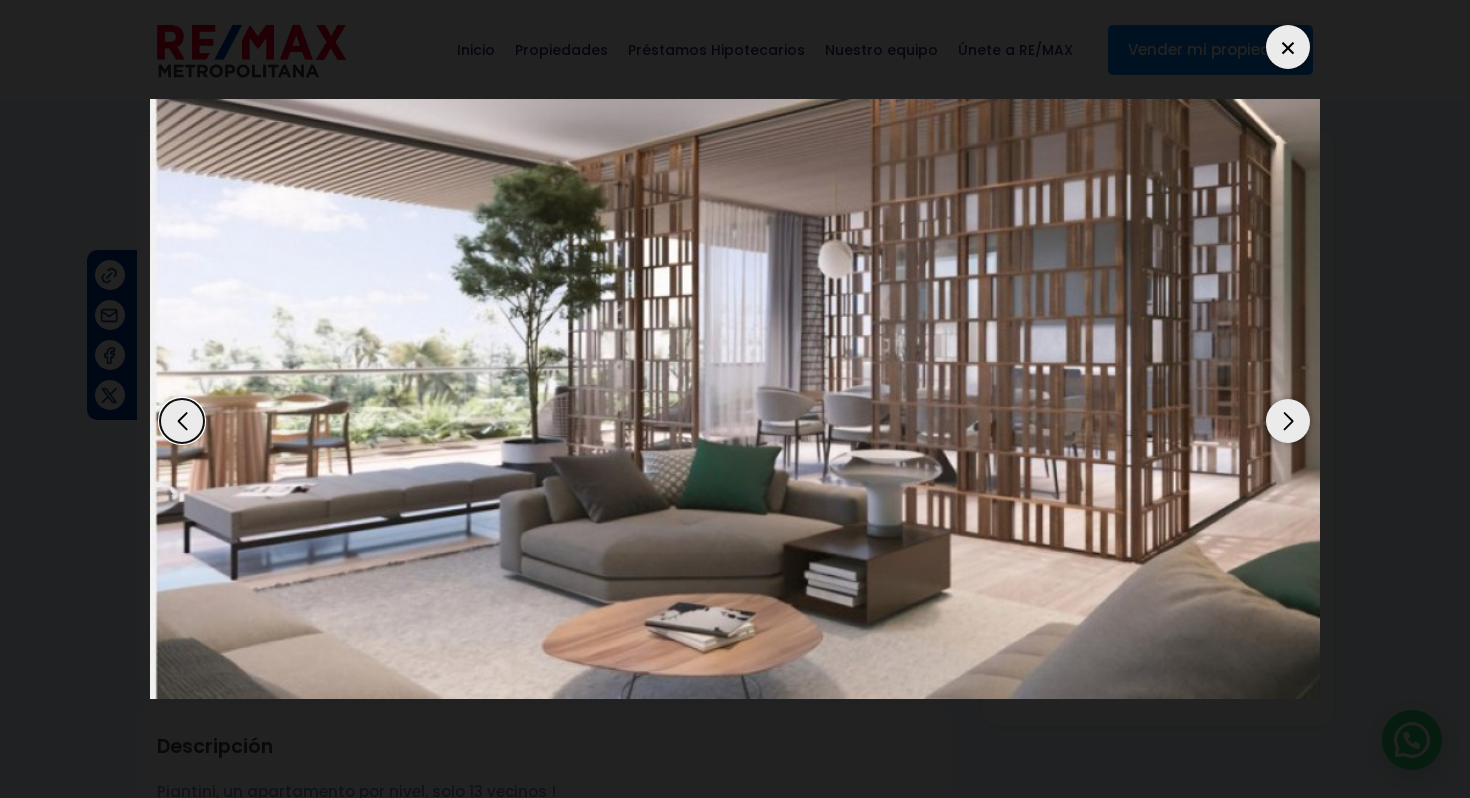 click at bounding box center (1288, 421) 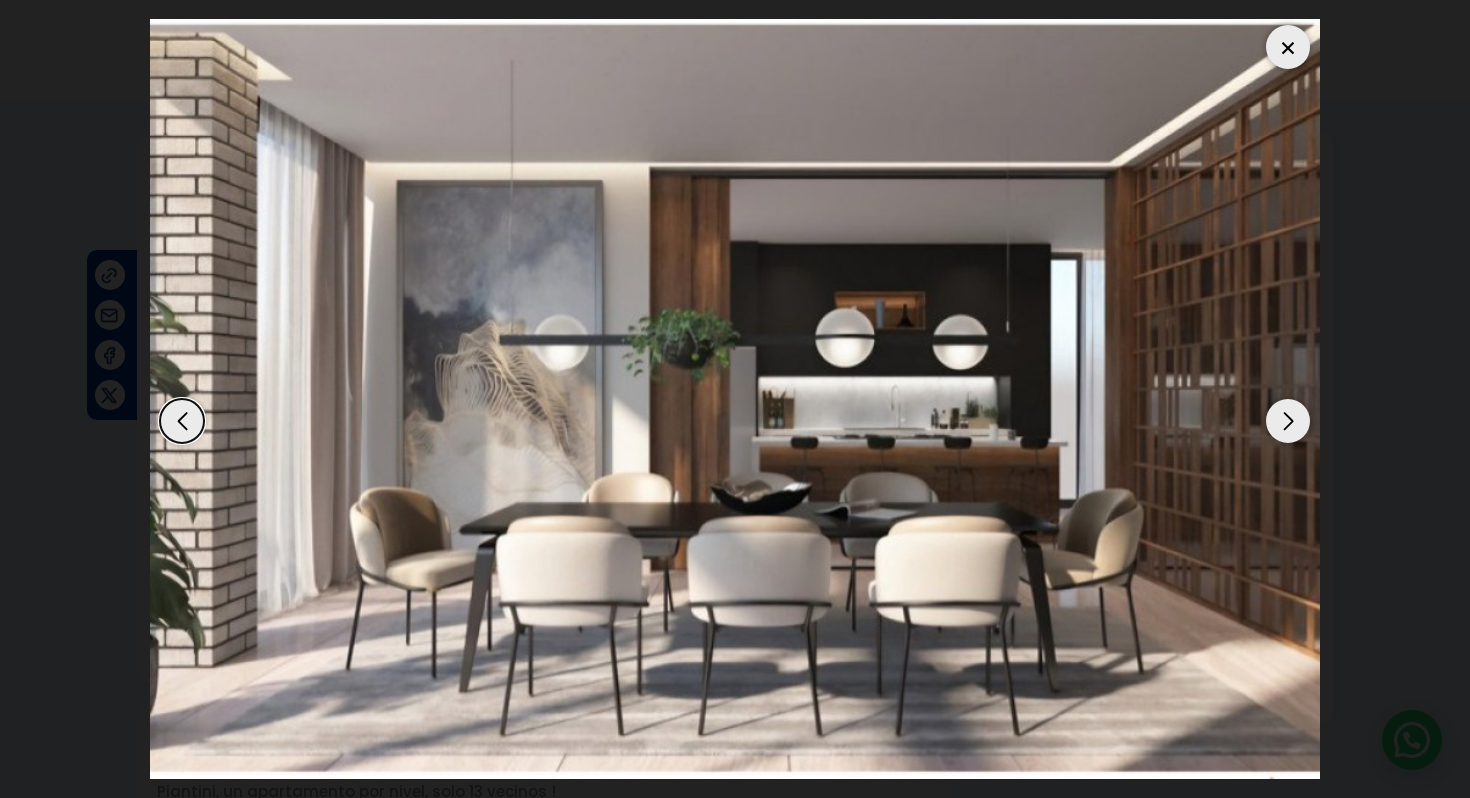 click at bounding box center (1288, 421) 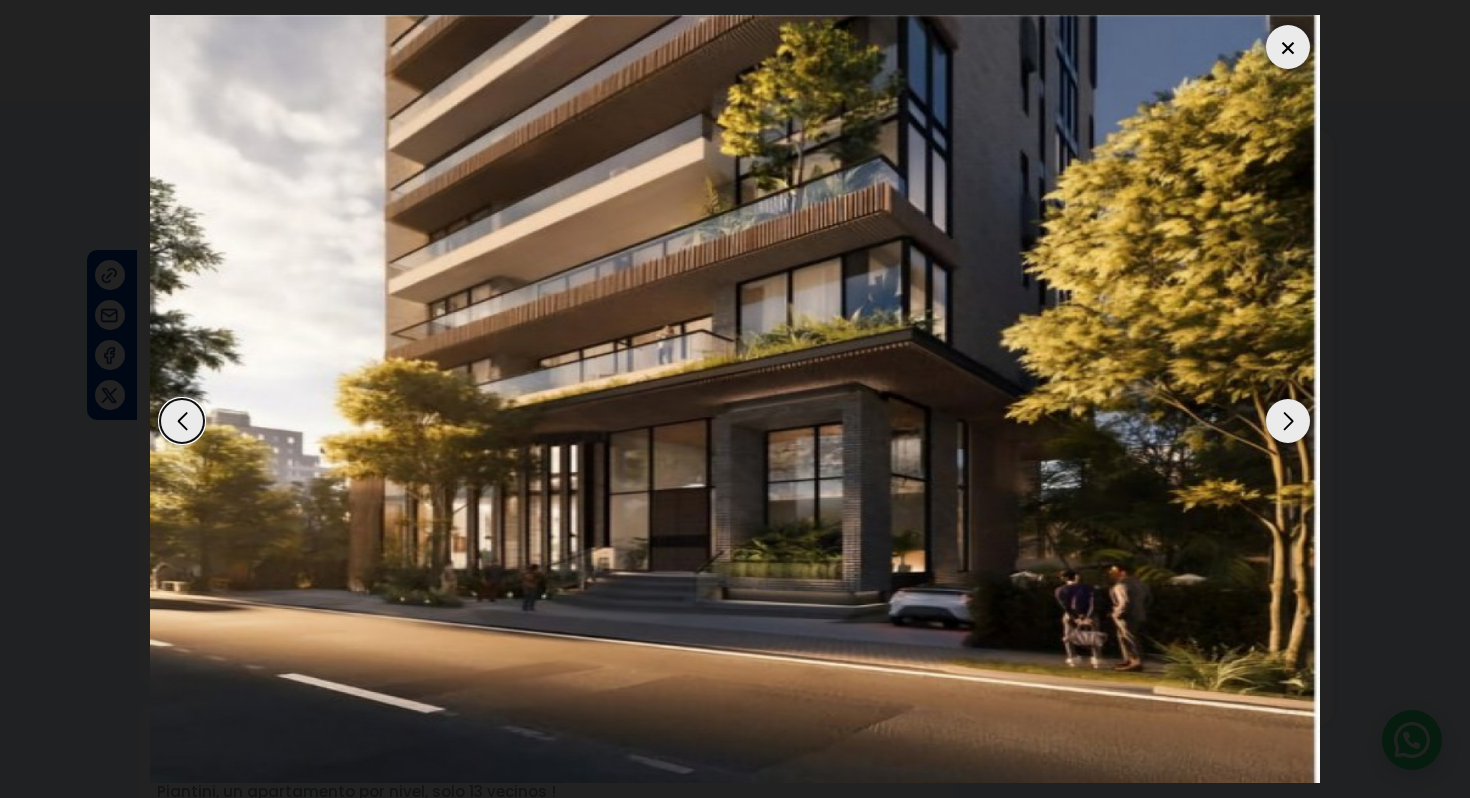 click at bounding box center [1288, 421] 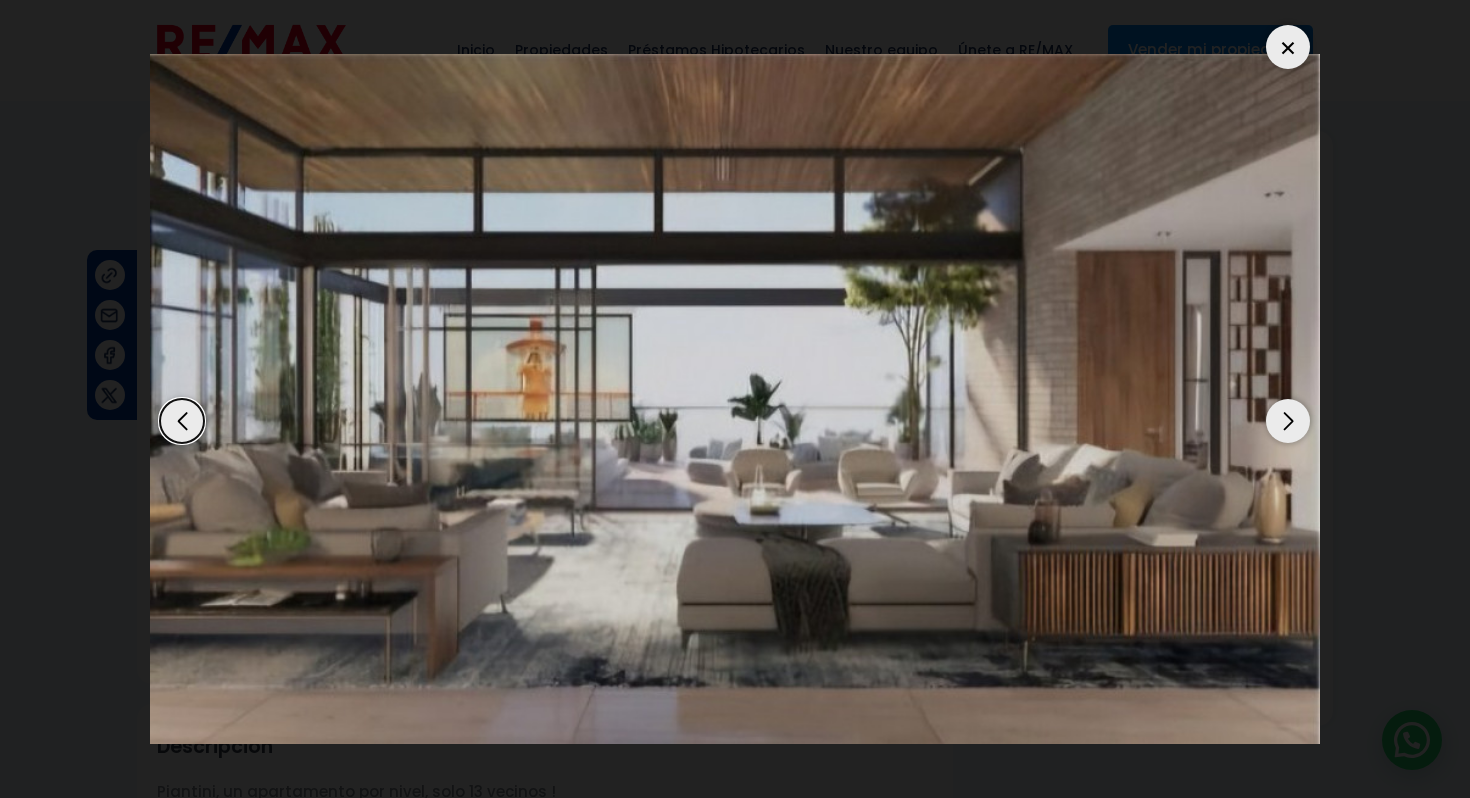 click at bounding box center (735, 399) 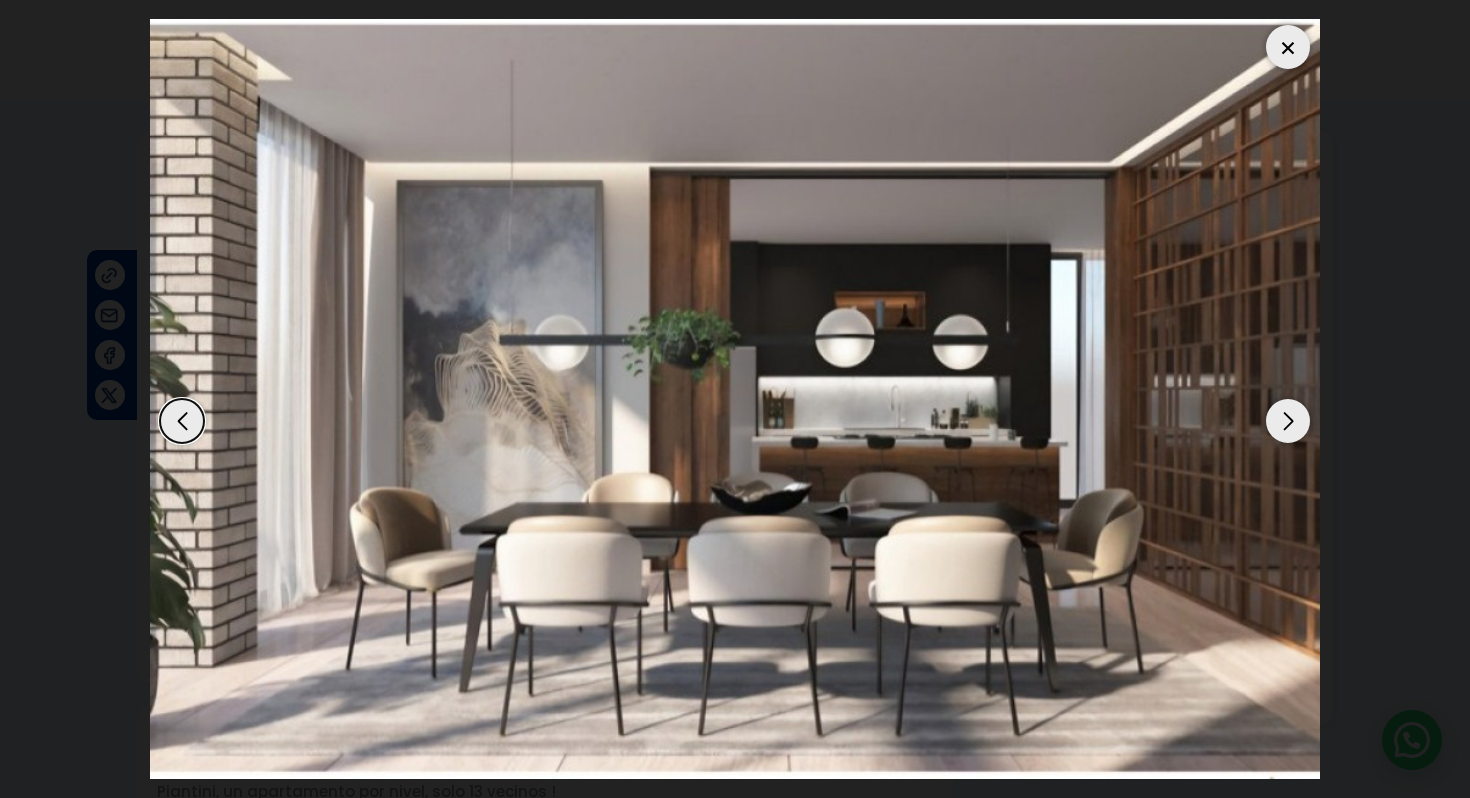 click at bounding box center (1288, 47) 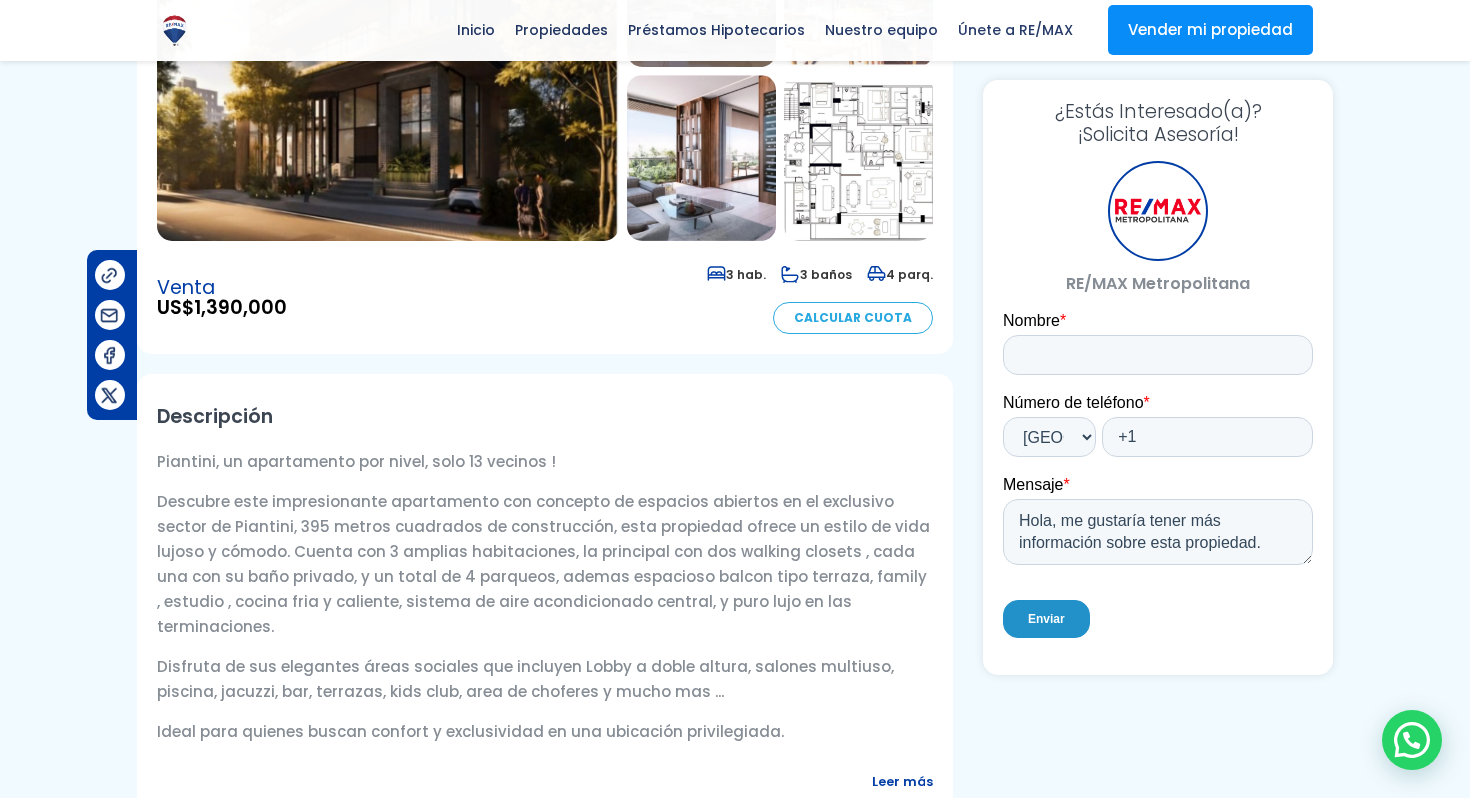 scroll, scrollTop: 0, scrollLeft: 0, axis: both 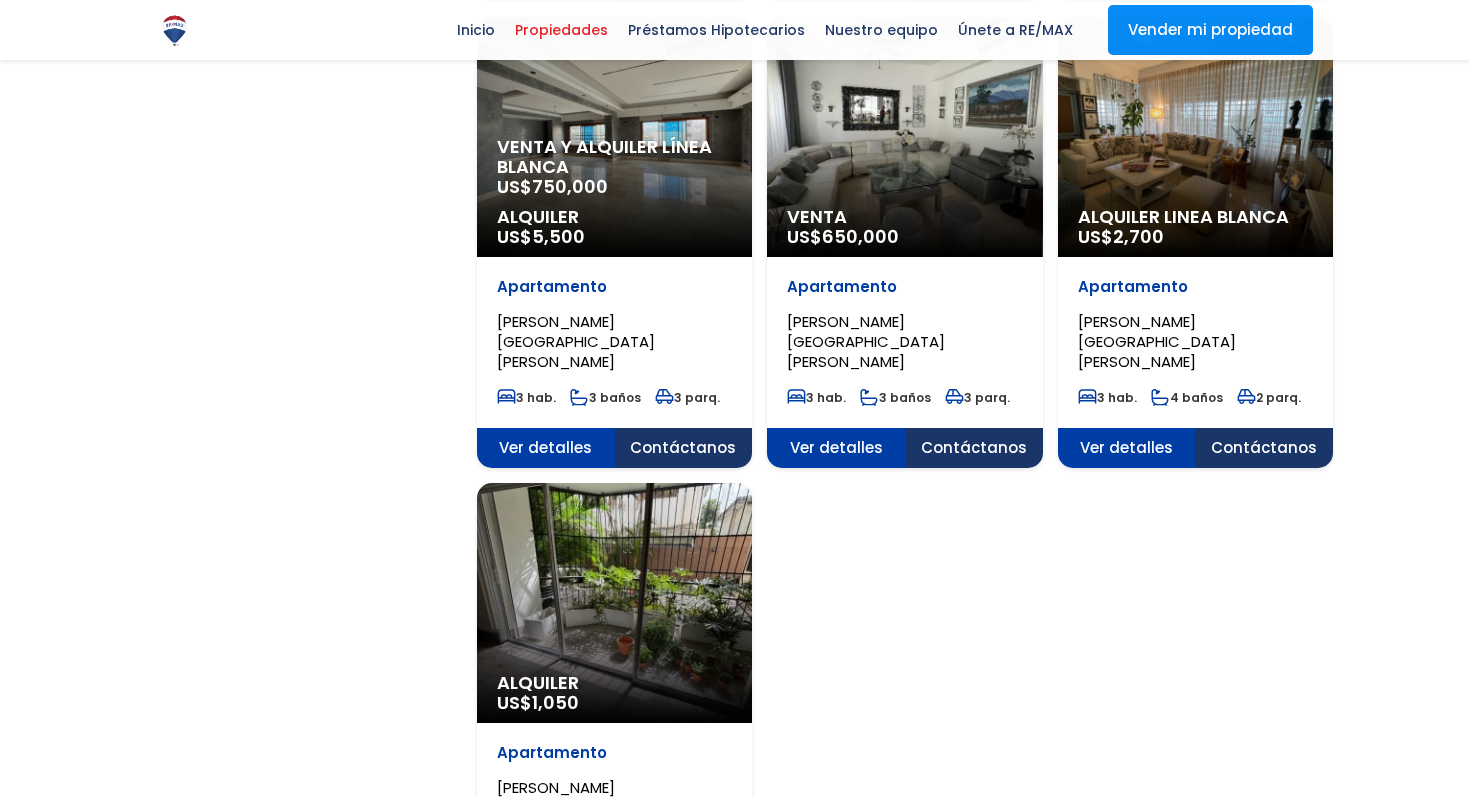 select on "156" 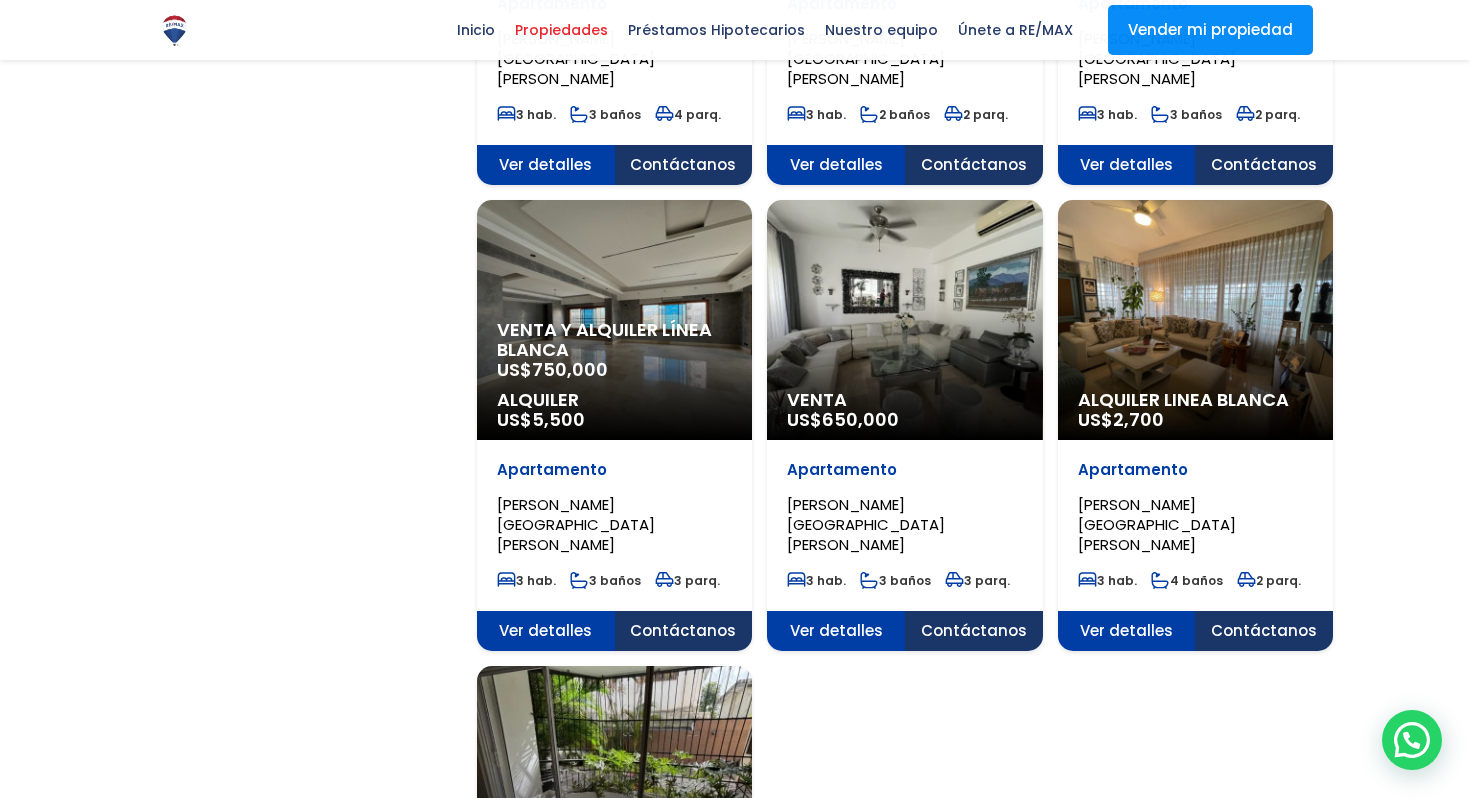 scroll, scrollTop: 1929, scrollLeft: 0, axis: vertical 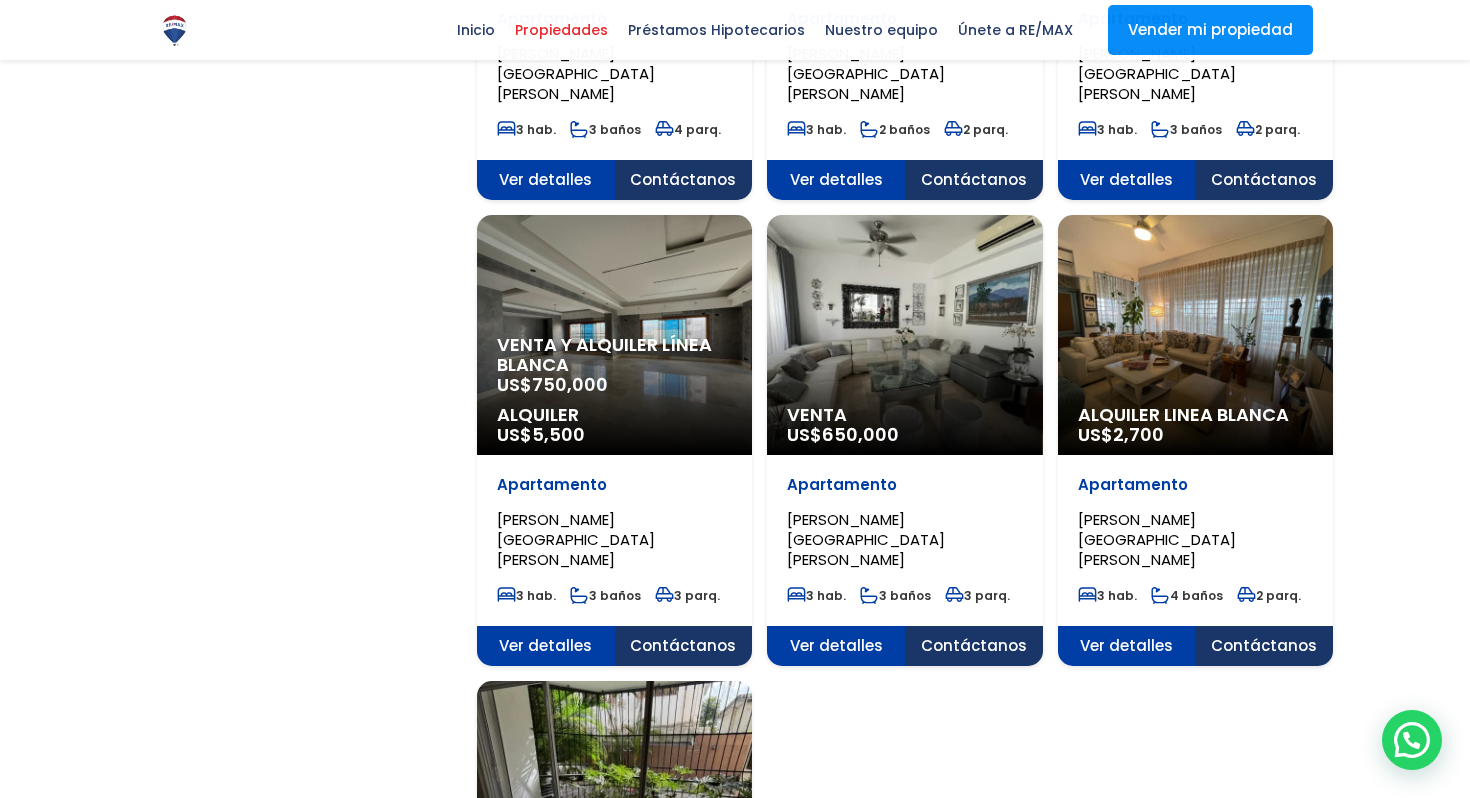 click on "Venta
US$  650,000" at bounding box center (614, -1529) 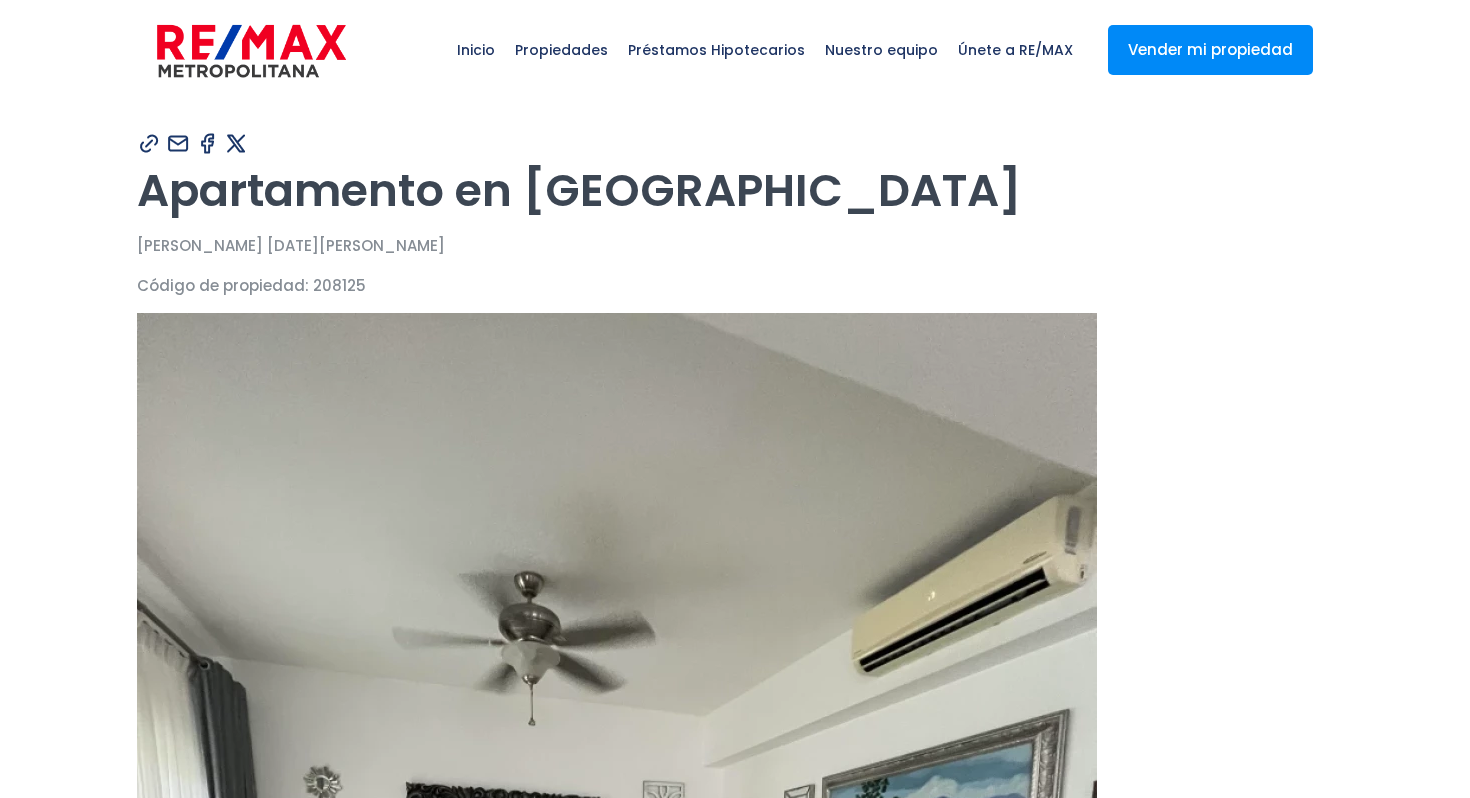 scroll, scrollTop: 0, scrollLeft: 0, axis: both 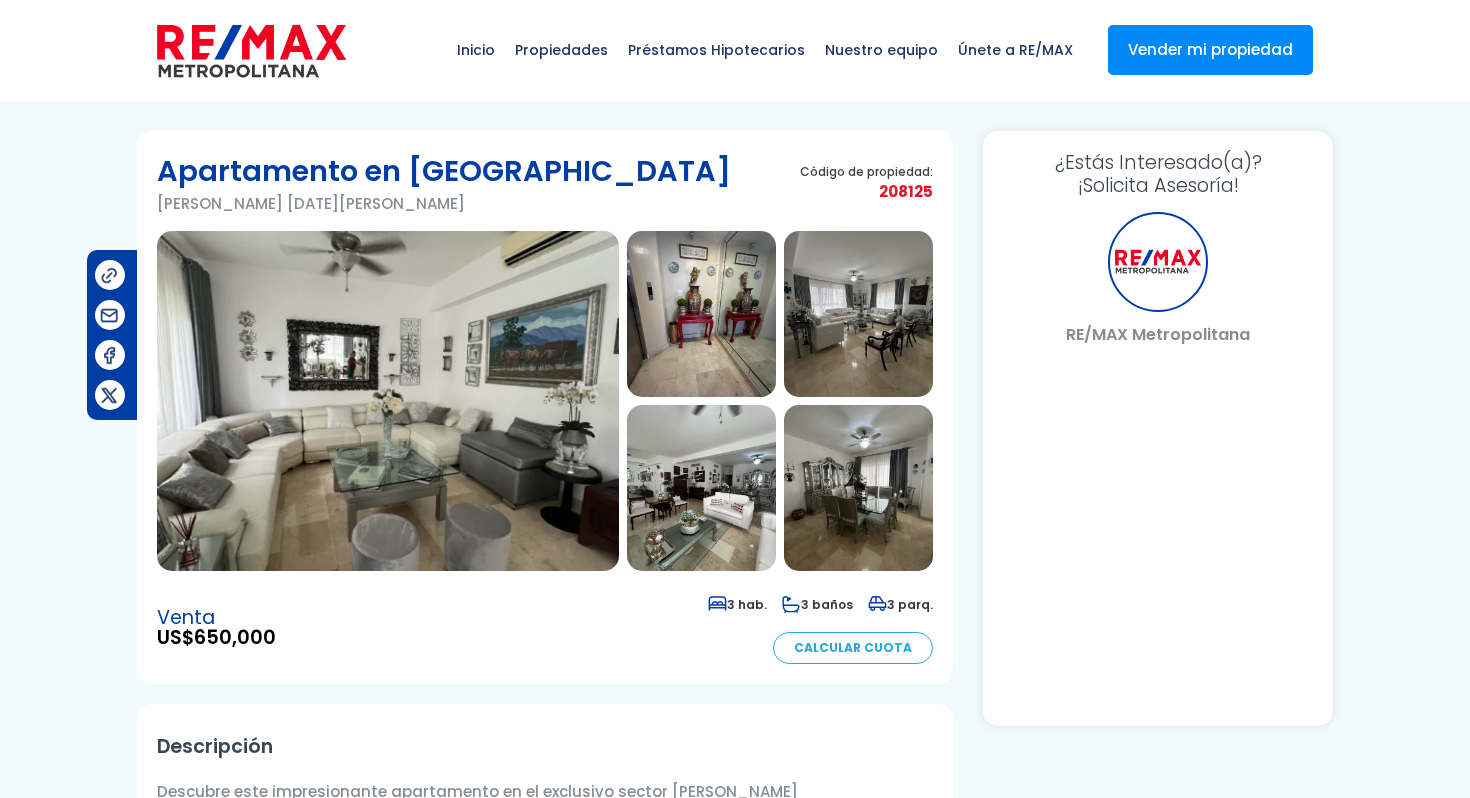 select on "DO" 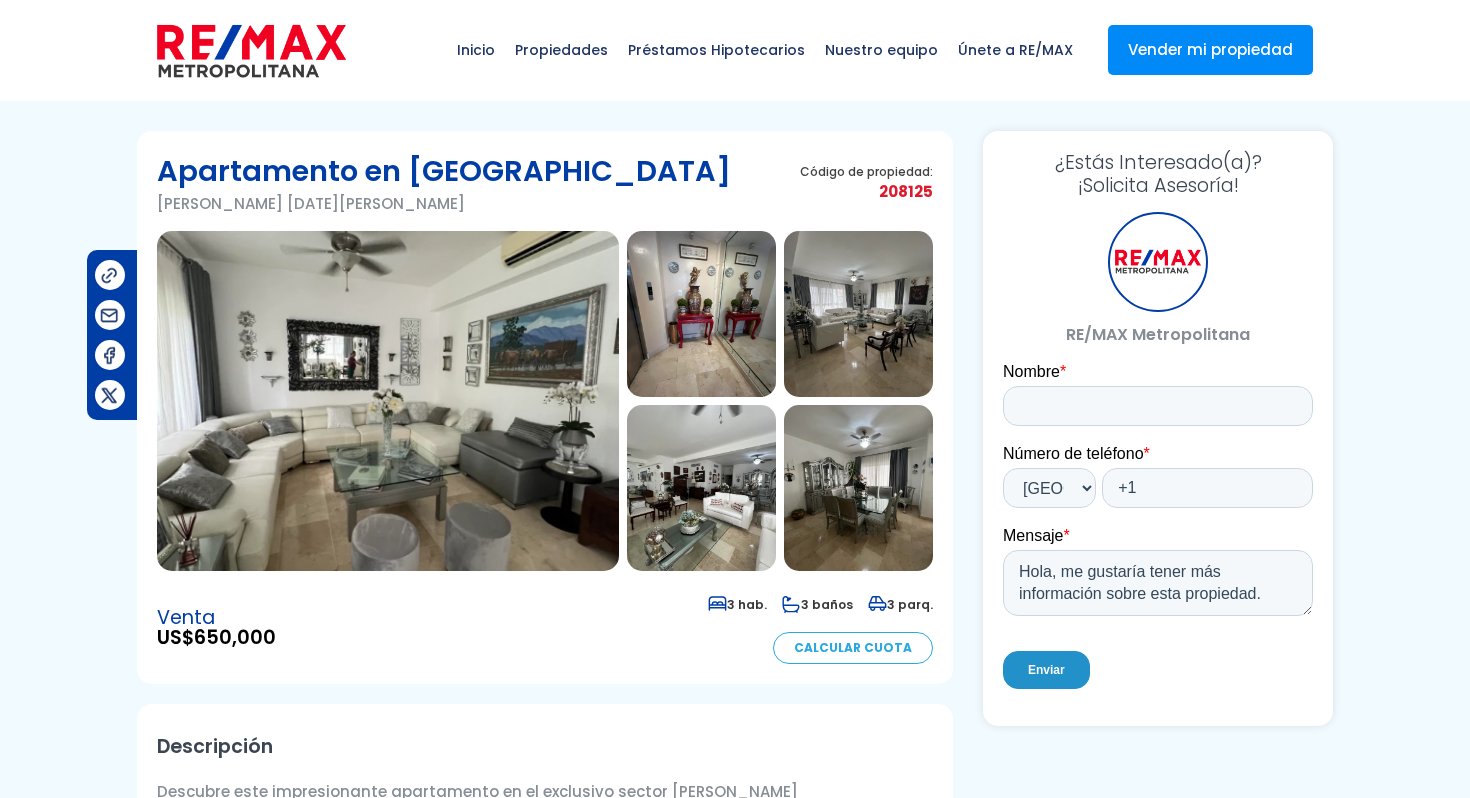 scroll, scrollTop: 0, scrollLeft: 0, axis: both 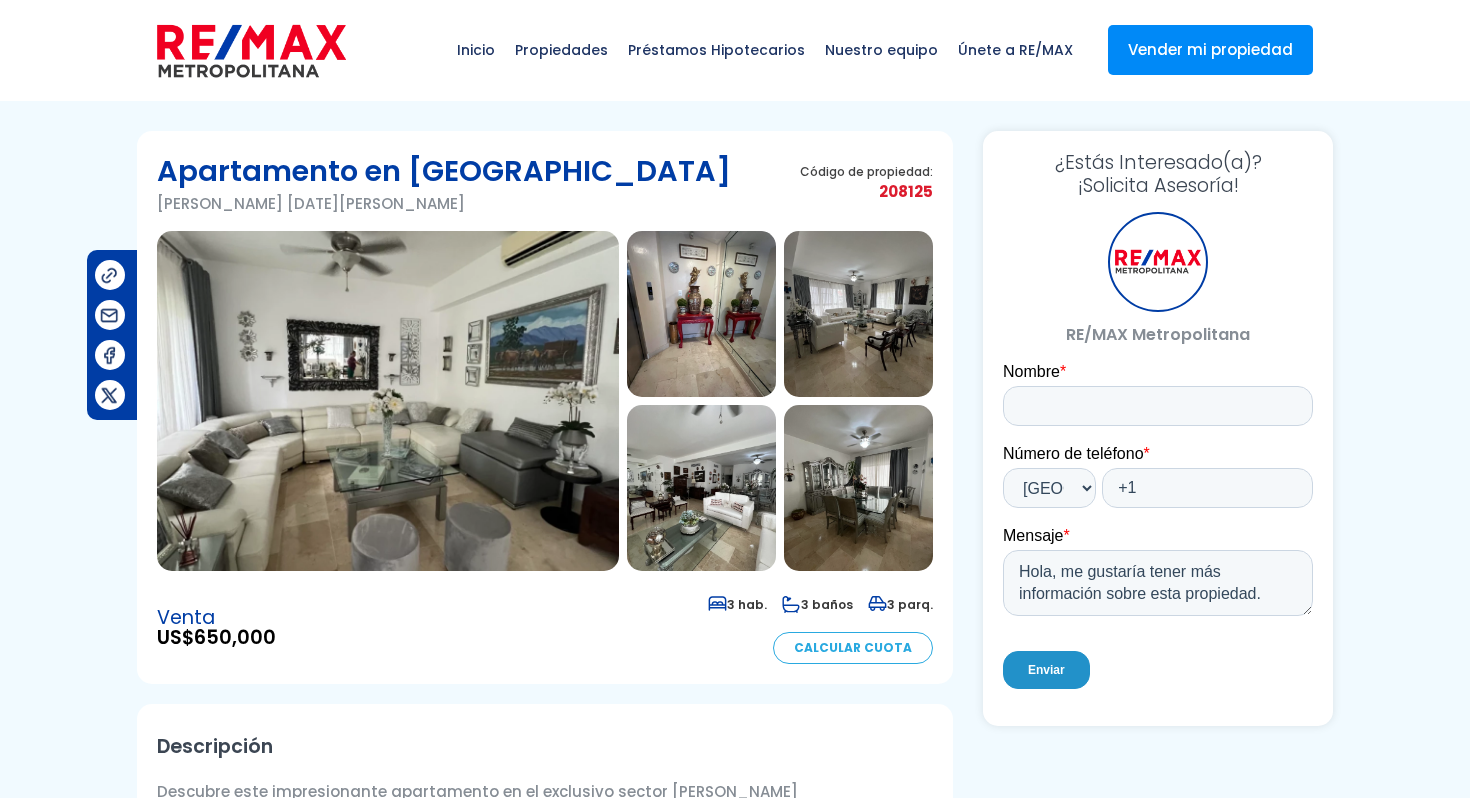 click at bounding box center (388, 401) 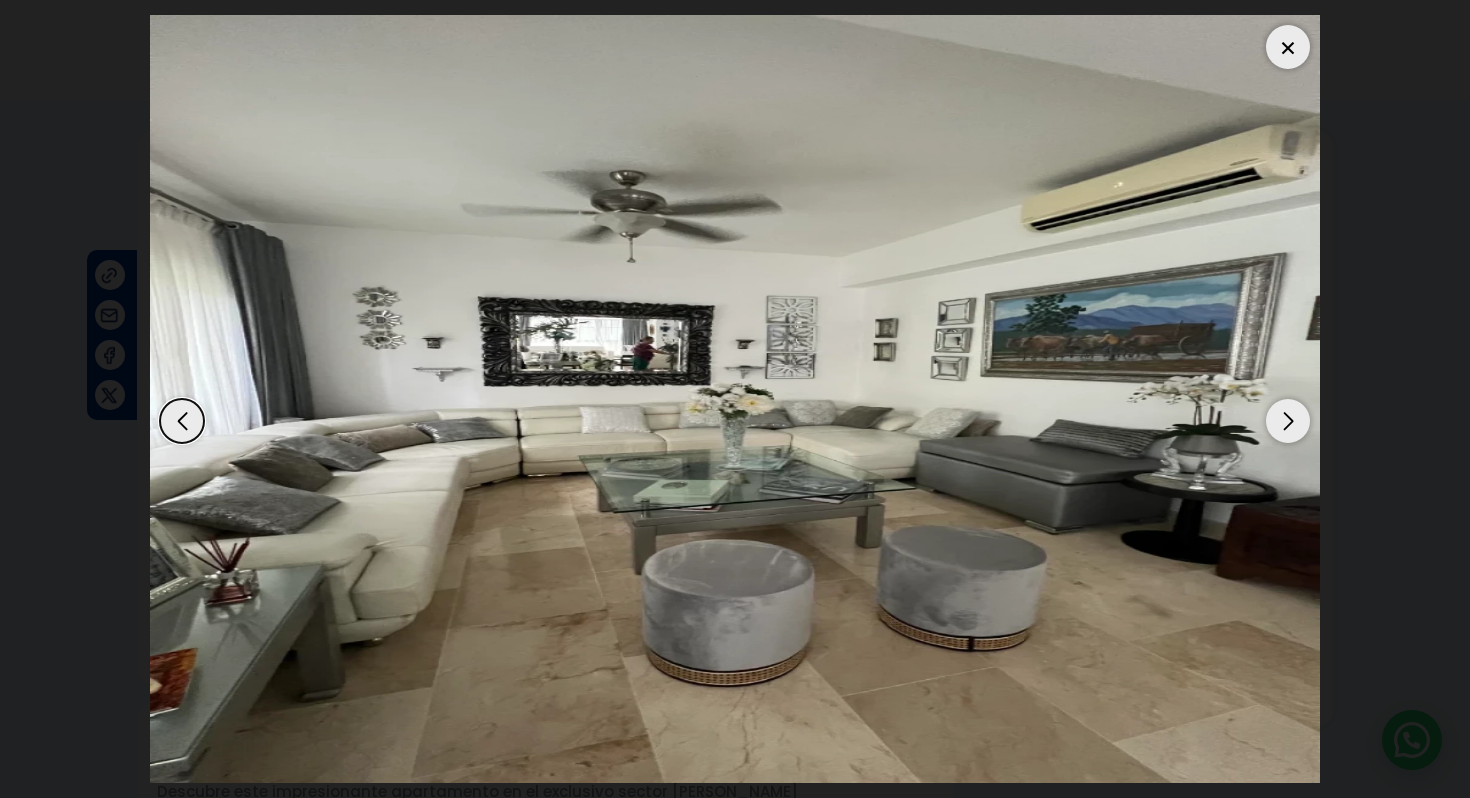 click at bounding box center (735, 399) 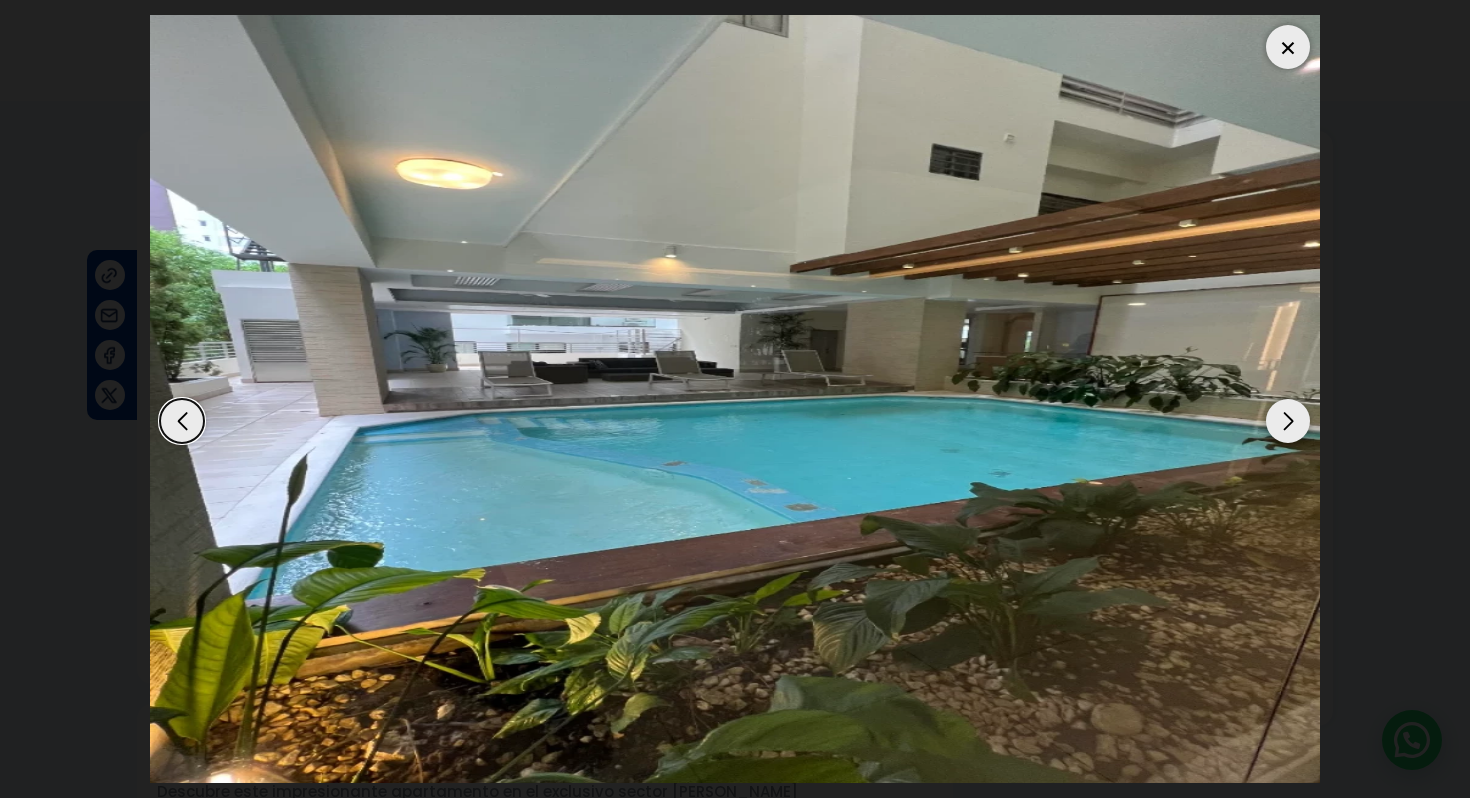 click at bounding box center [1288, 421] 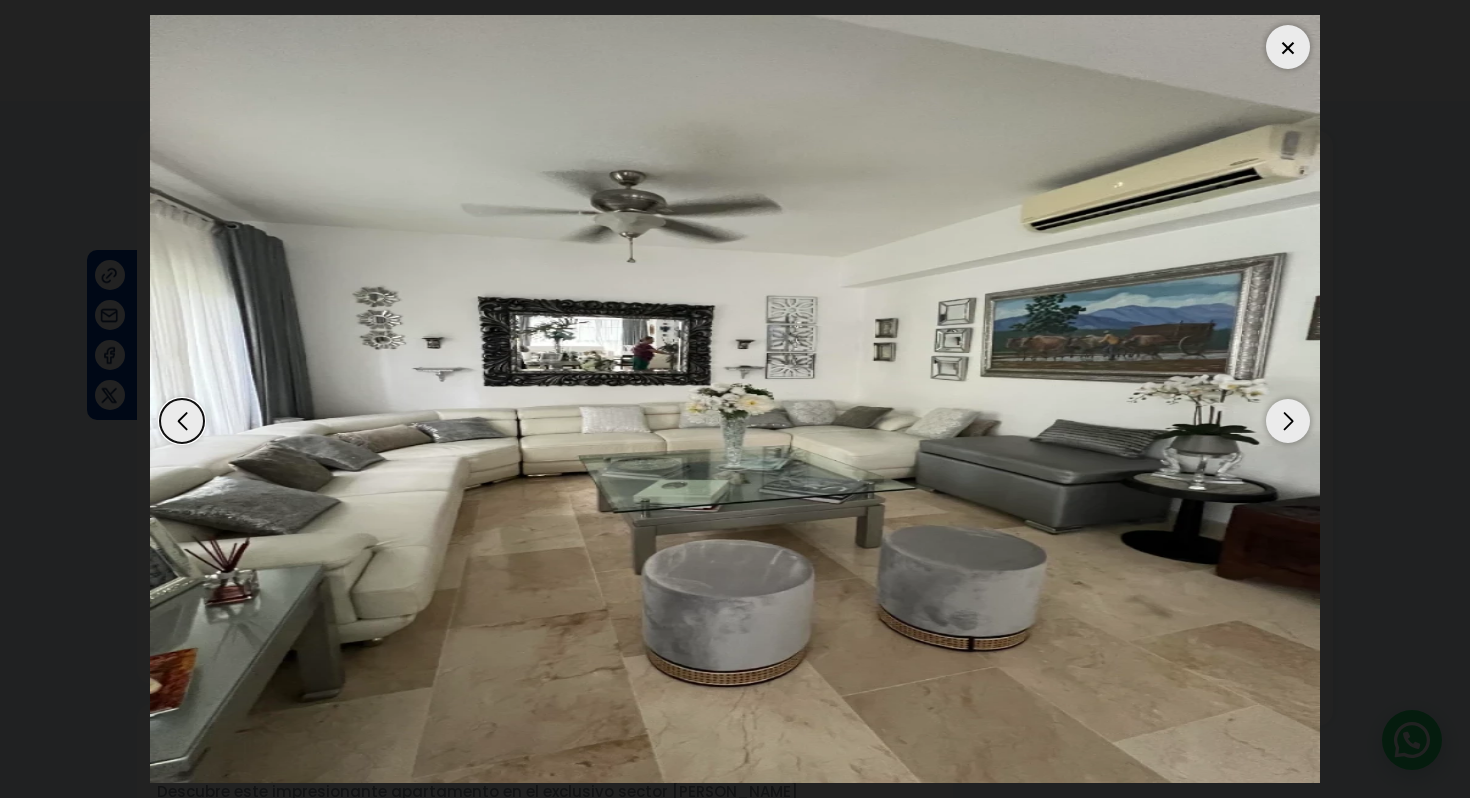 click at bounding box center [1288, 421] 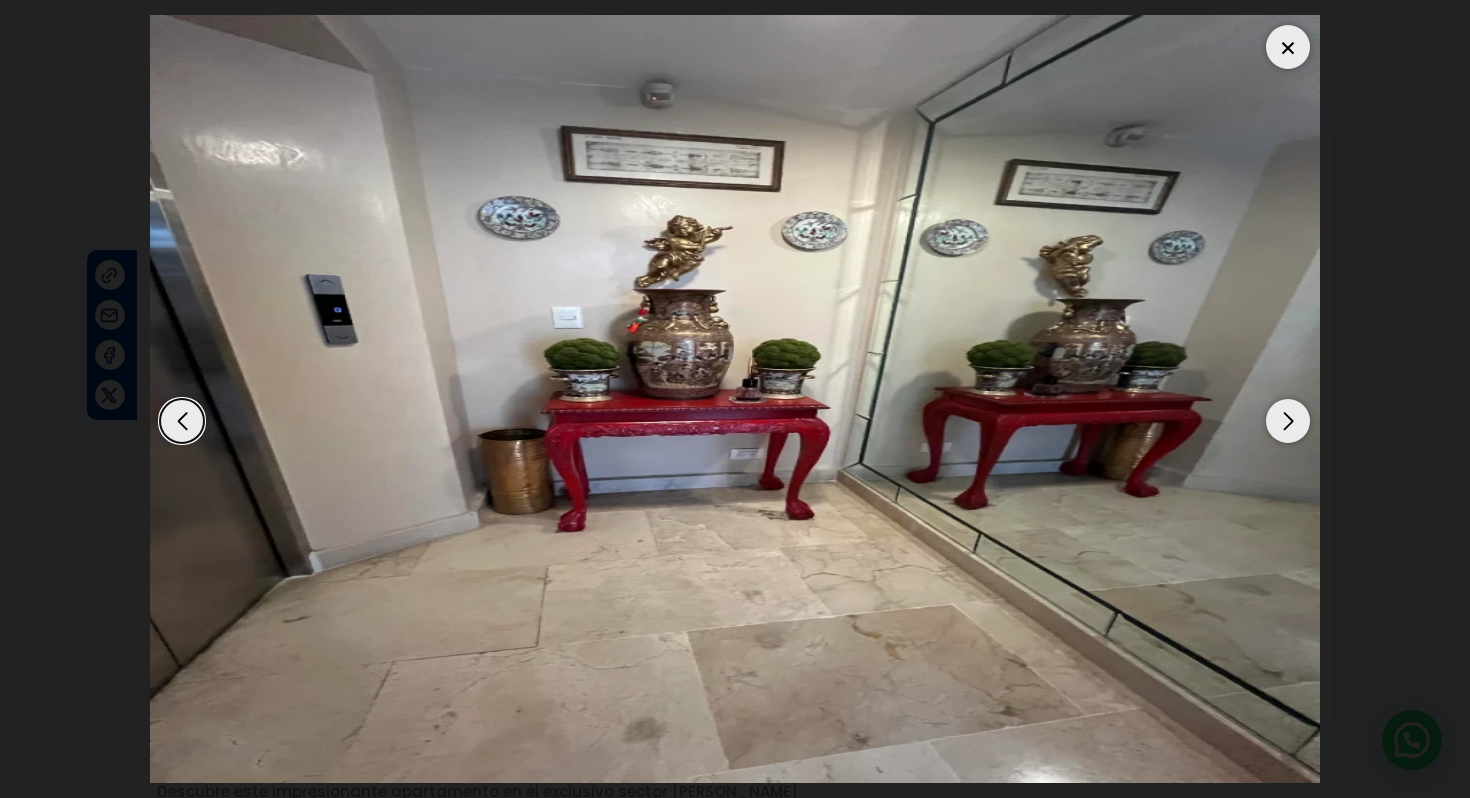 click at bounding box center (1288, 421) 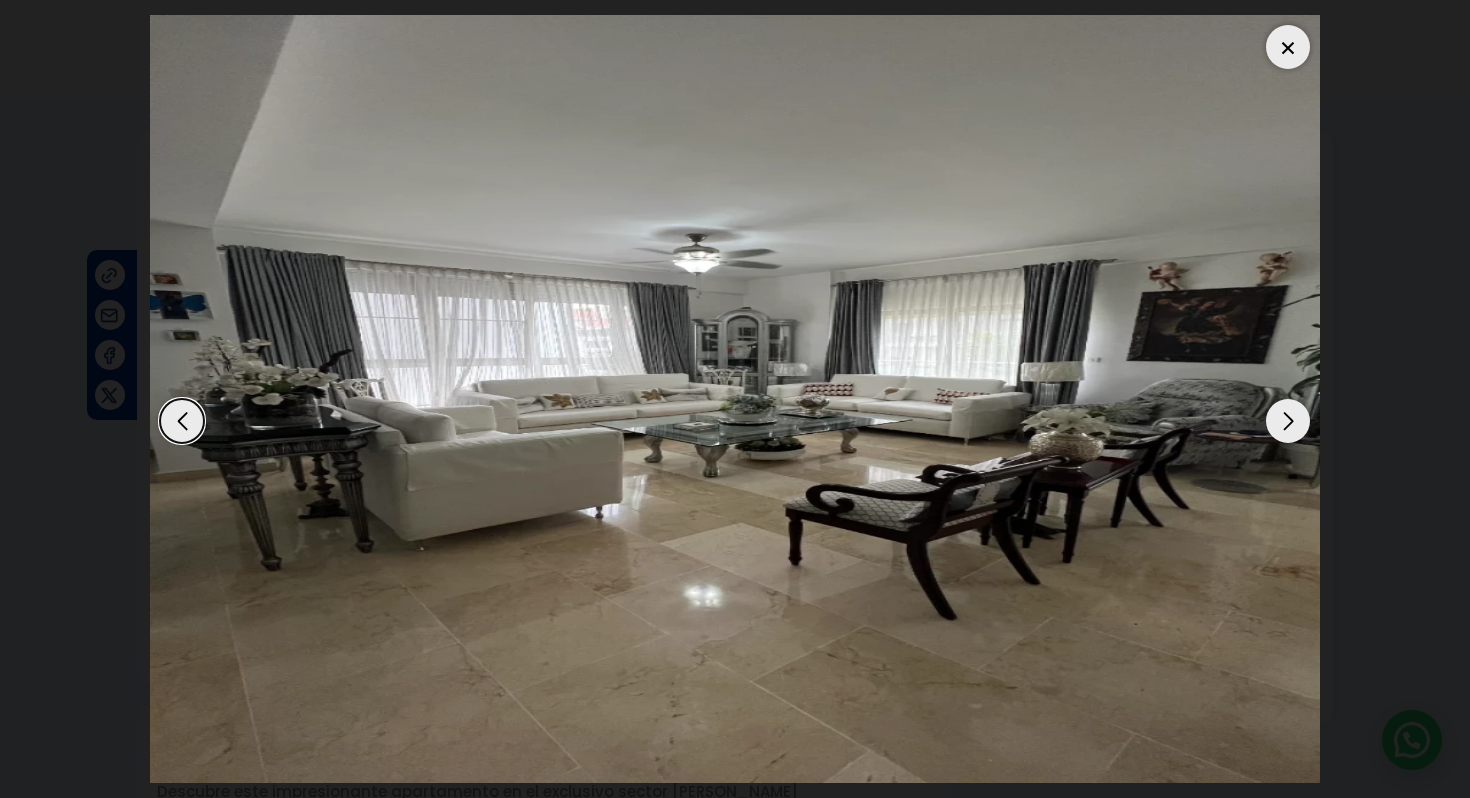 click at bounding box center [1288, 421] 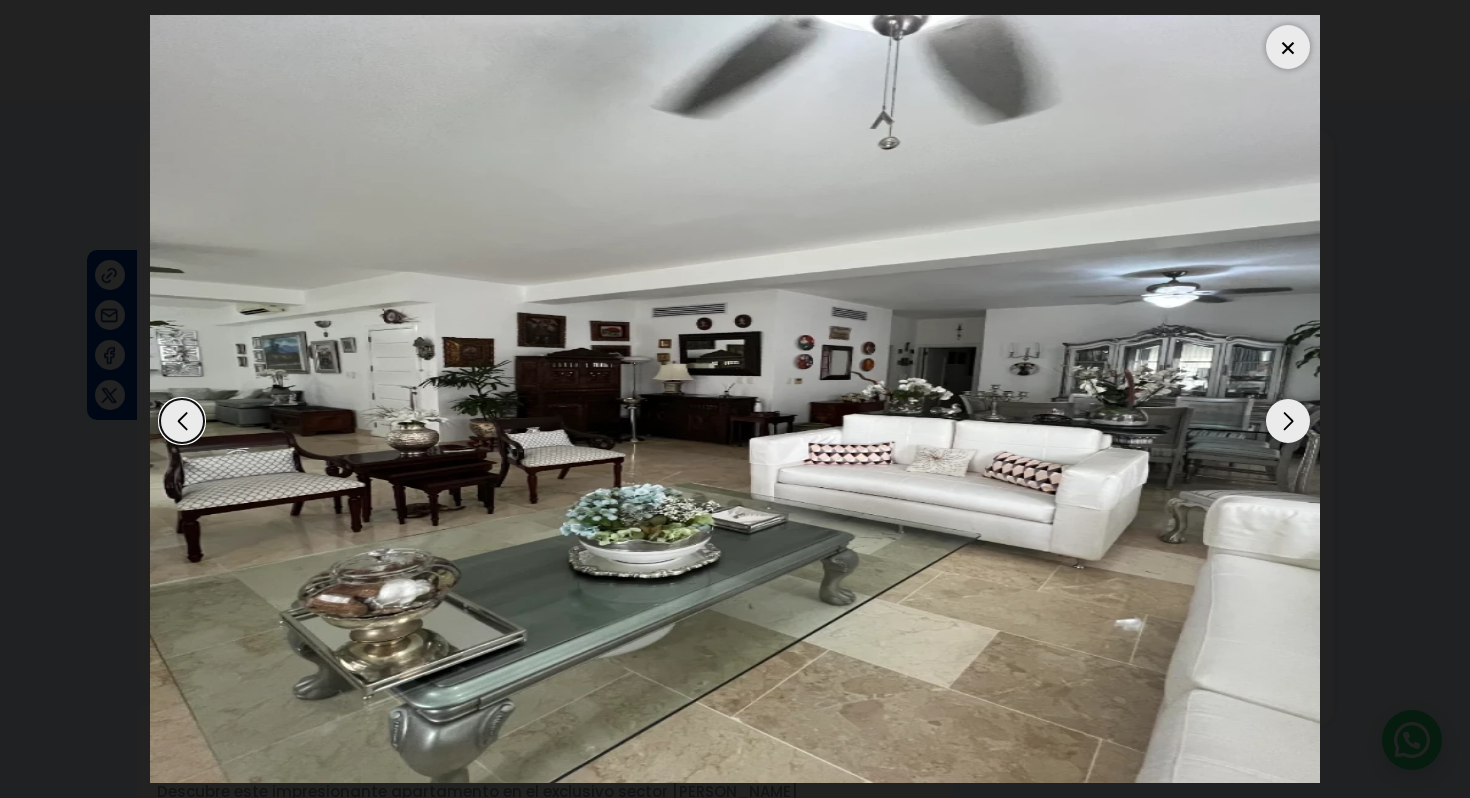 click at bounding box center (1288, 421) 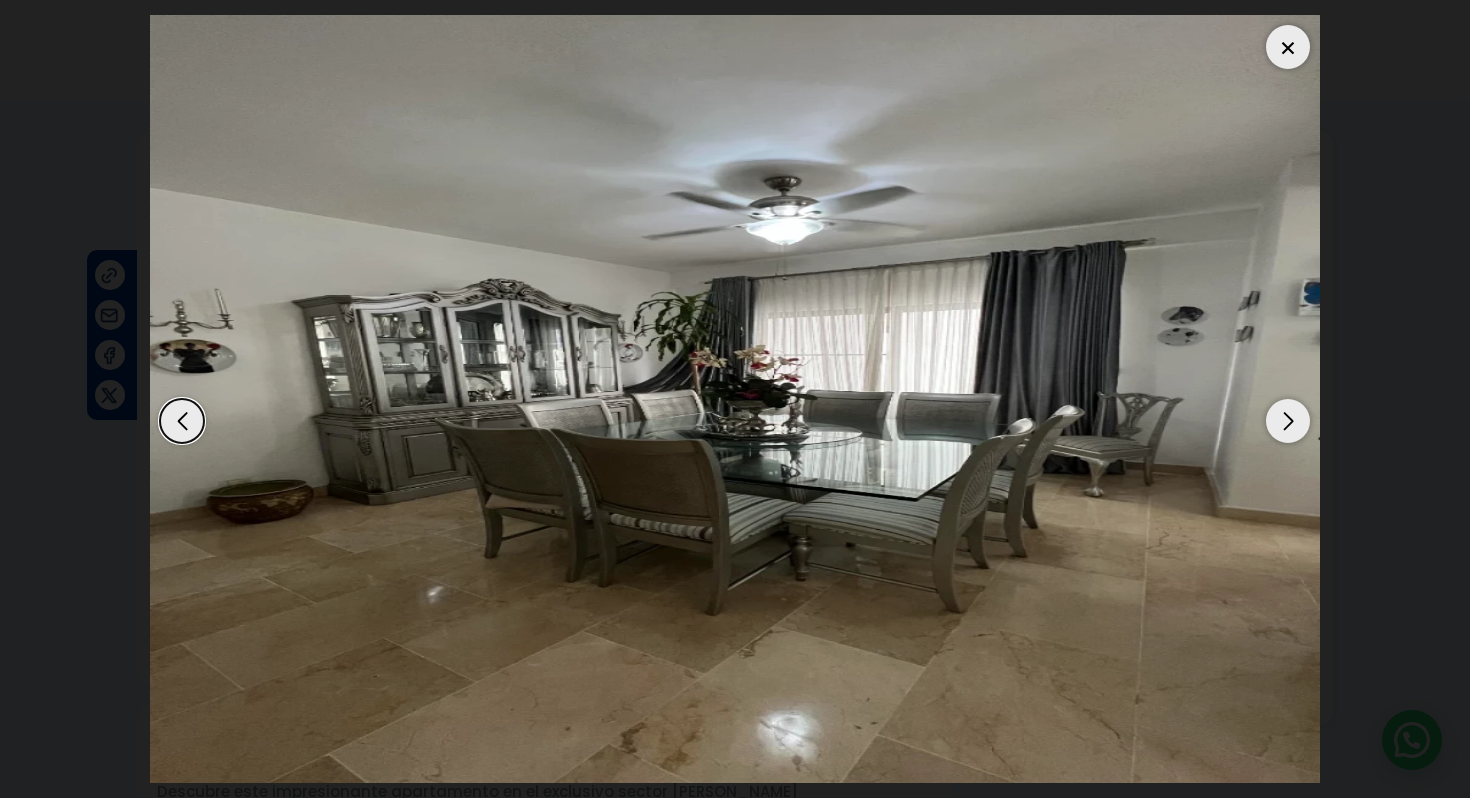 click at bounding box center [1288, 421] 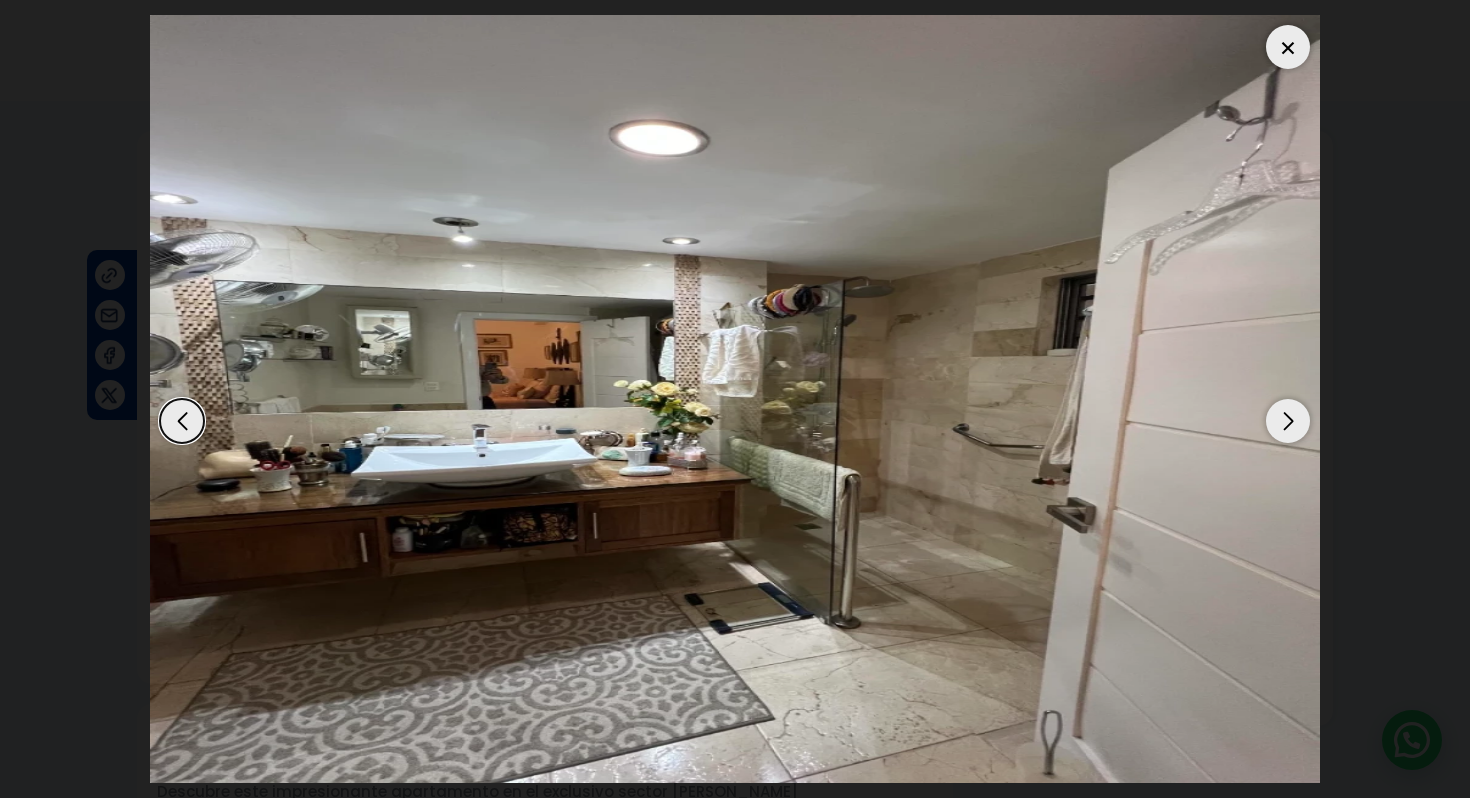 click at bounding box center (1288, 421) 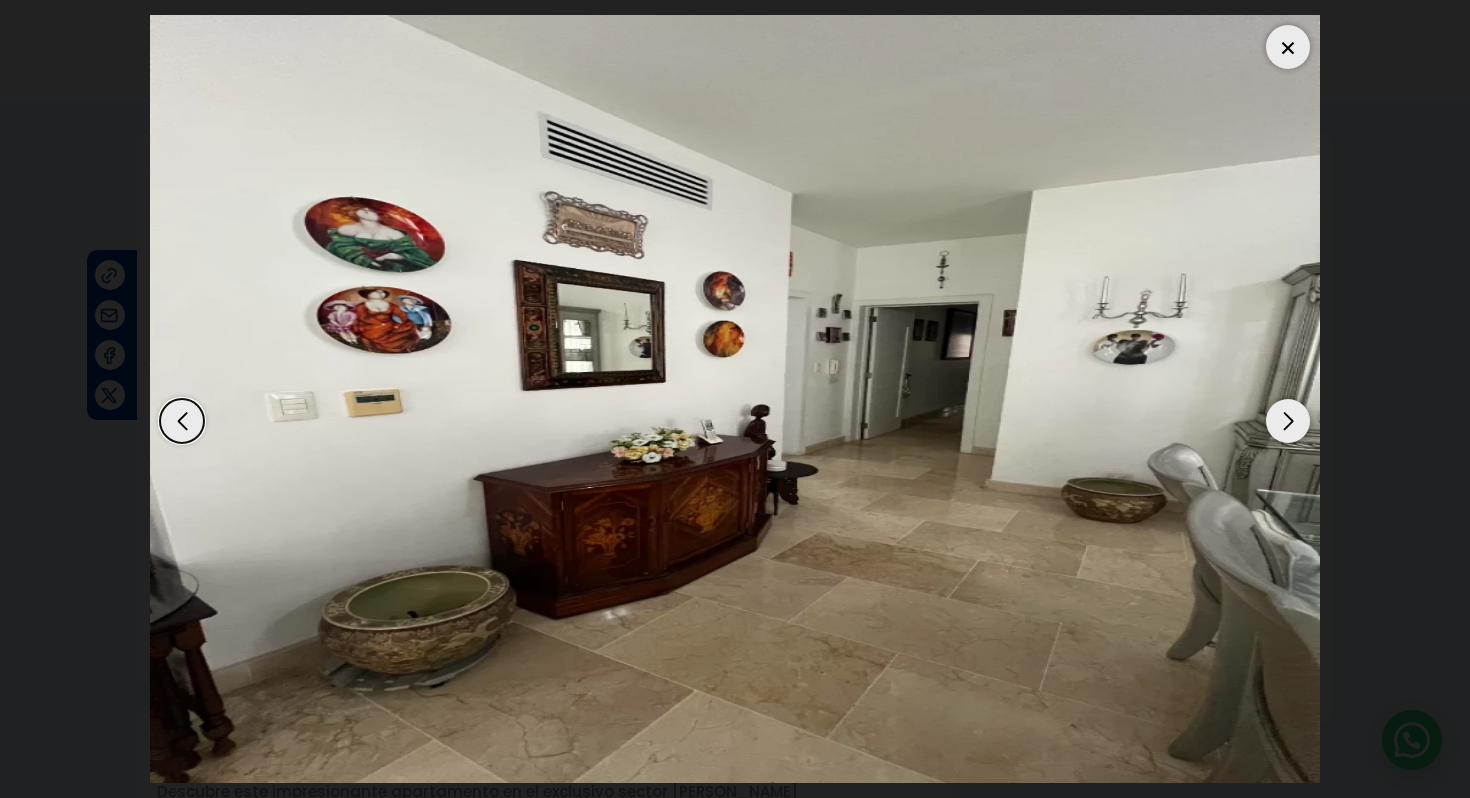 click at bounding box center [1288, 421] 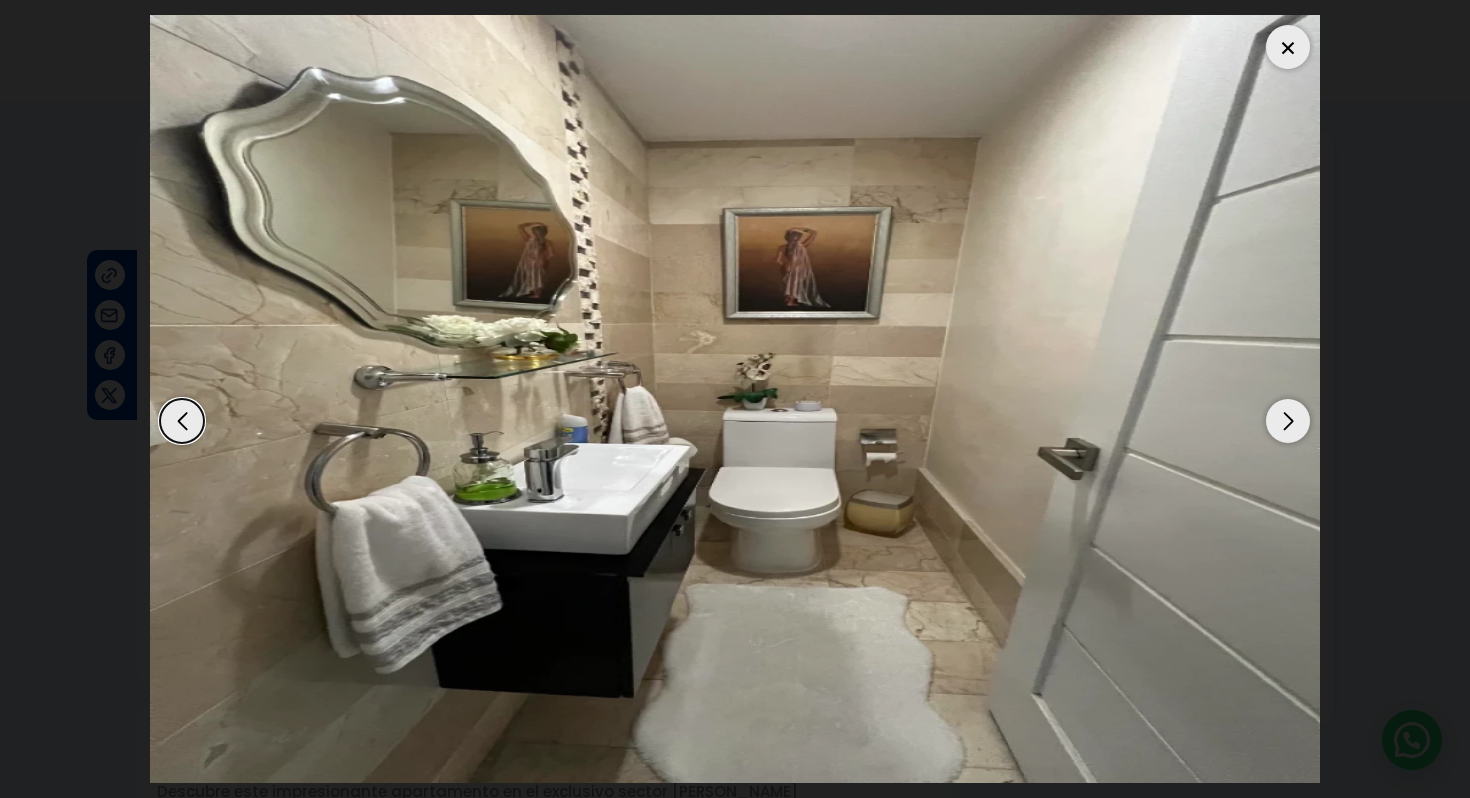 click at bounding box center [1288, 421] 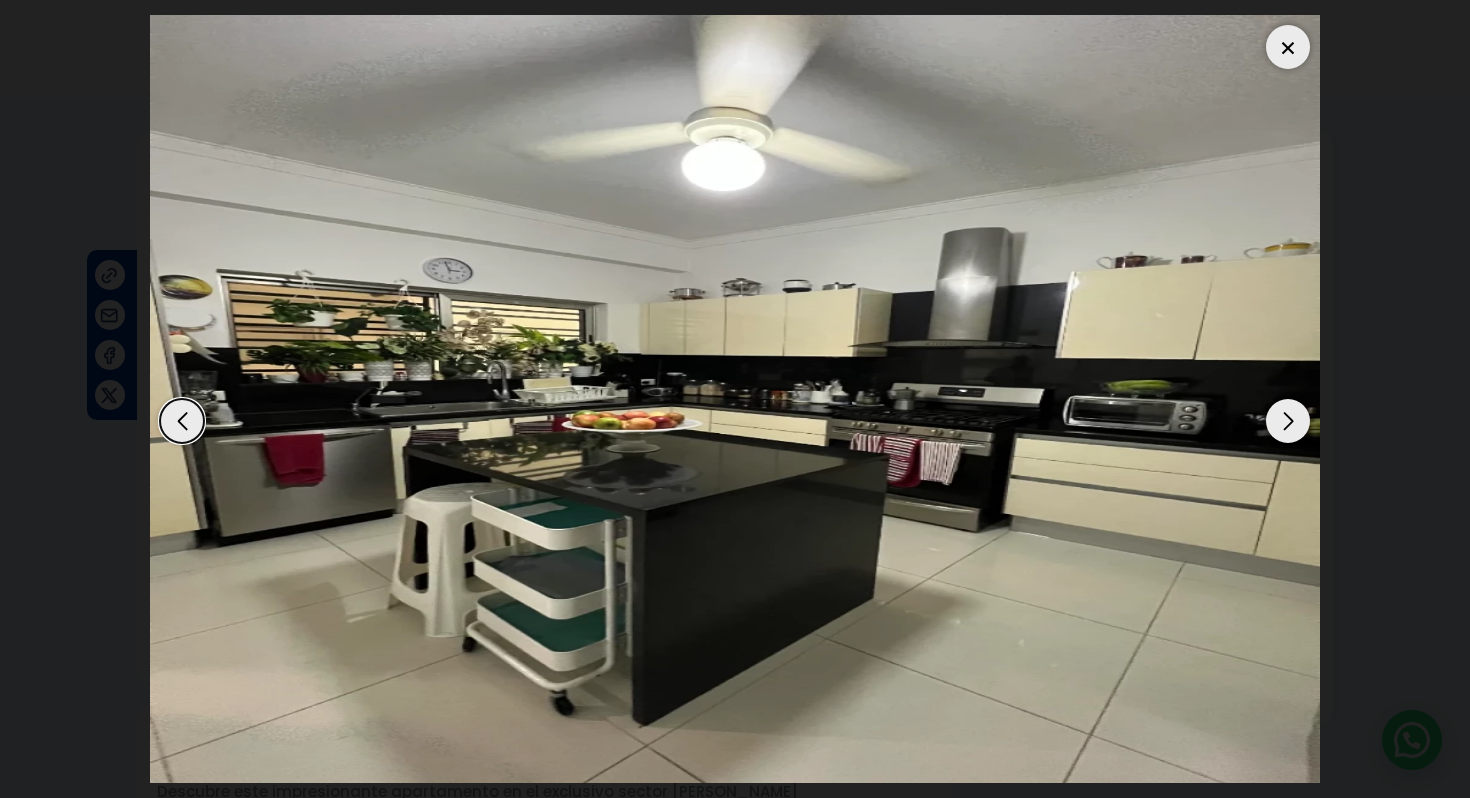 click at bounding box center (1288, 421) 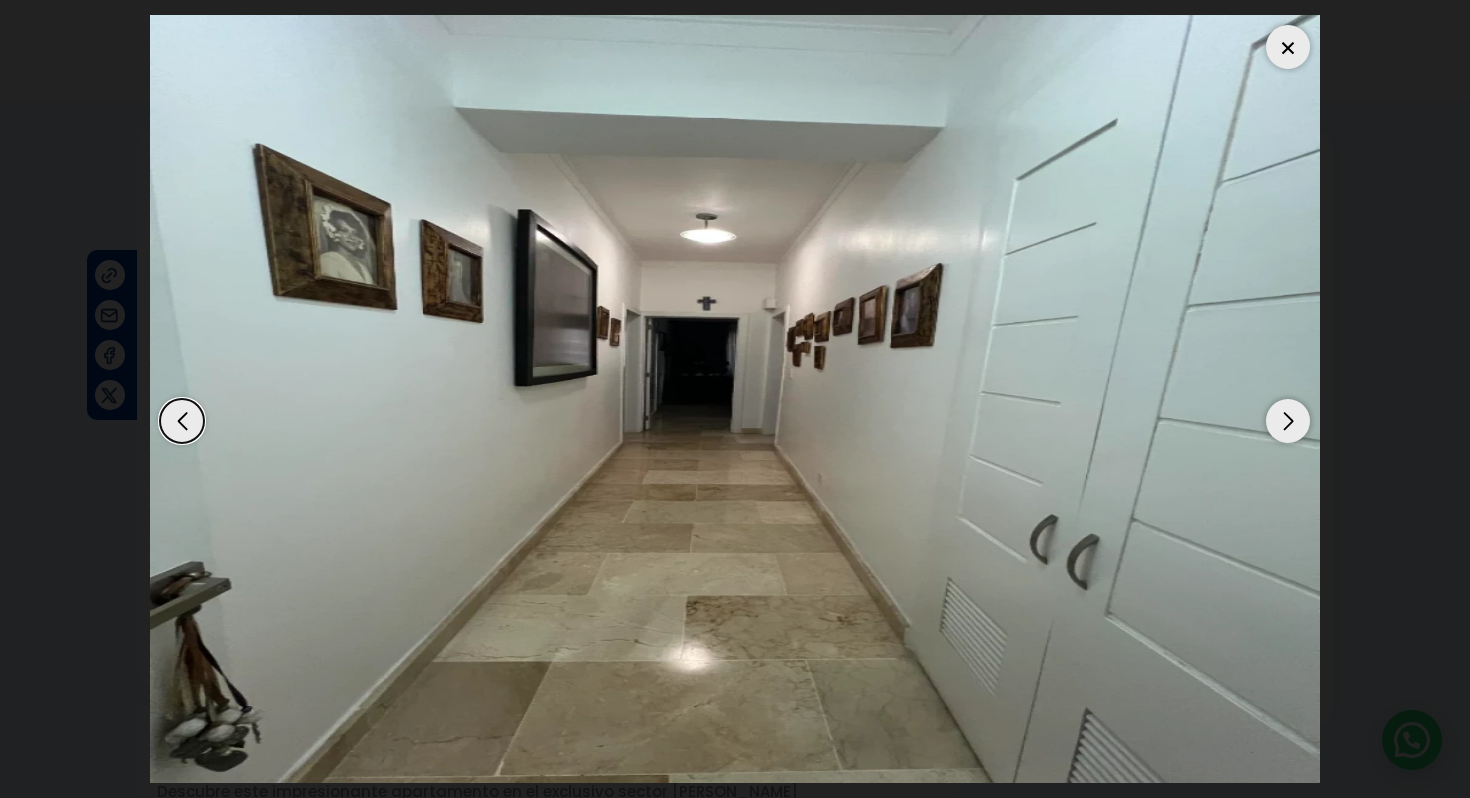 click at bounding box center (1288, 421) 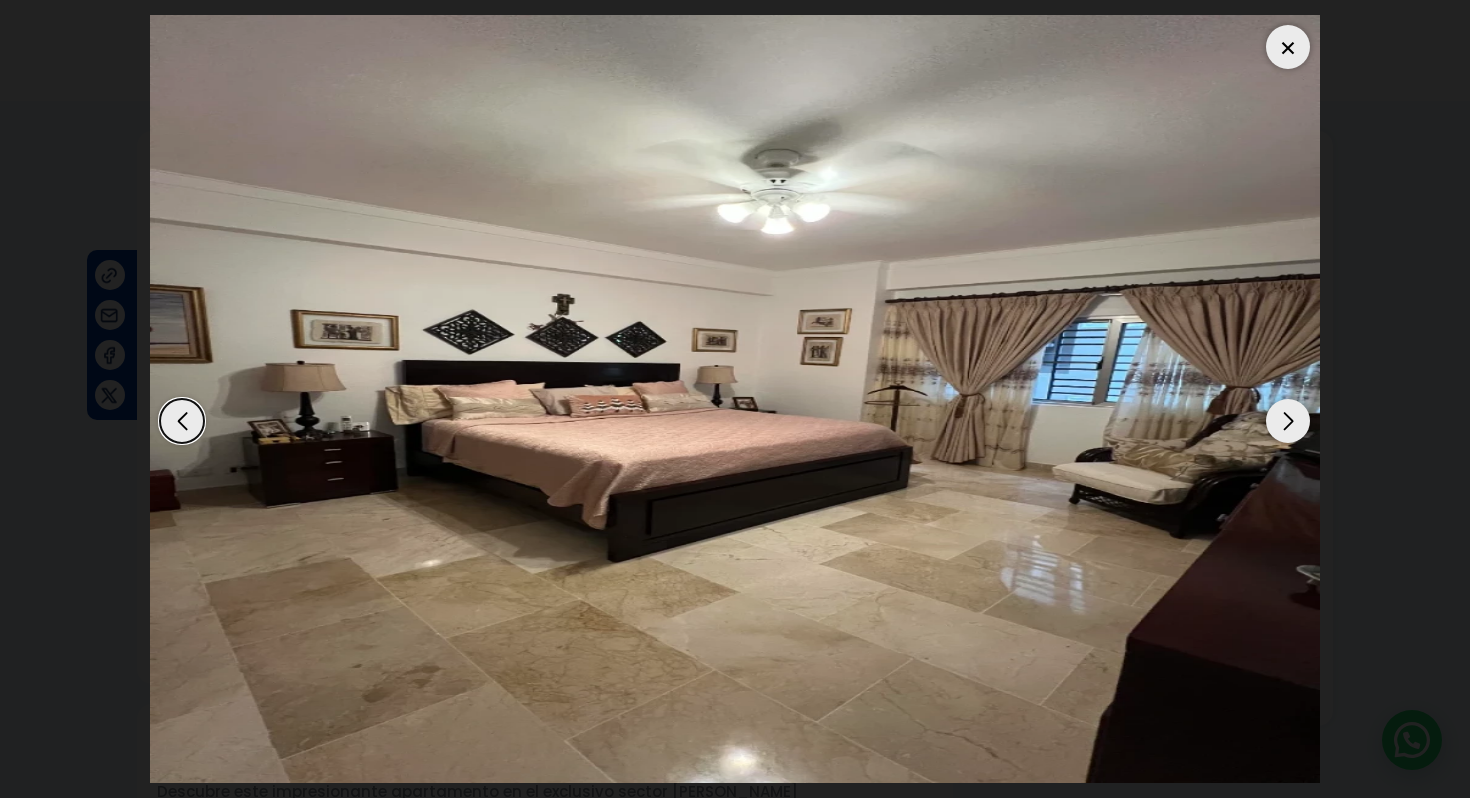 click at bounding box center (1288, 421) 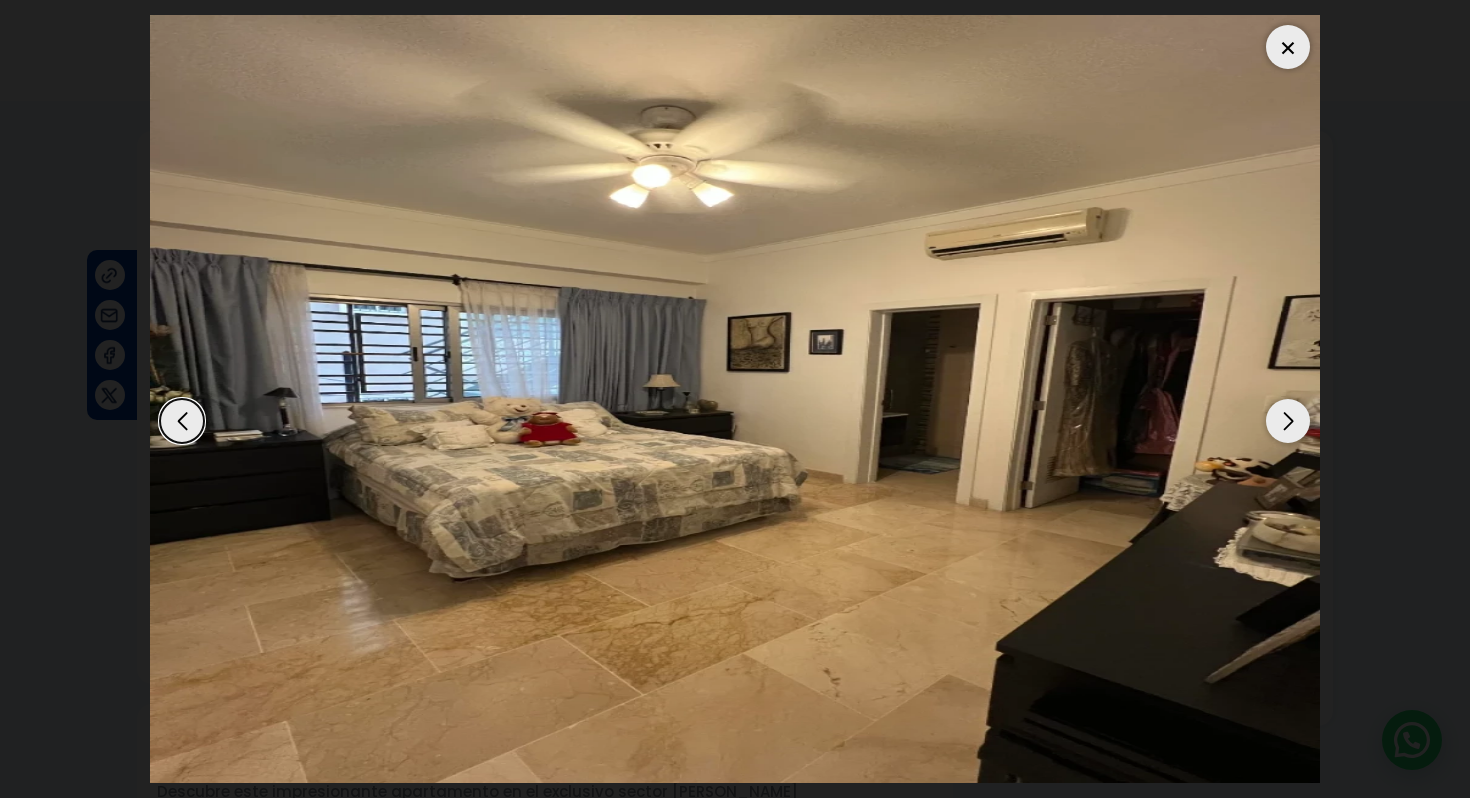 click at bounding box center [1288, 421] 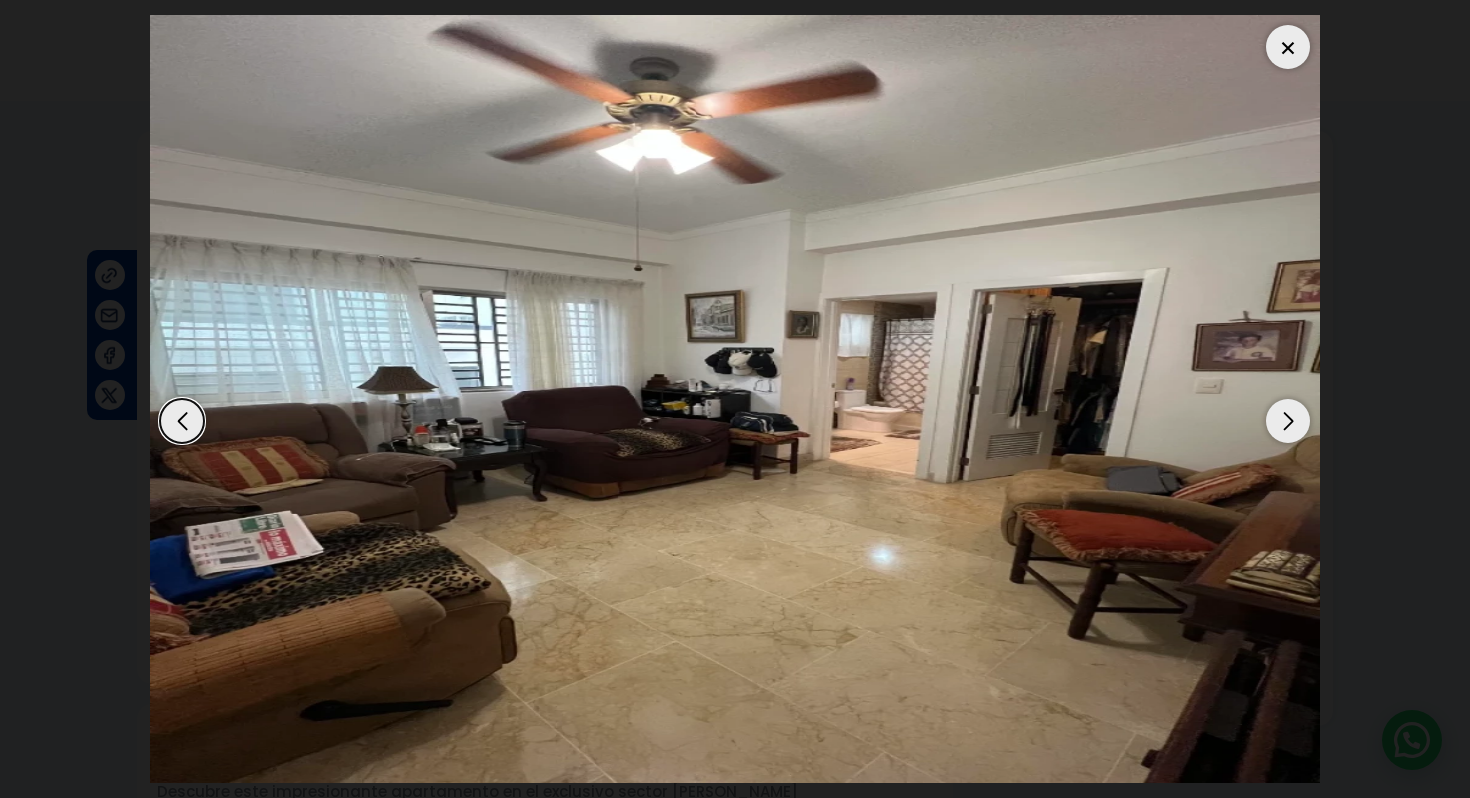 click at bounding box center [1288, 421] 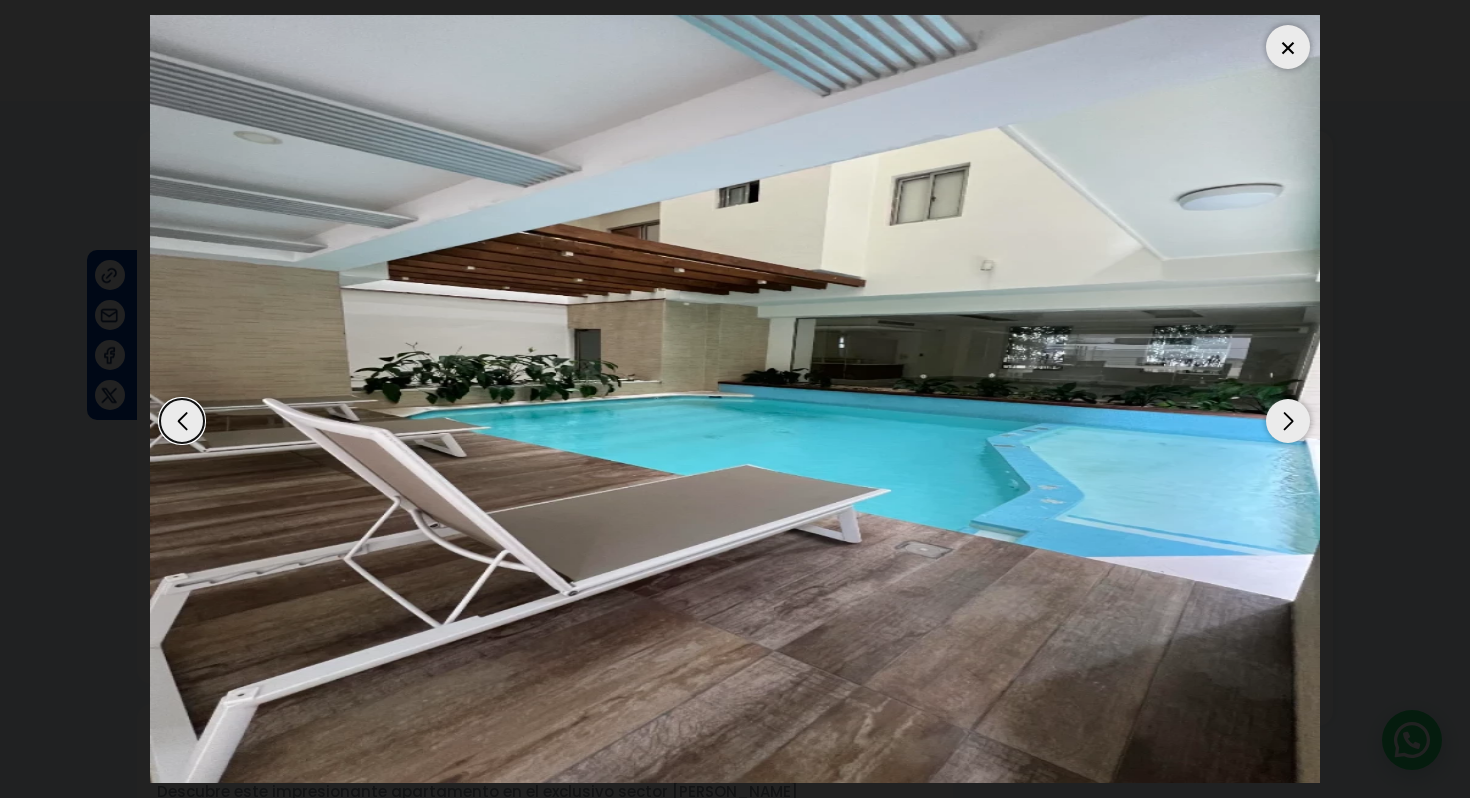 click at bounding box center (1288, 421) 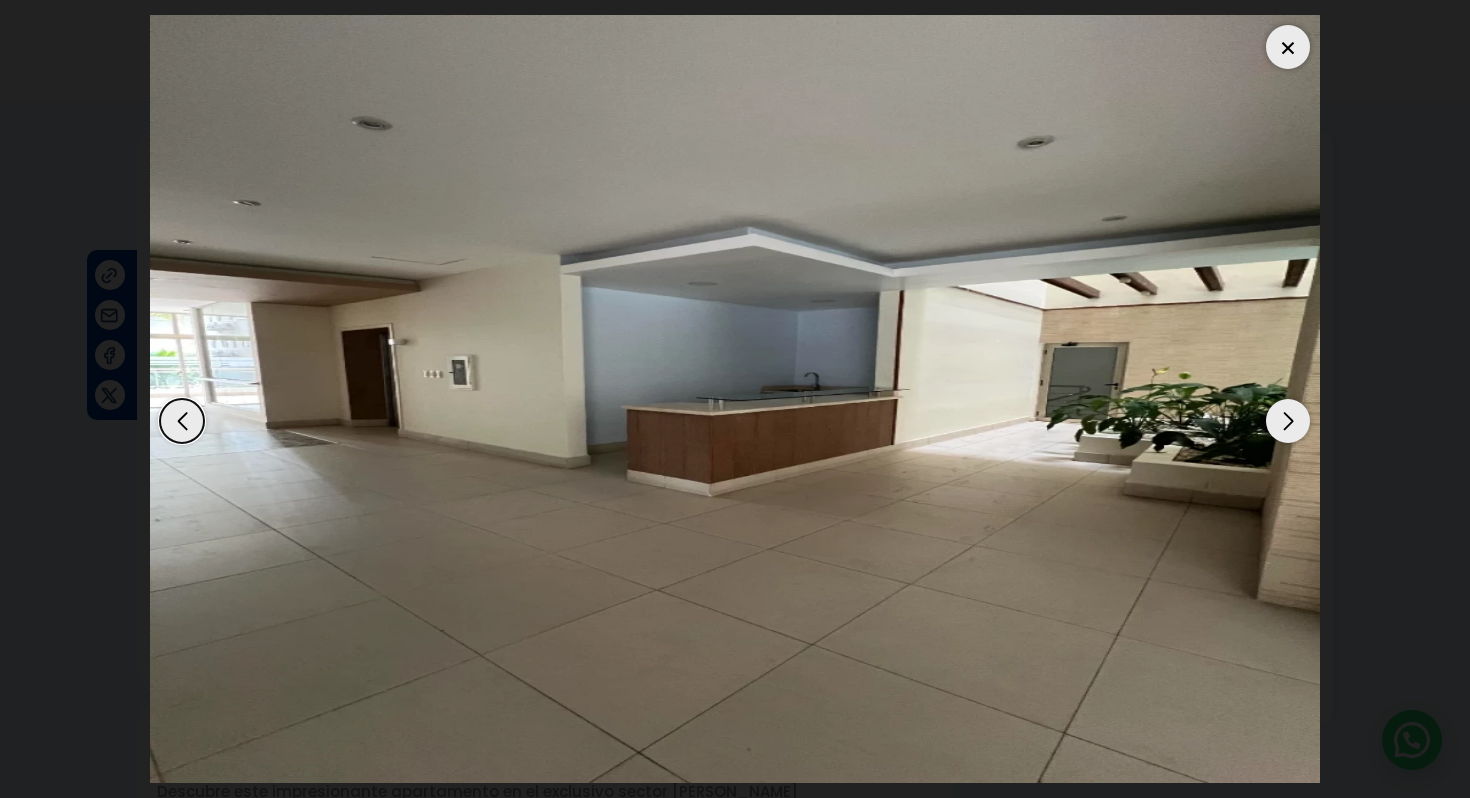 click at bounding box center (1288, 421) 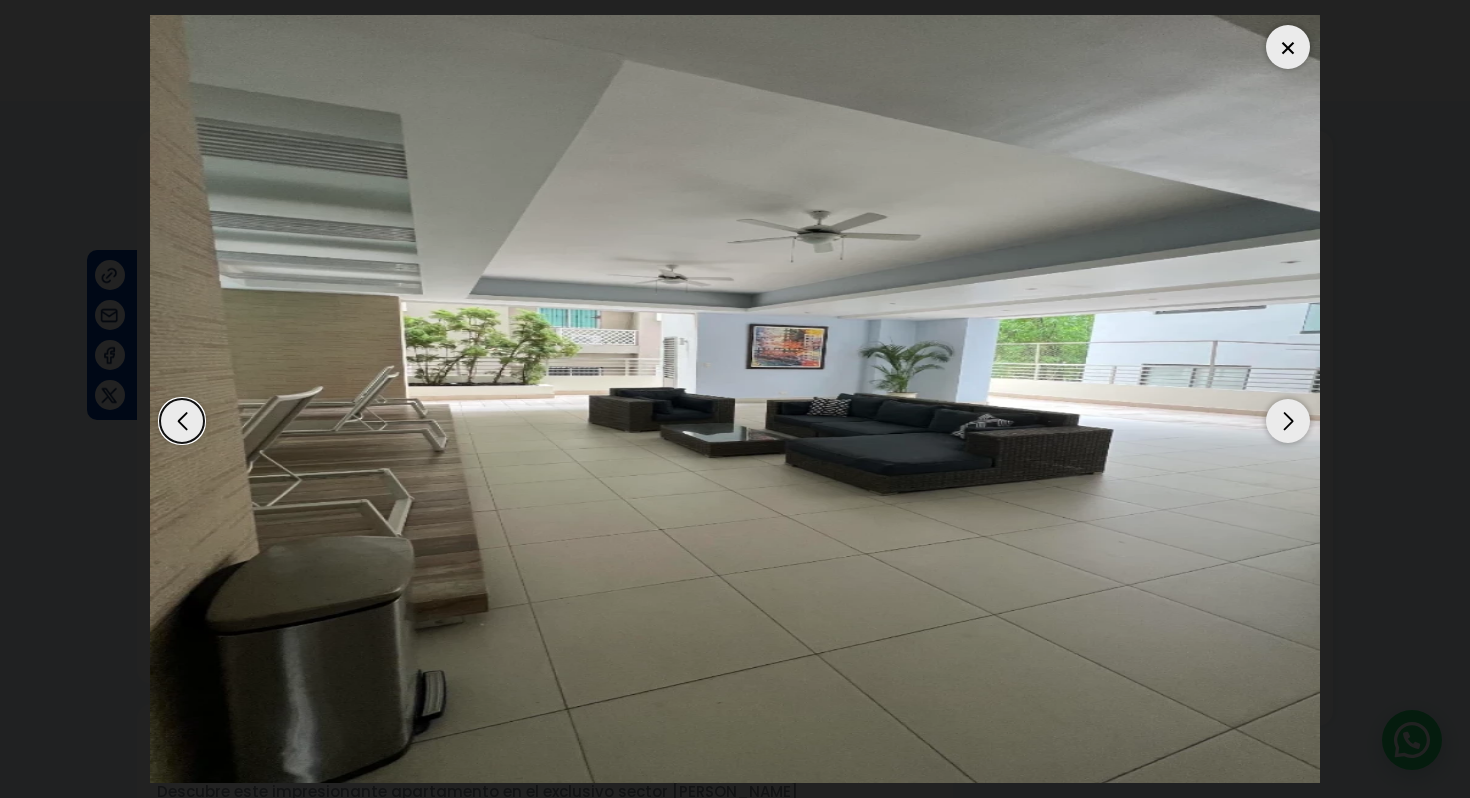click at bounding box center (1288, 421) 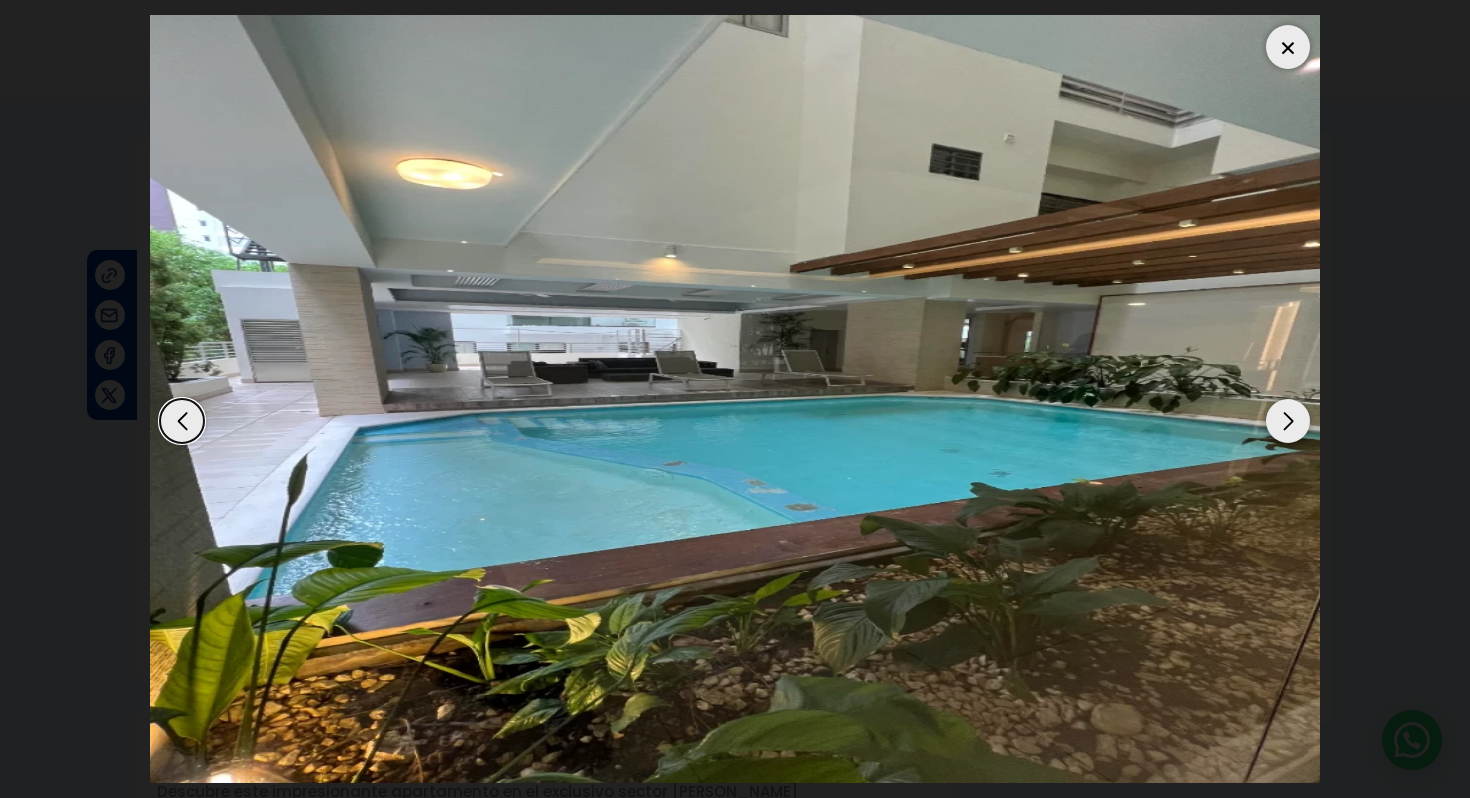 click at bounding box center (1288, 421) 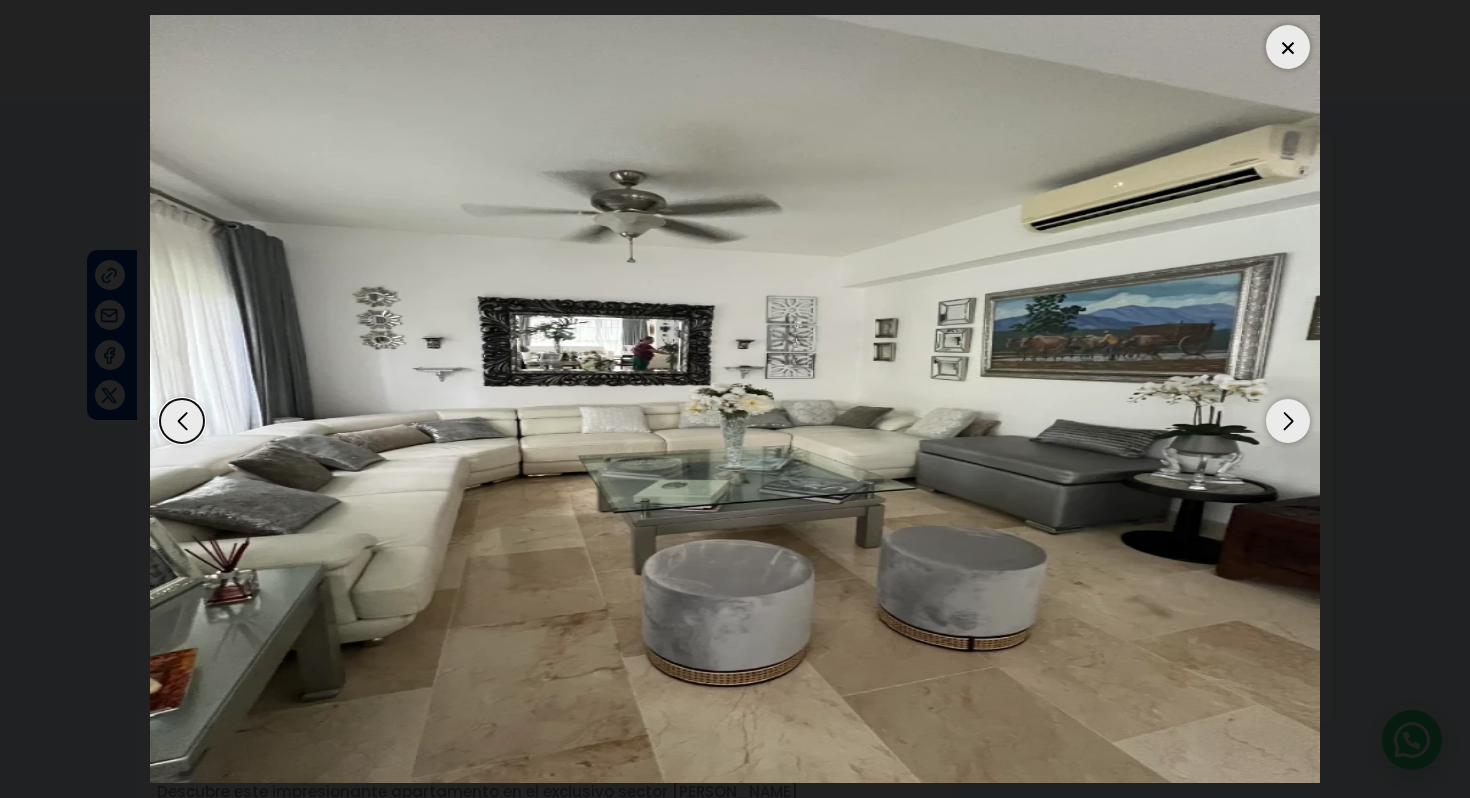 click at bounding box center [1288, 47] 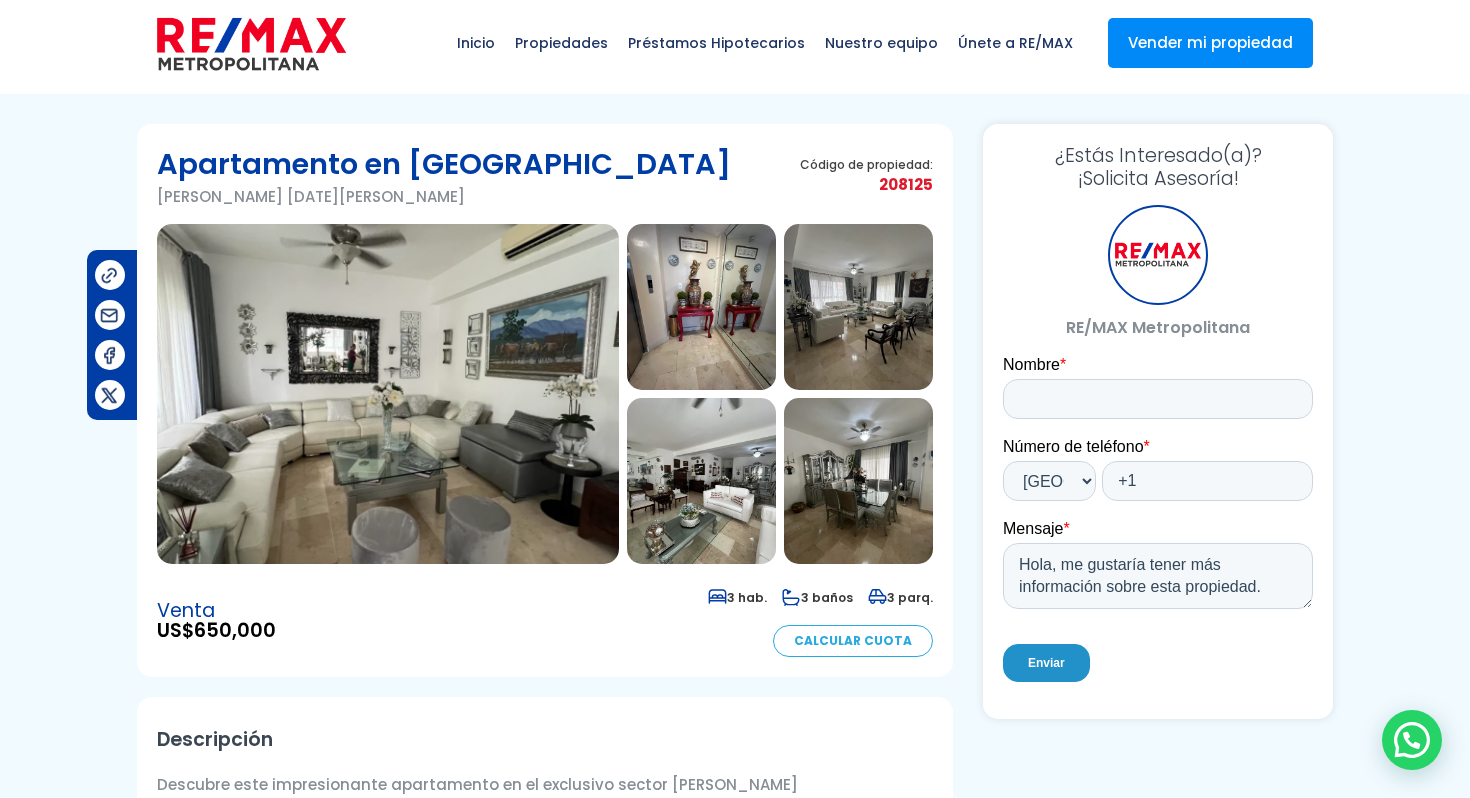 scroll, scrollTop: 0, scrollLeft: 0, axis: both 